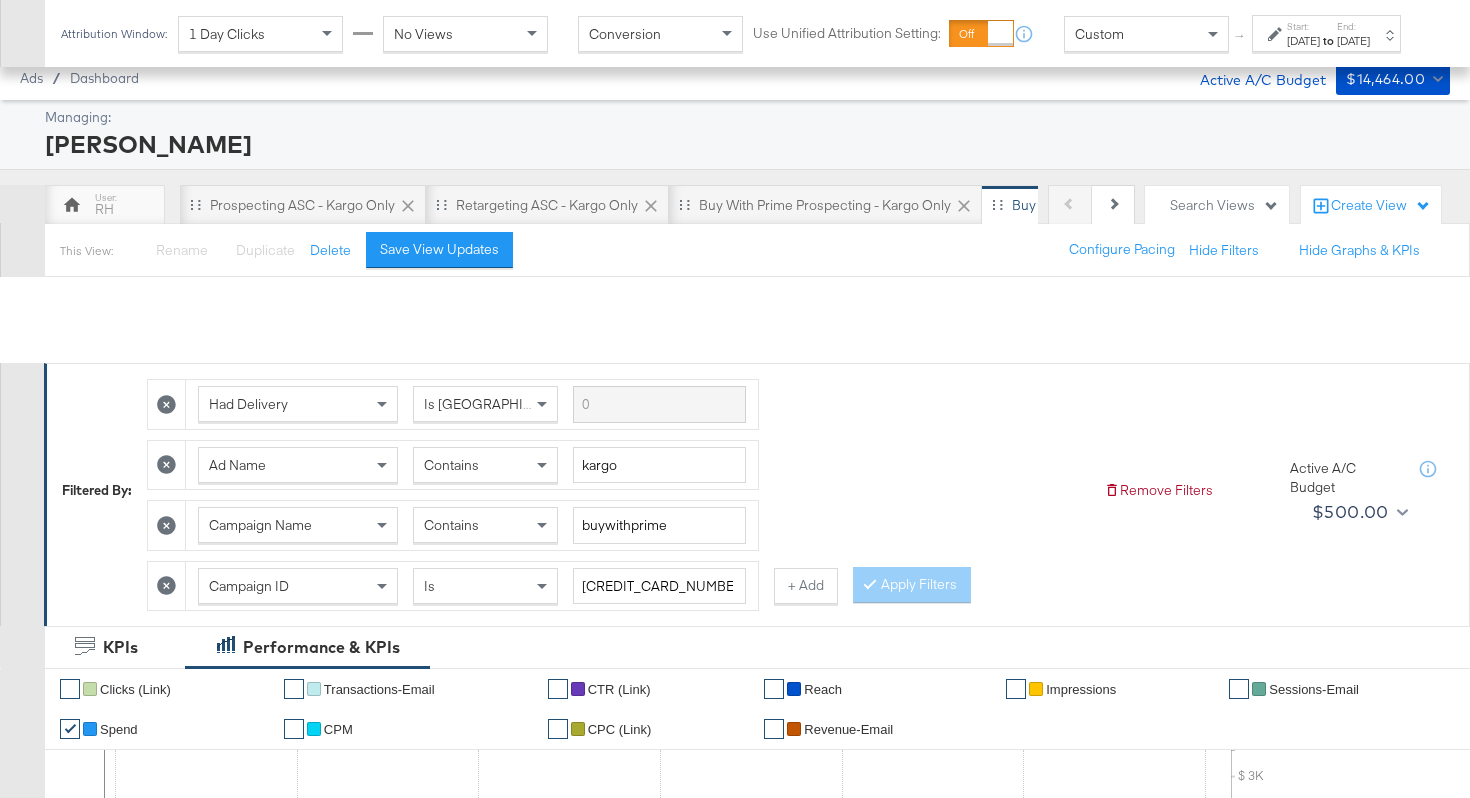 scroll, scrollTop: 0, scrollLeft: 0, axis: both 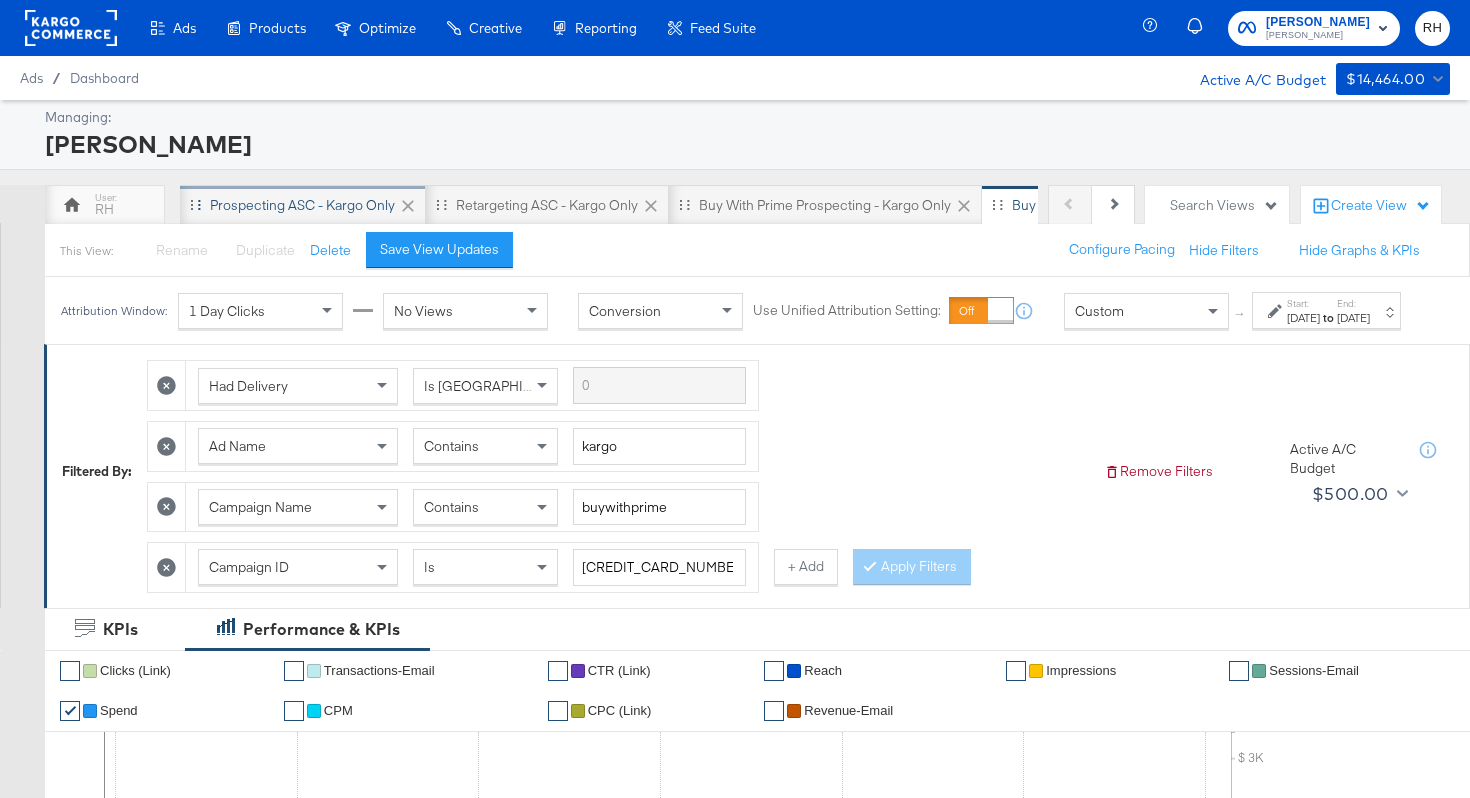 click on "Prospecting ASC - Kargo only" at bounding box center [303, 205] 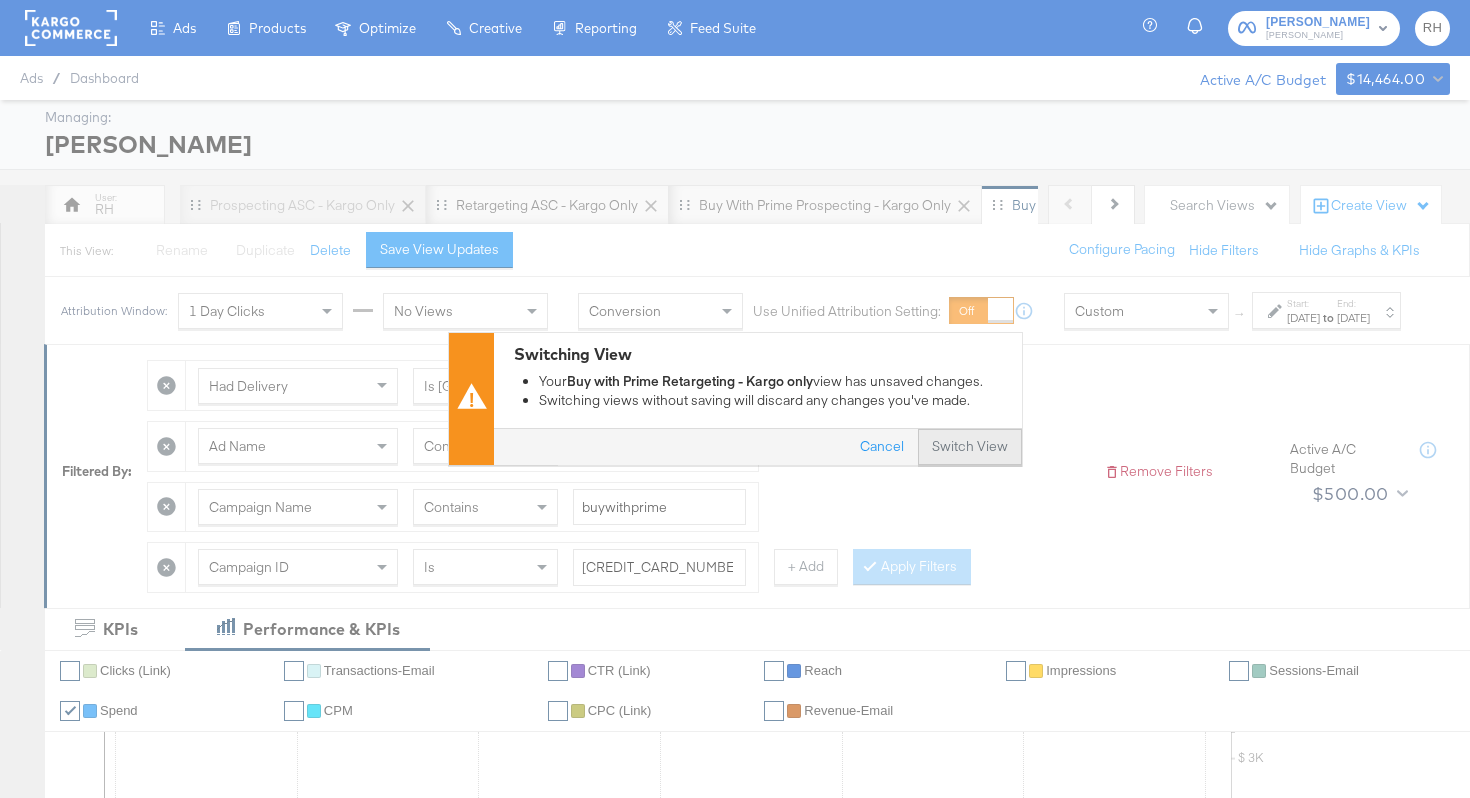 click on "Switch View" at bounding box center [970, 448] 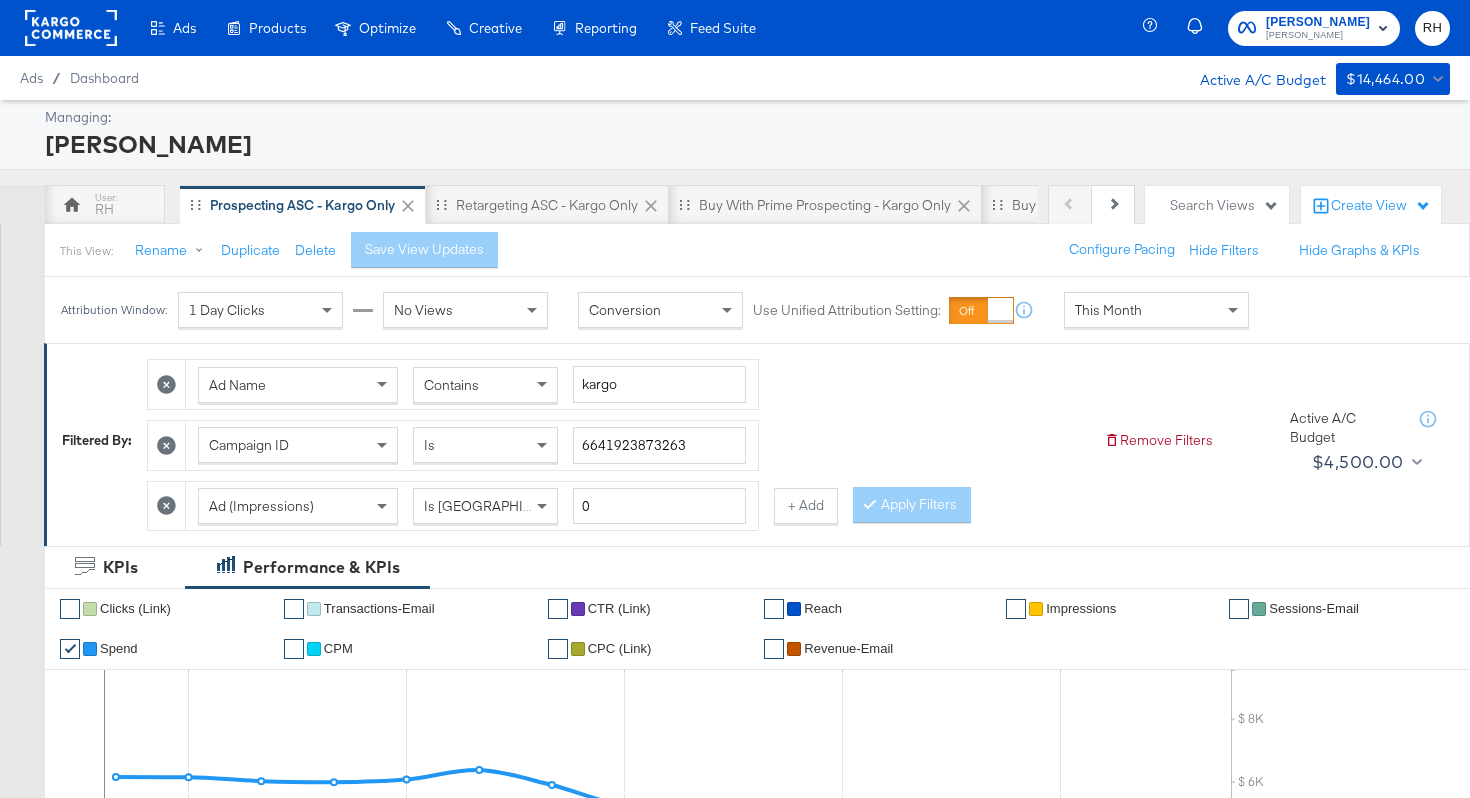 click on "Ad Name Contains kargo Campaign ID Is 6641923873263 Ad (Impressions) Is Greater Than 0 + Add   Apply Filters" at bounding box center (617, 440) 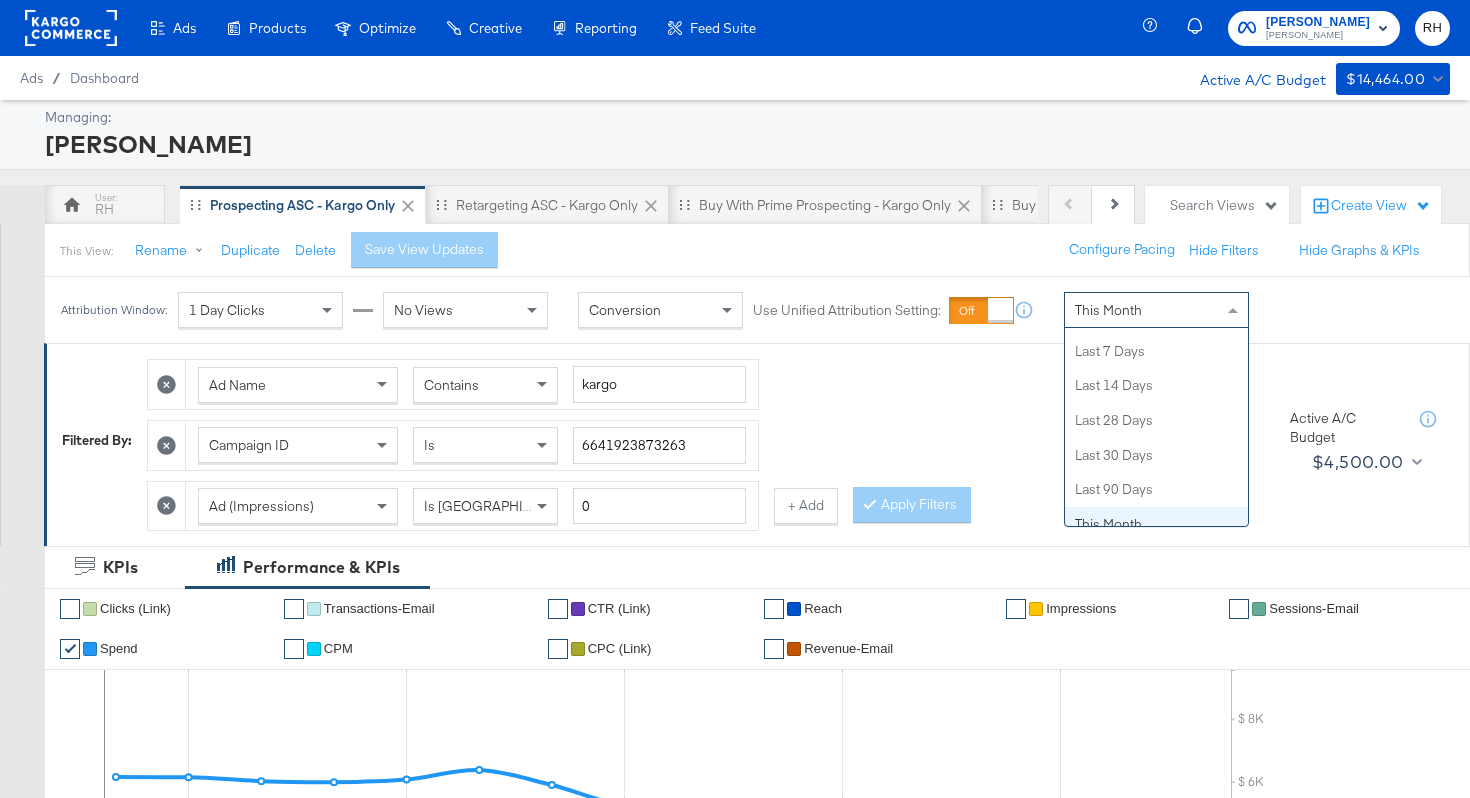 scroll, scrollTop: 0, scrollLeft: 0, axis: both 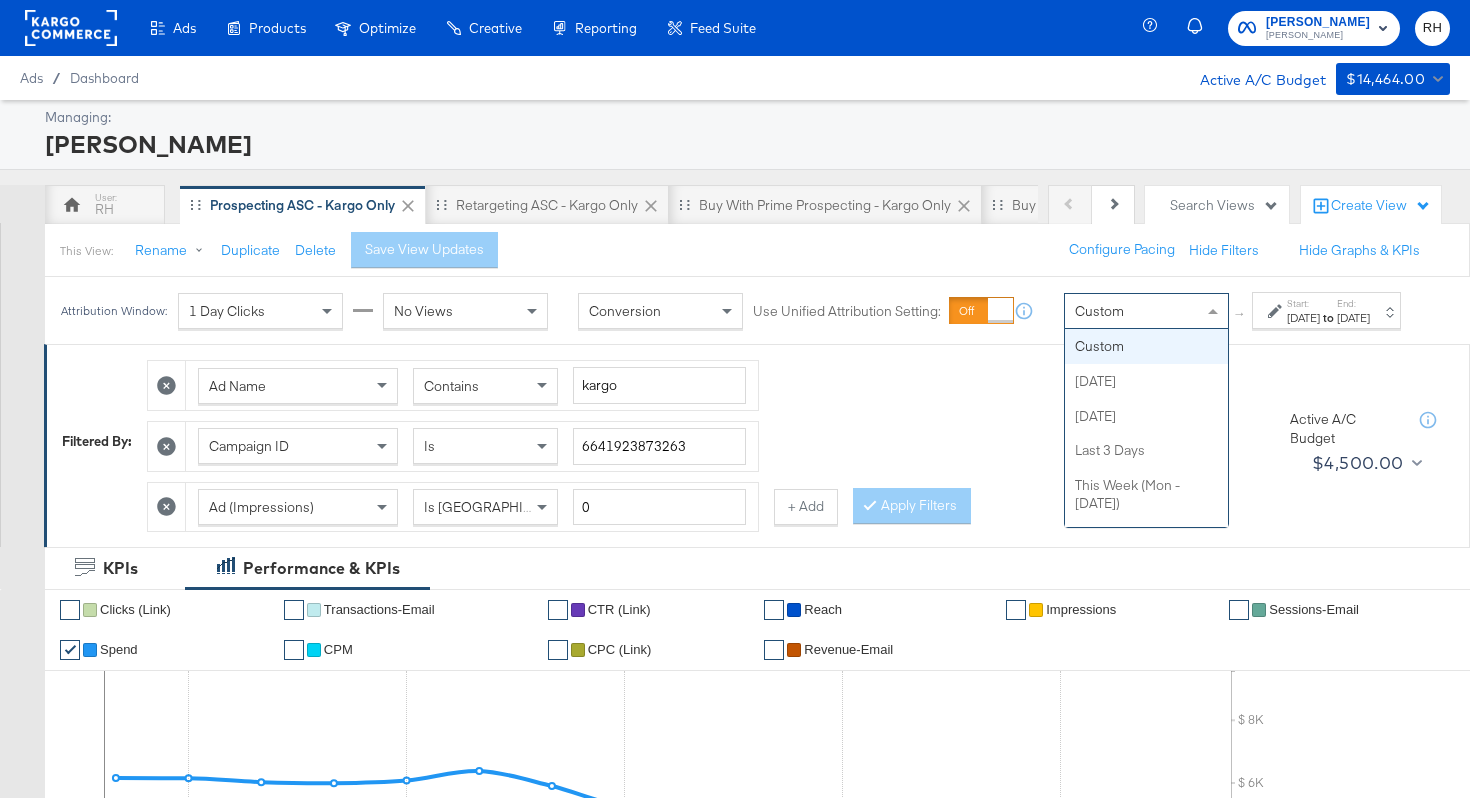 click on "Custom" at bounding box center [1099, 311] 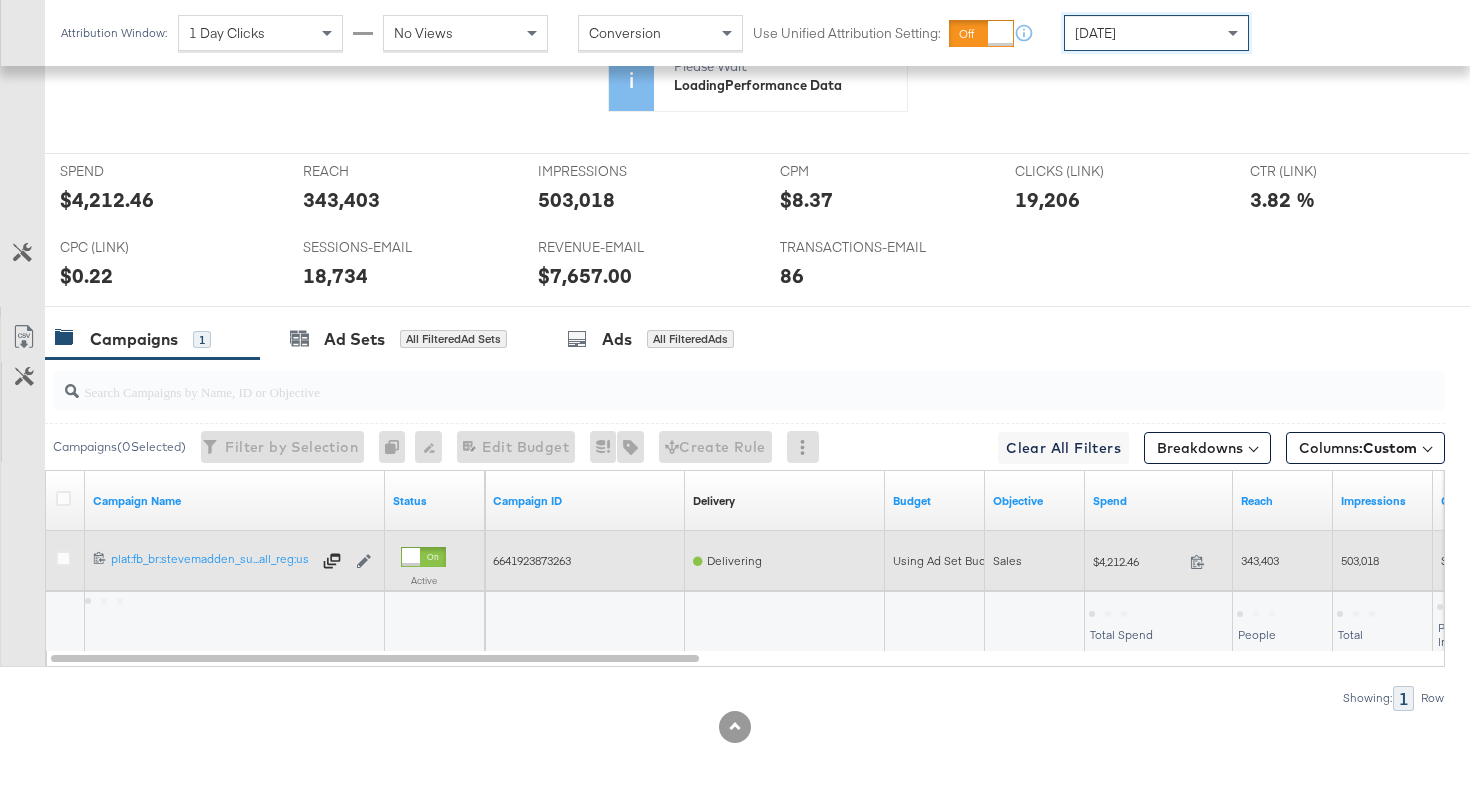 scroll, scrollTop: 866, scrollLeft: 0, axis: vertical 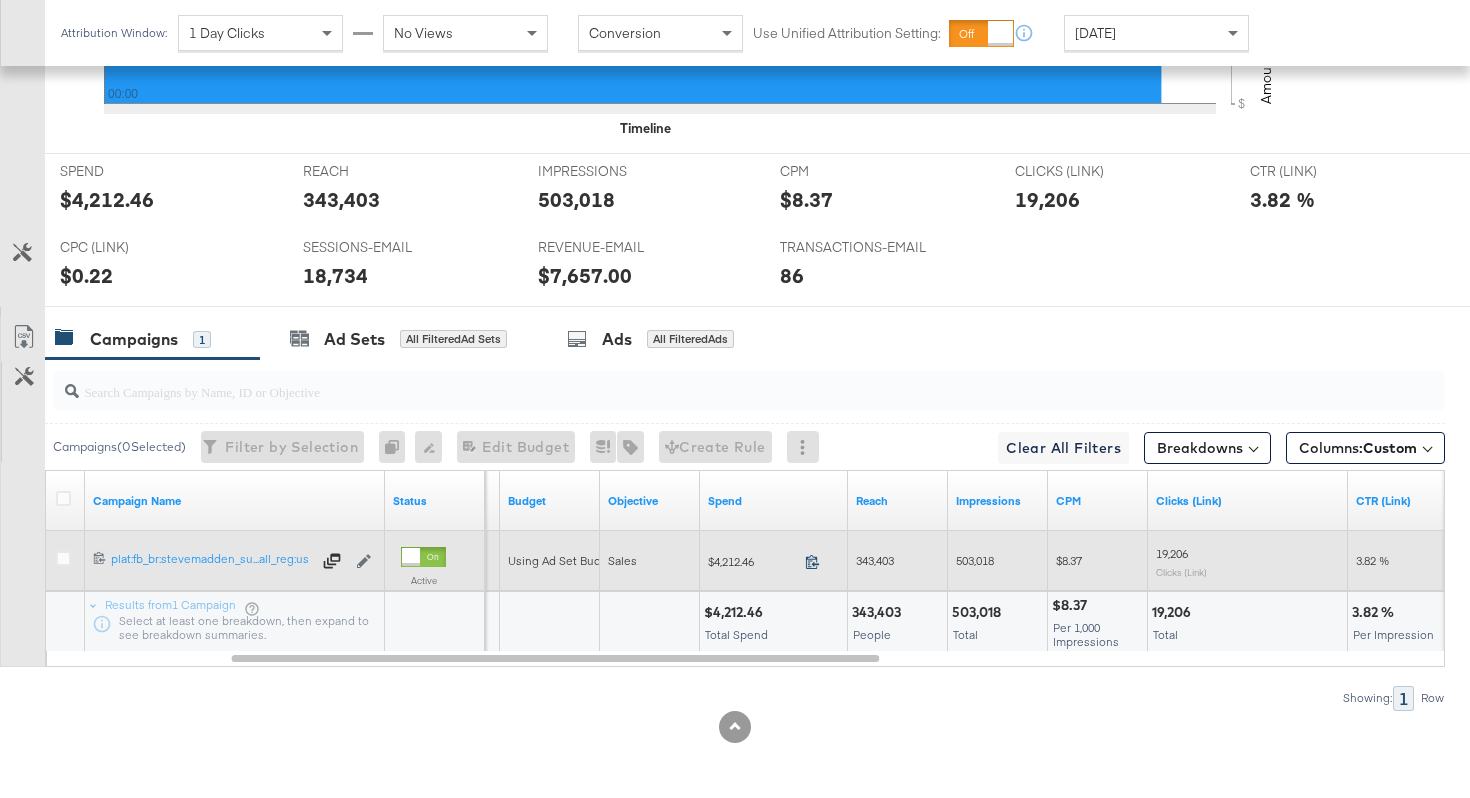 click 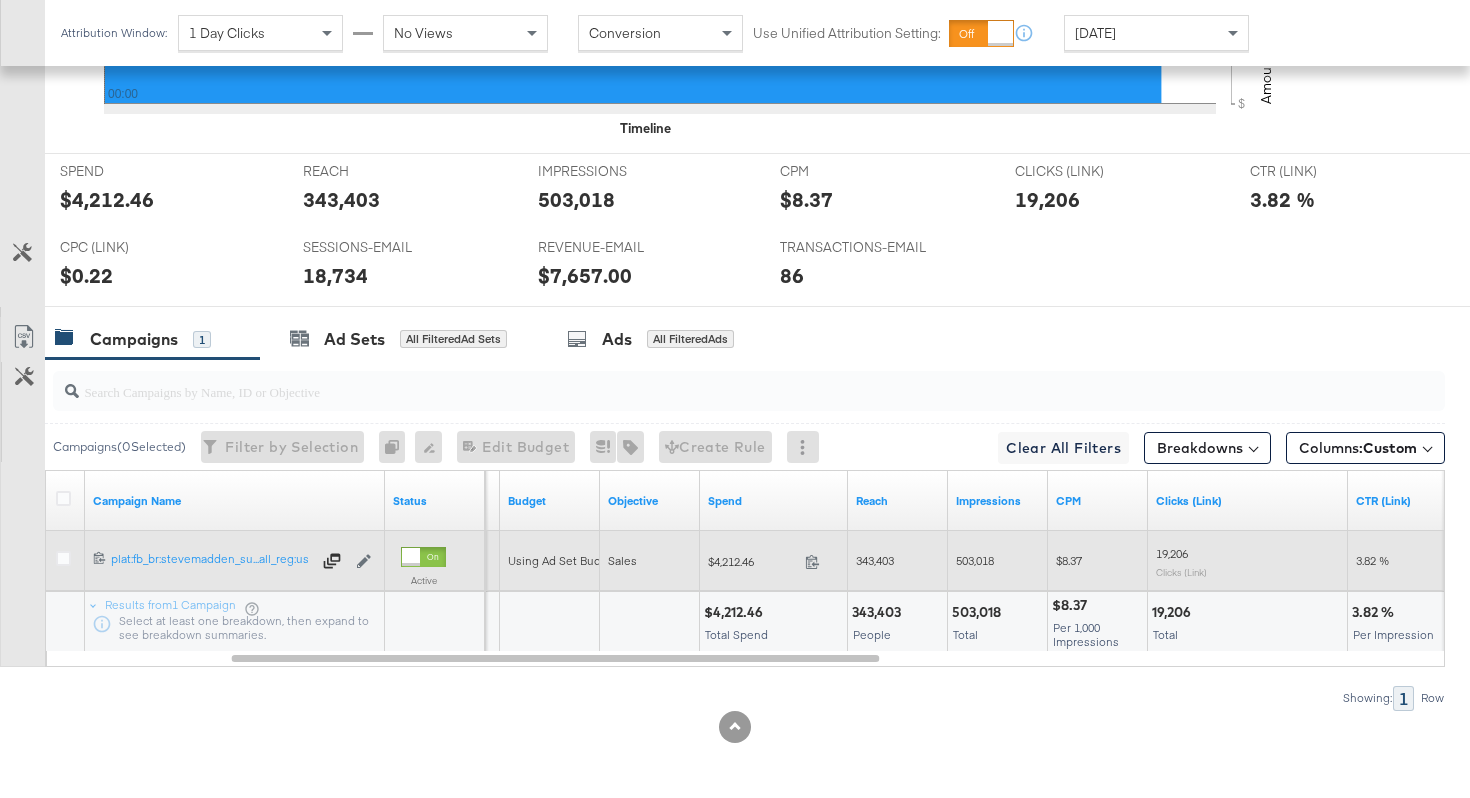 click on "343,403" at bounding box center (875, 560) 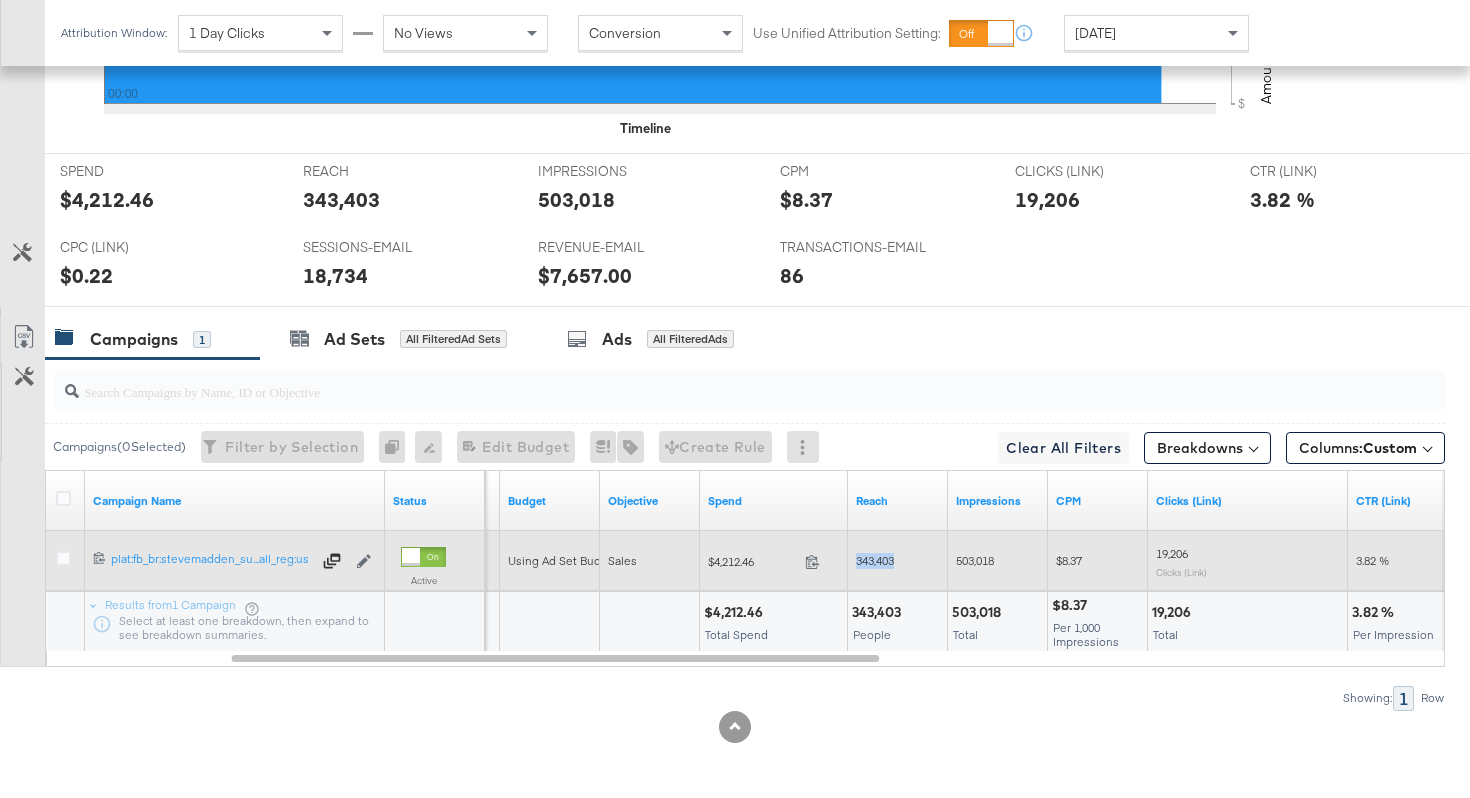click on "343,403" at bounding box center [875, 560] 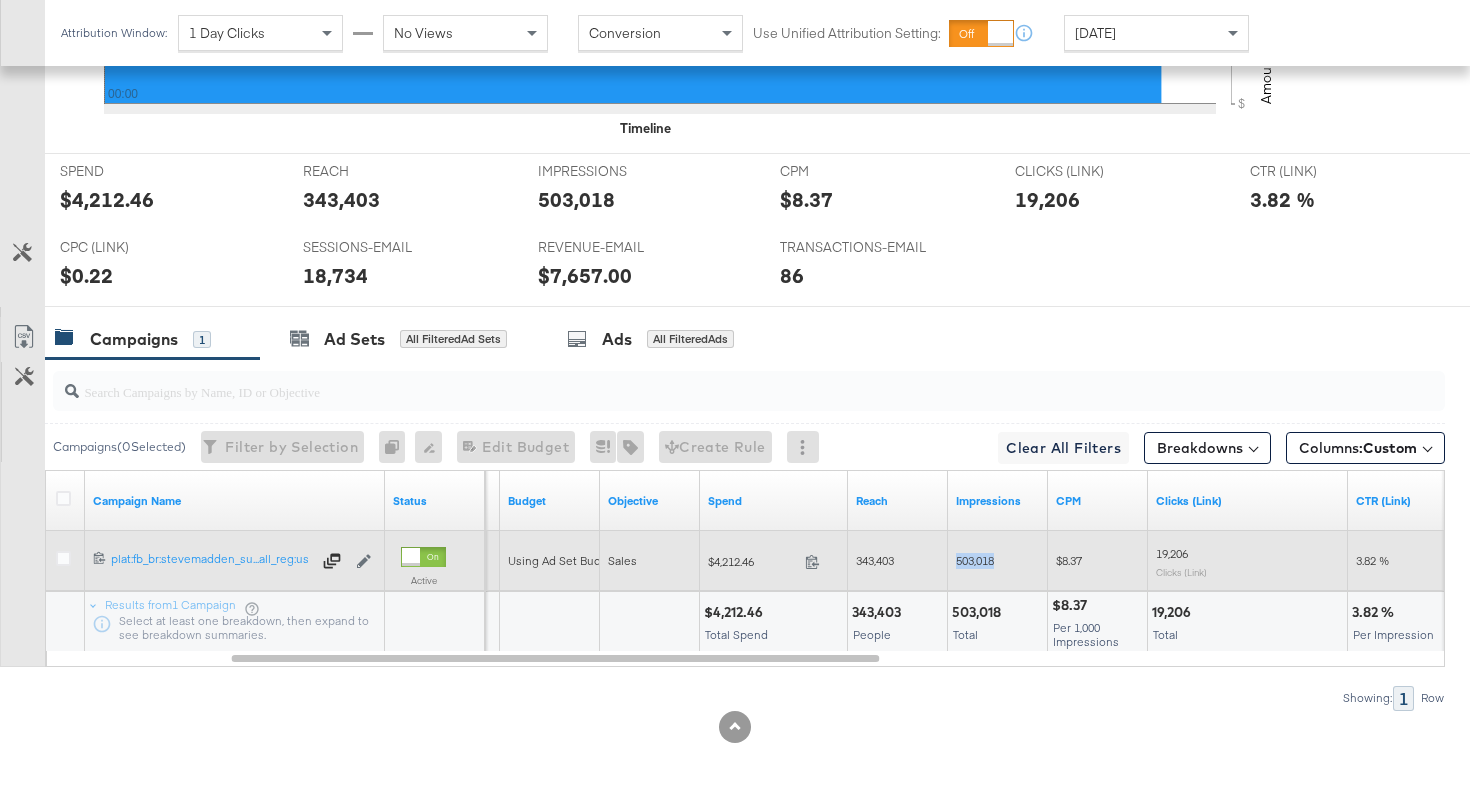 click on "503,018" at bounding box center (975, 560) 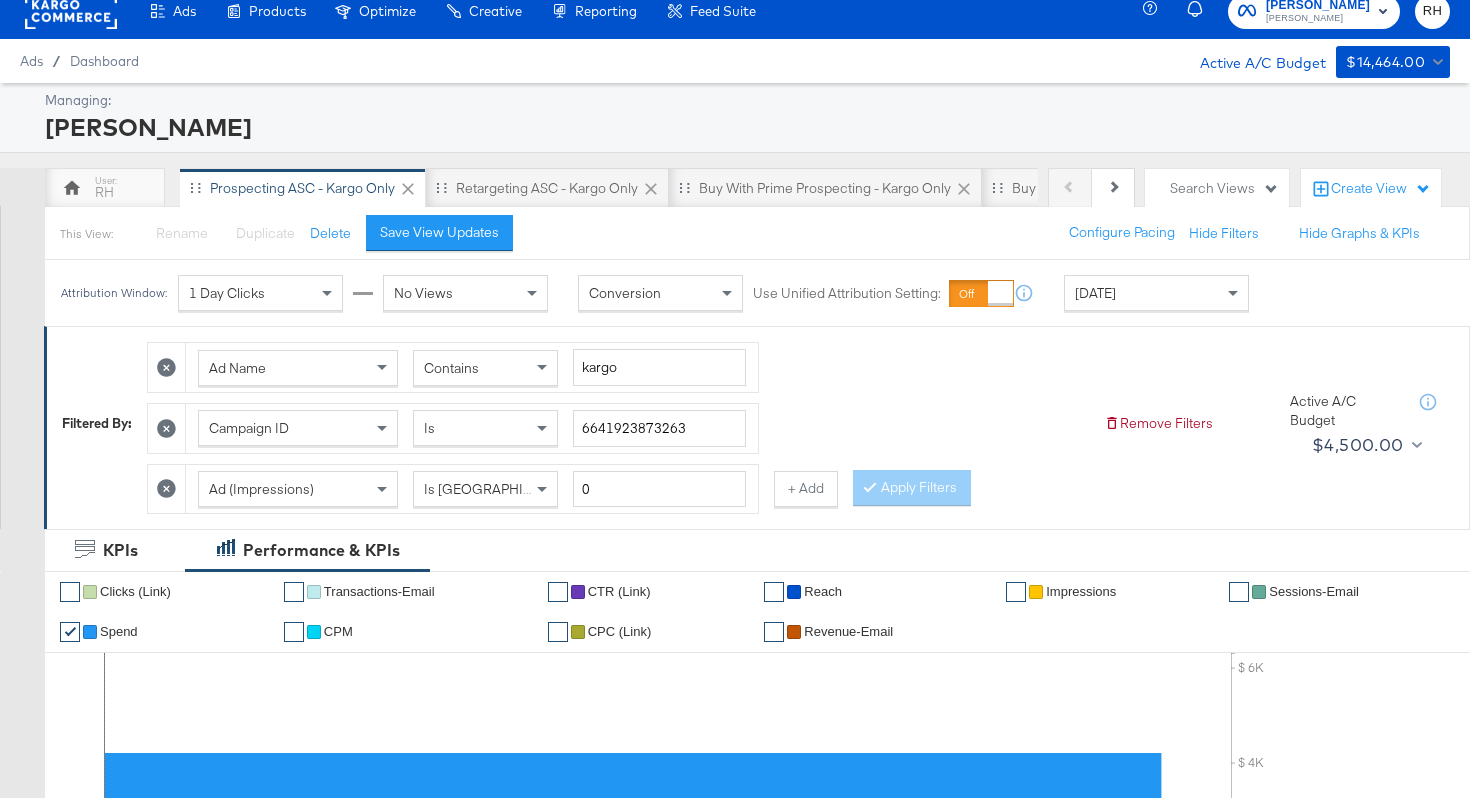 scroll, scrollTop: 0, scrollLeft: 0, axis: both 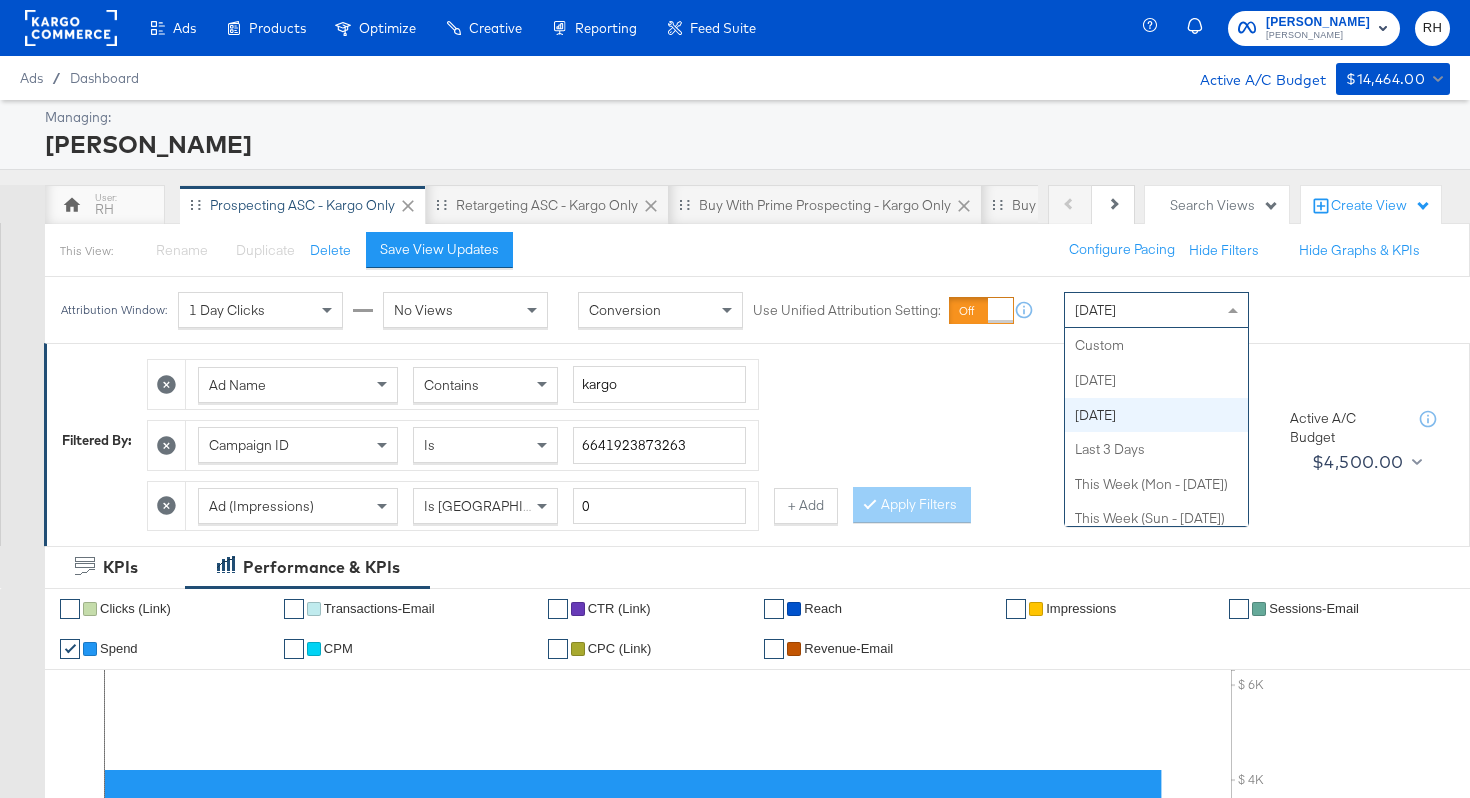 click on "[DATE]" at bounding box center [1095, 310] 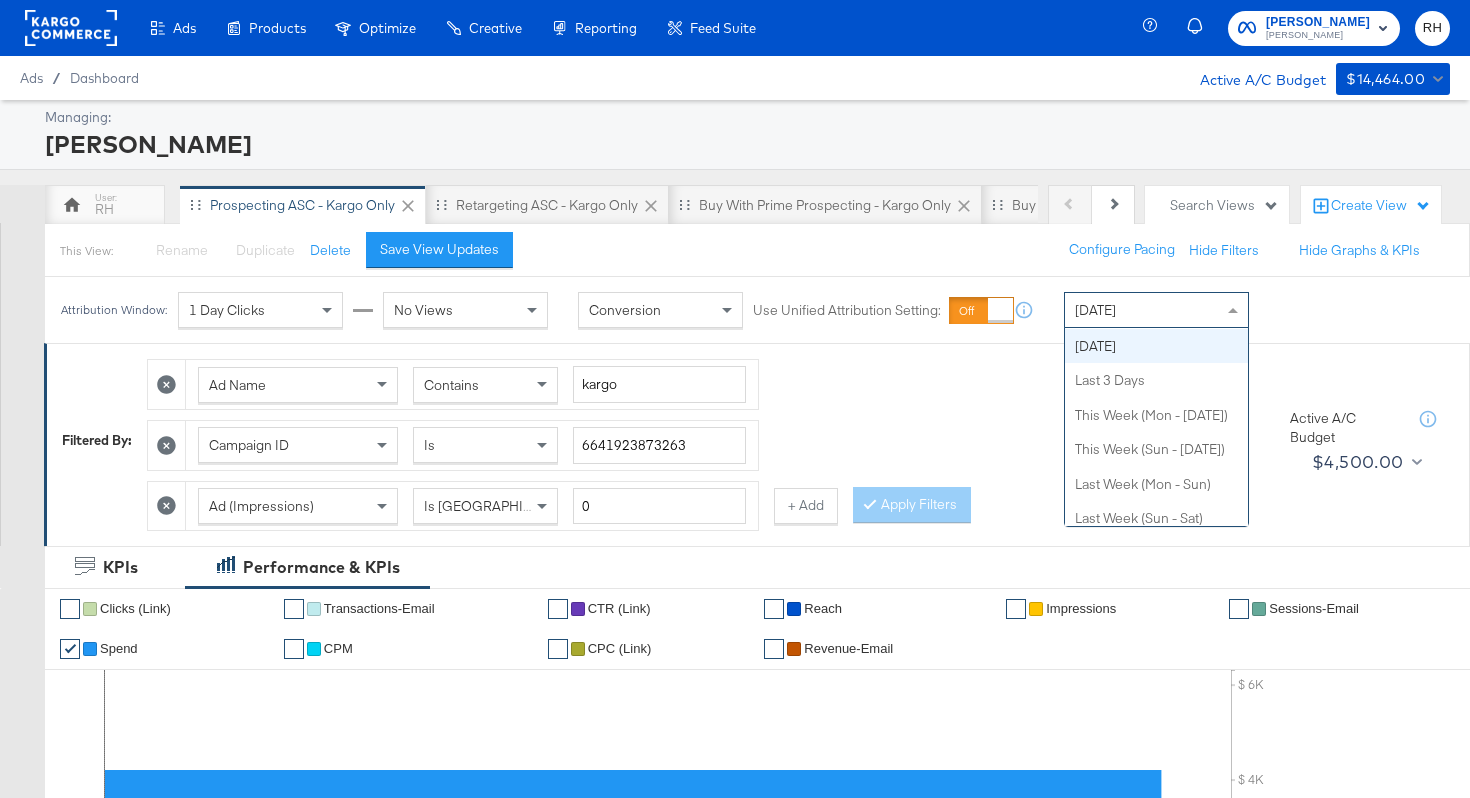 scroll, scrollTop: 0, scrollLeft: 0, axis: both 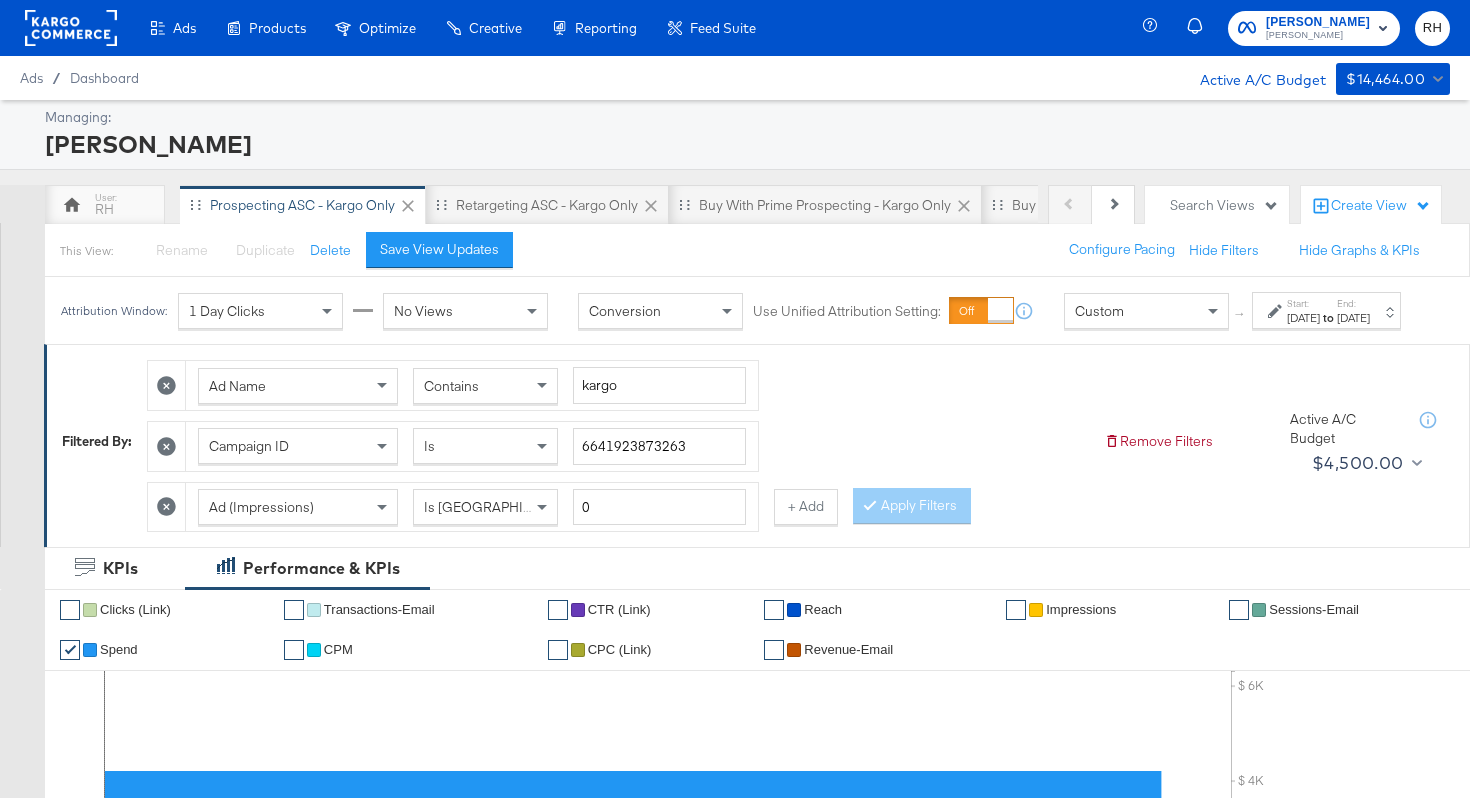 click on "Start:  [DATE]    to     End:  [DATE]" at bounding box center [1319, 311] 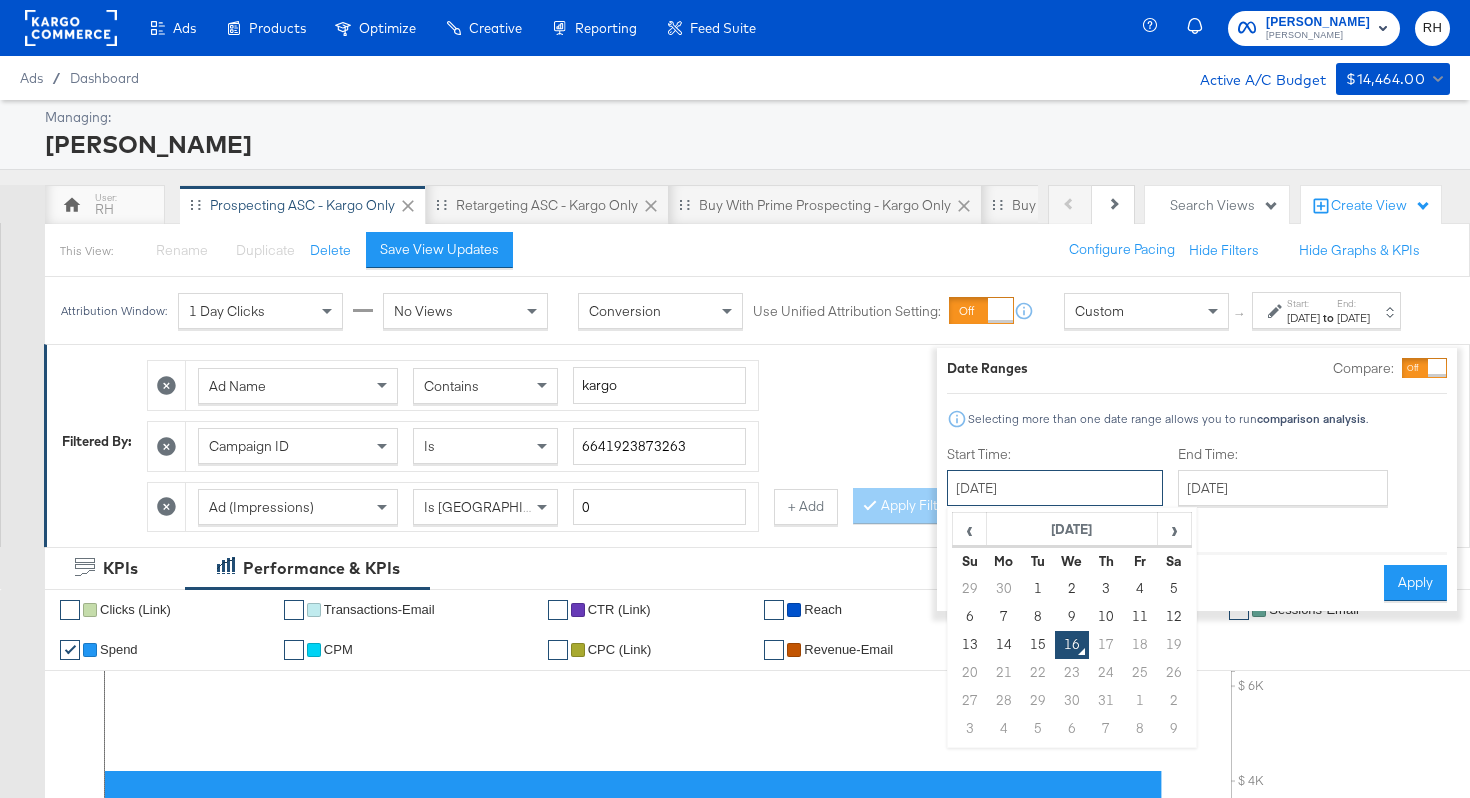 click on "[DATE]" at bounding box center (1055, 488) 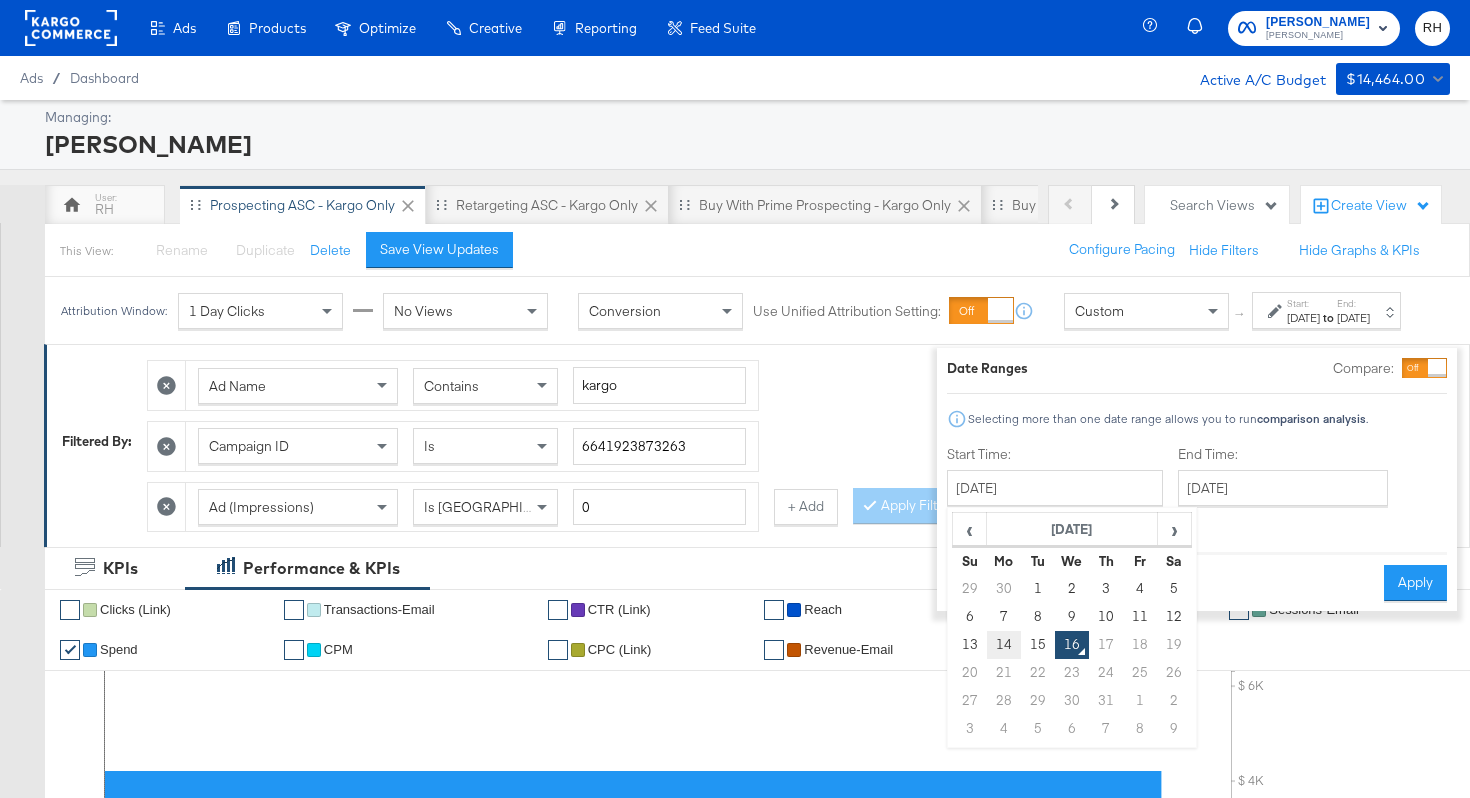 click on "14" at bounding box center (1004, 645) 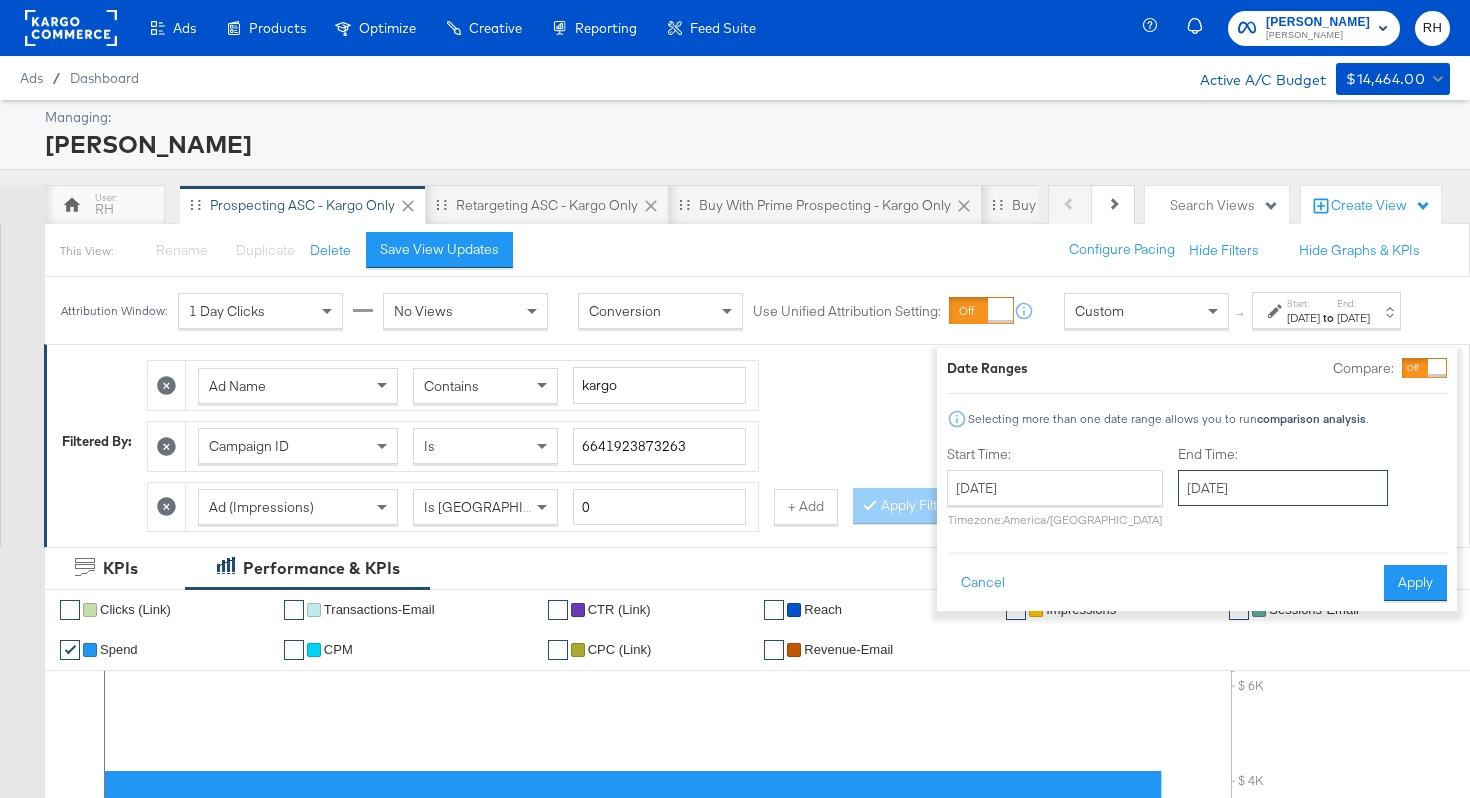 click on "[DATE]" at bounding box center [1283, 488] 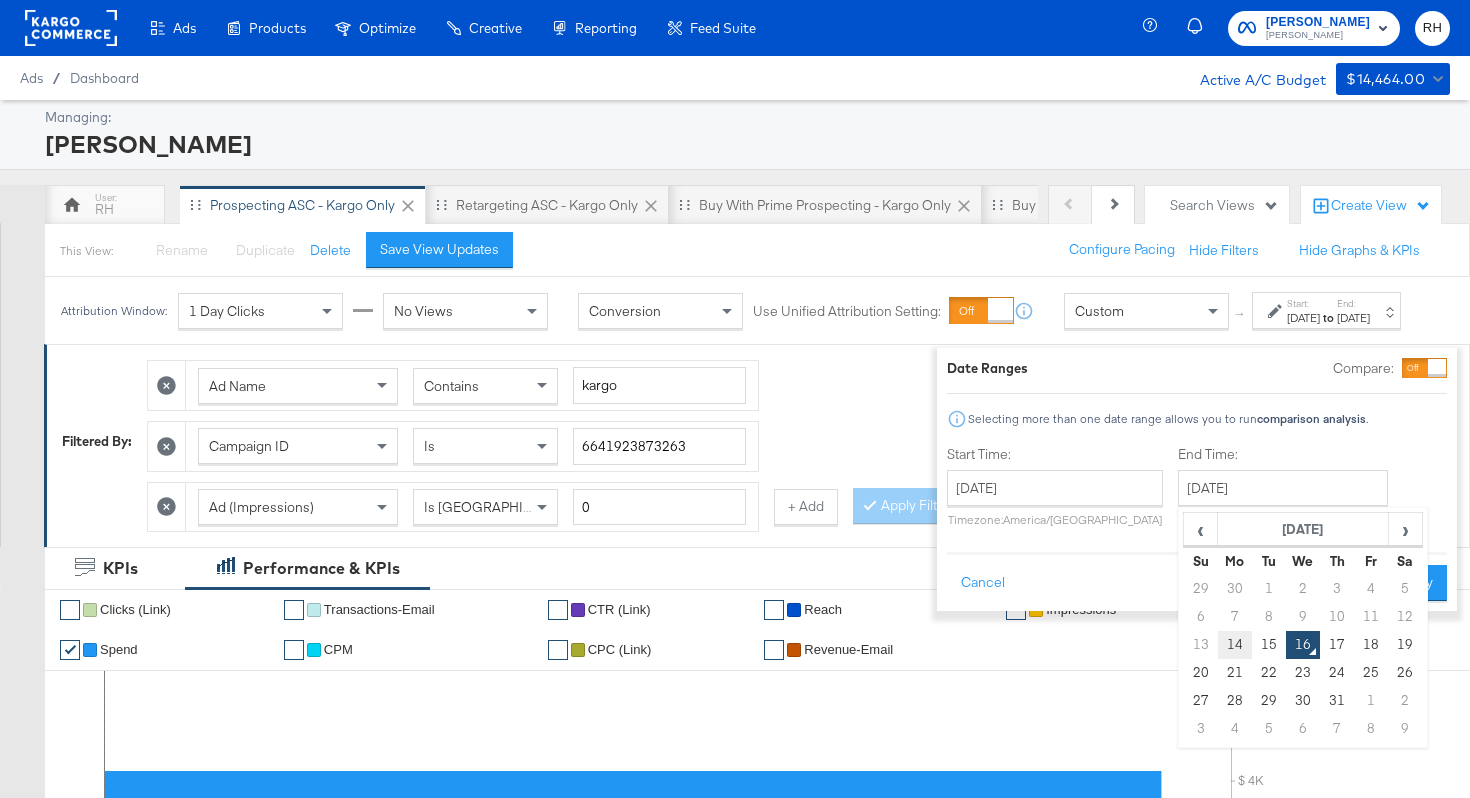 click on "14" at bounding box center (1235, 645) 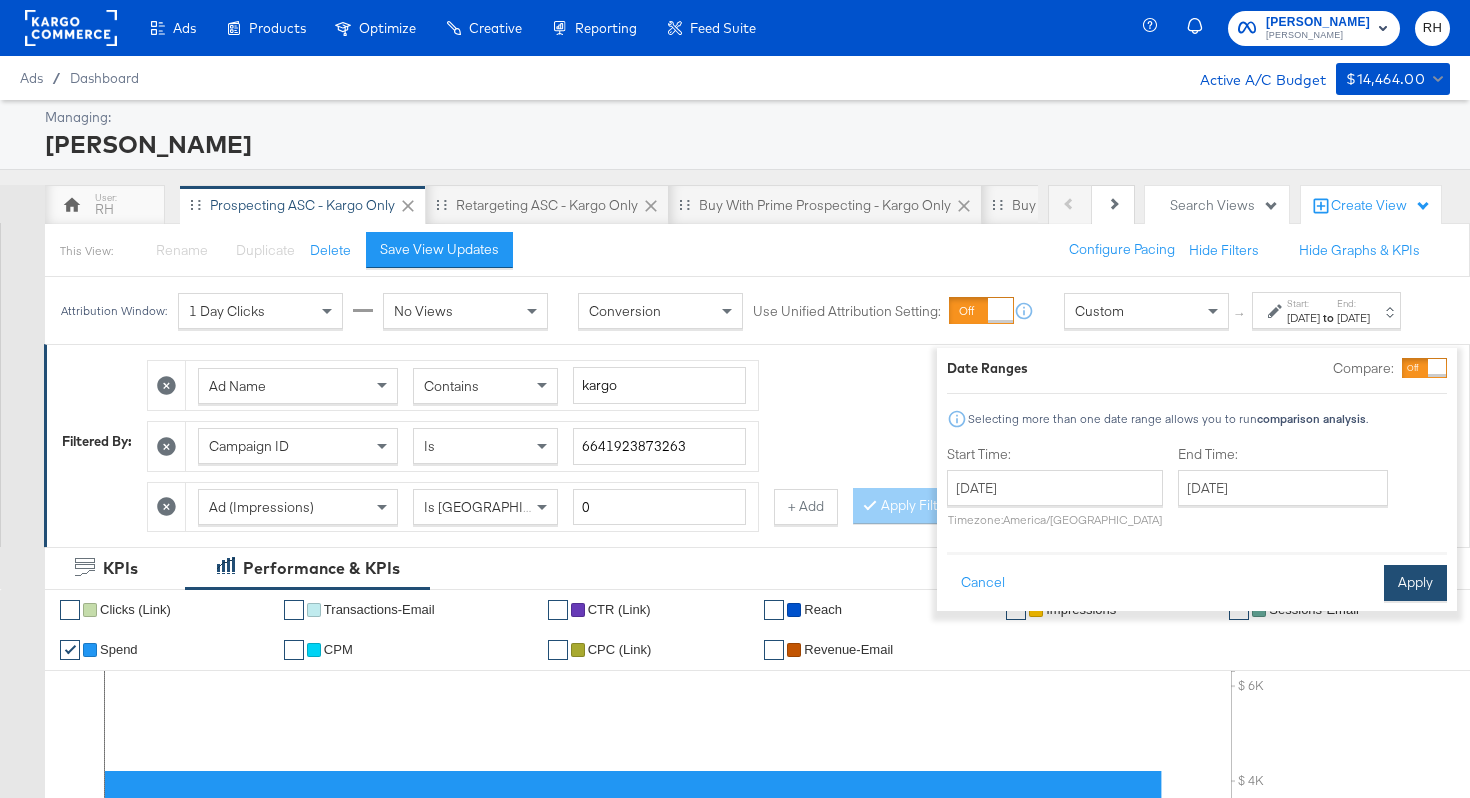 click on "Apply" at bounding box center (1415, 583) 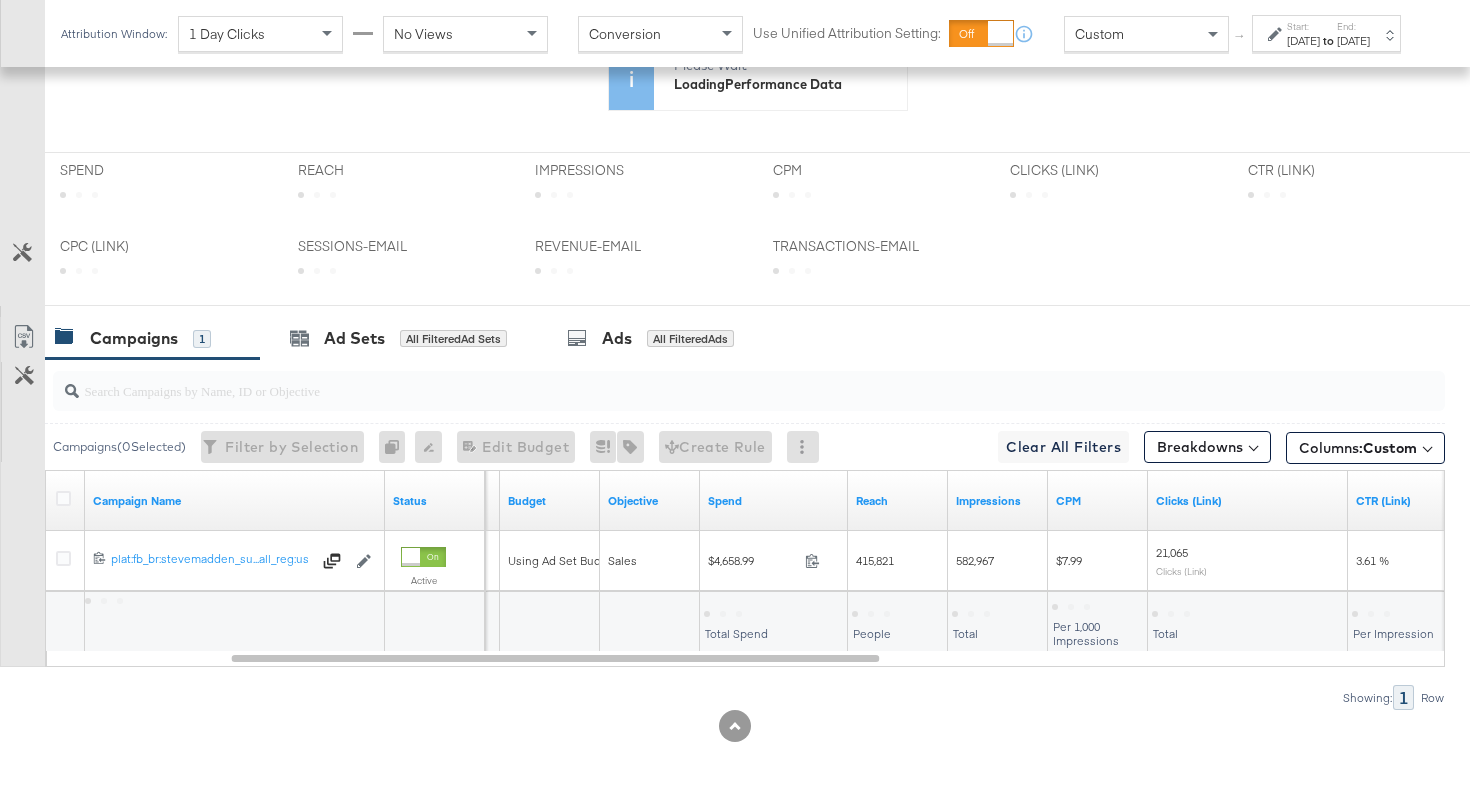 scroll, scrollTop: 886, scrollLeft: 0, axis: vertical 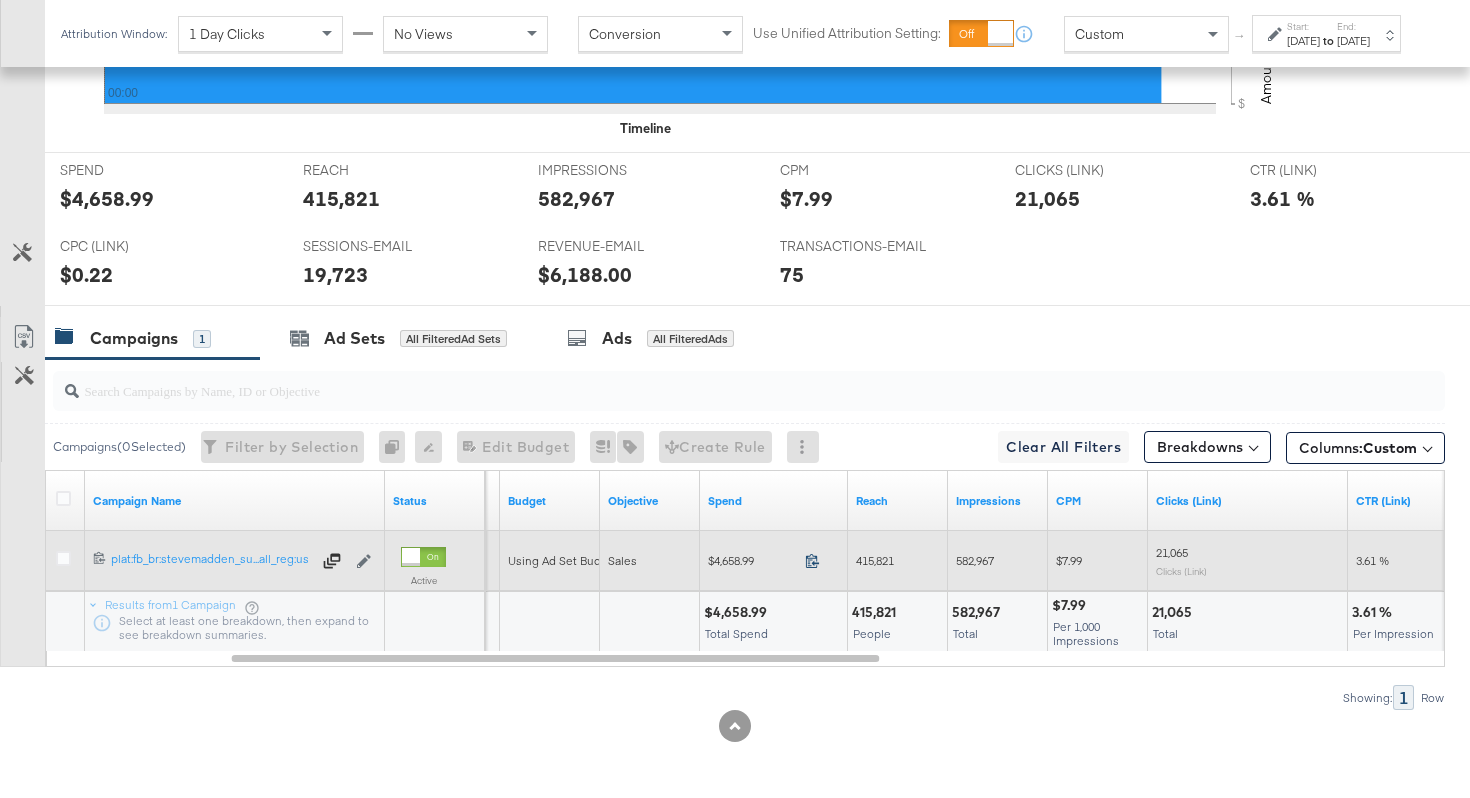 click 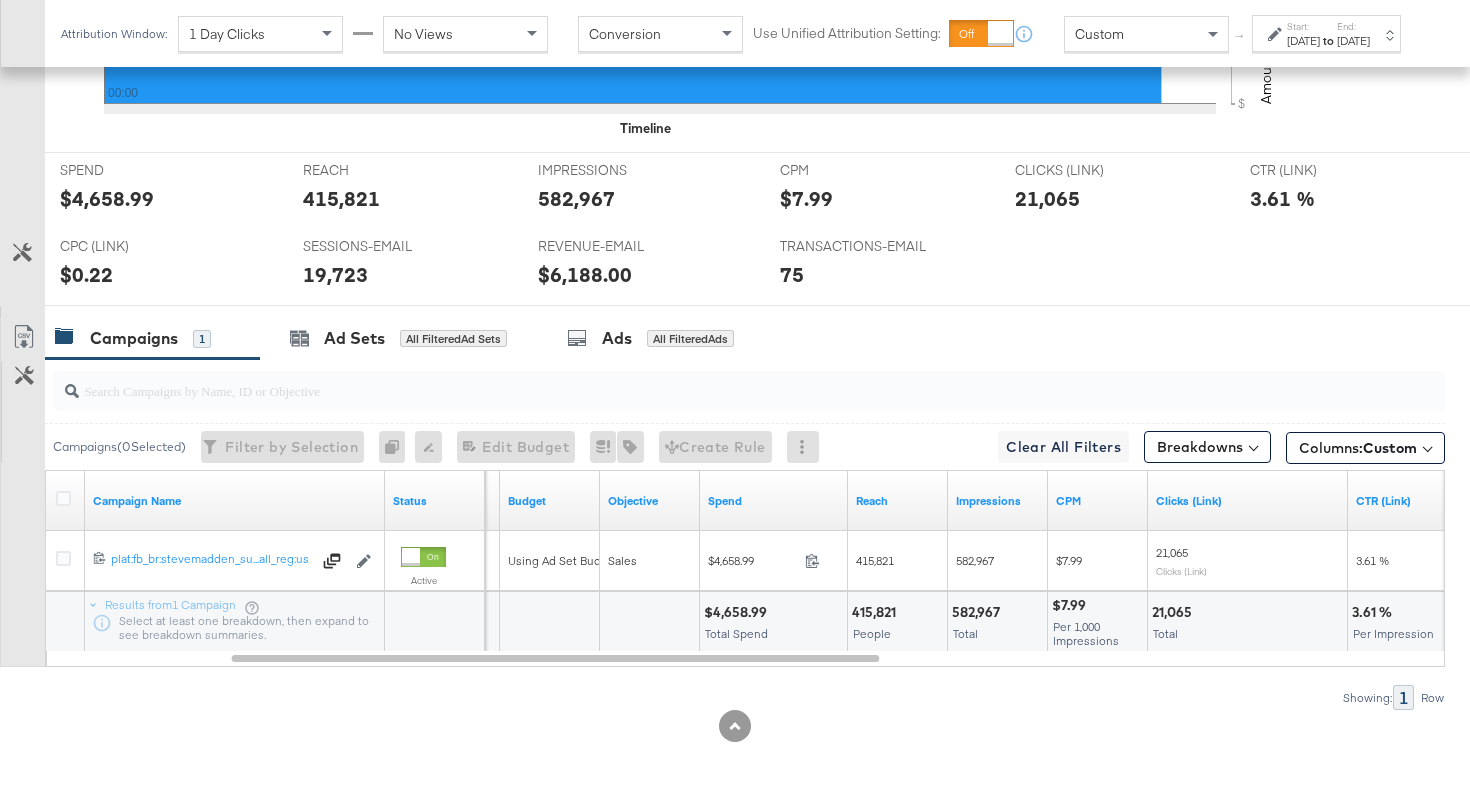 scroll, scrollTop: 0, scrollLeft: 0, axis: both 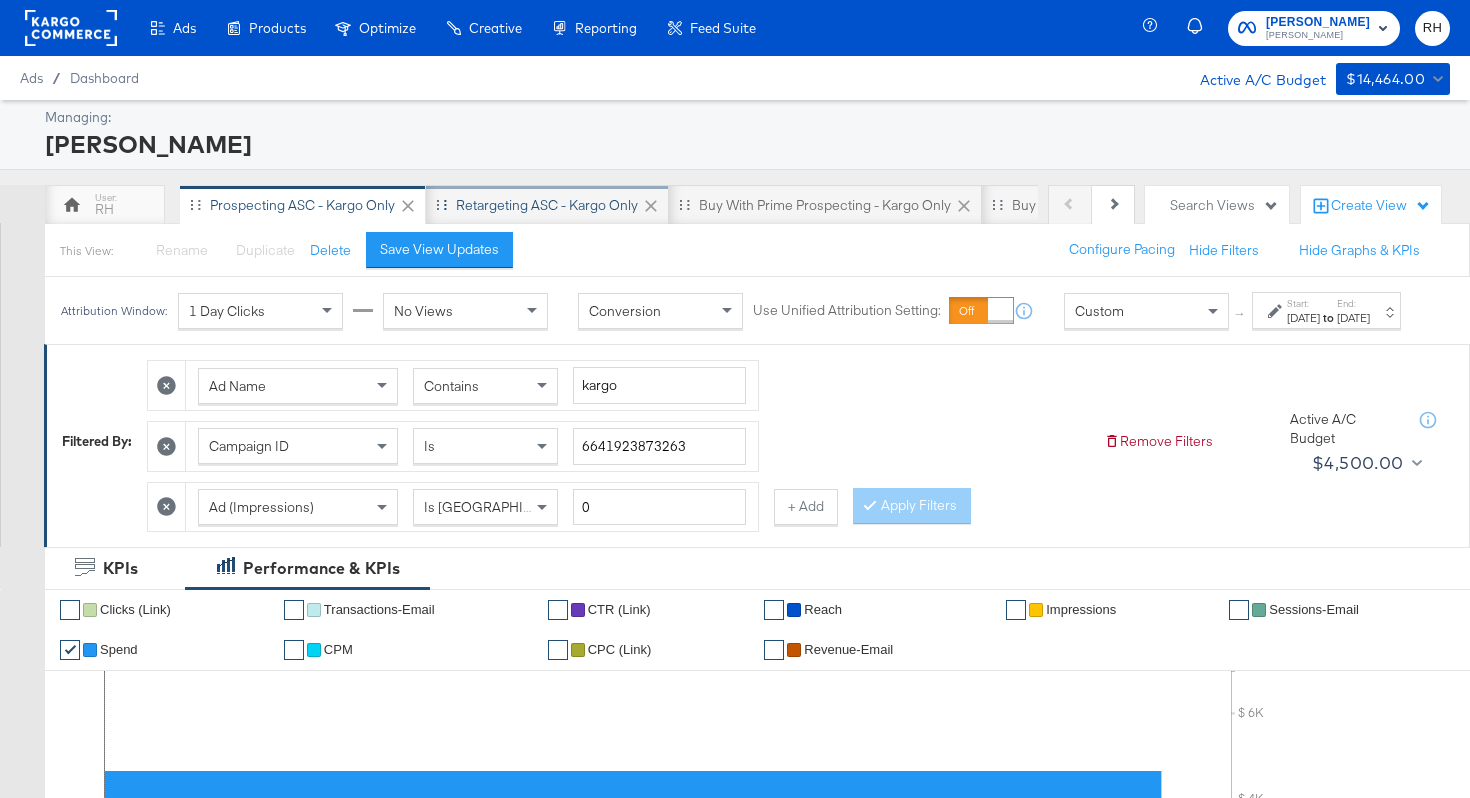 click on "Retargeting ASC - Kargo only" at bounding box center (547, 205) 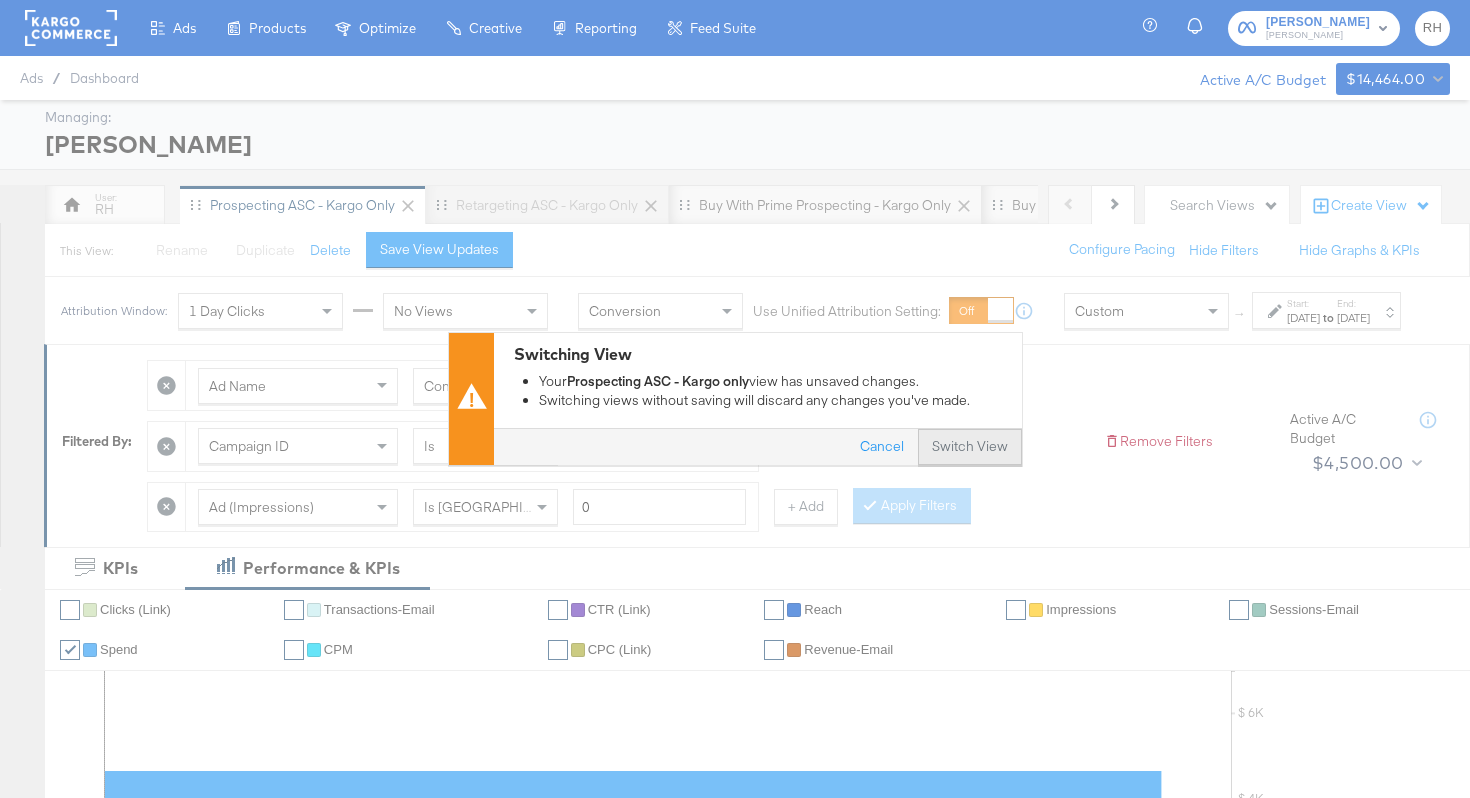 click on "Switch View" at bounding box center (970, 448) 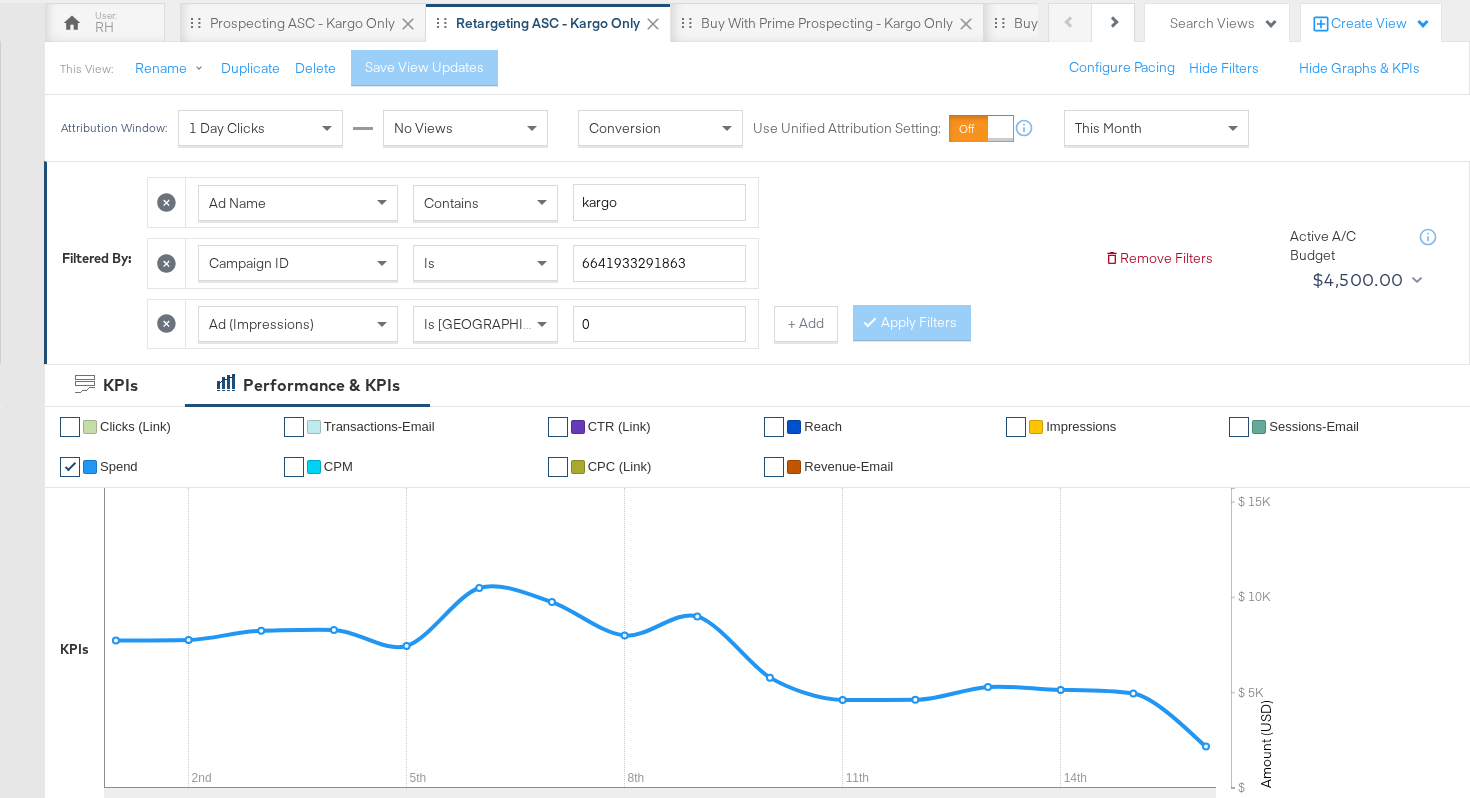 scroll, scrollTop: 188, scrollLeft: 0, axis: vertical 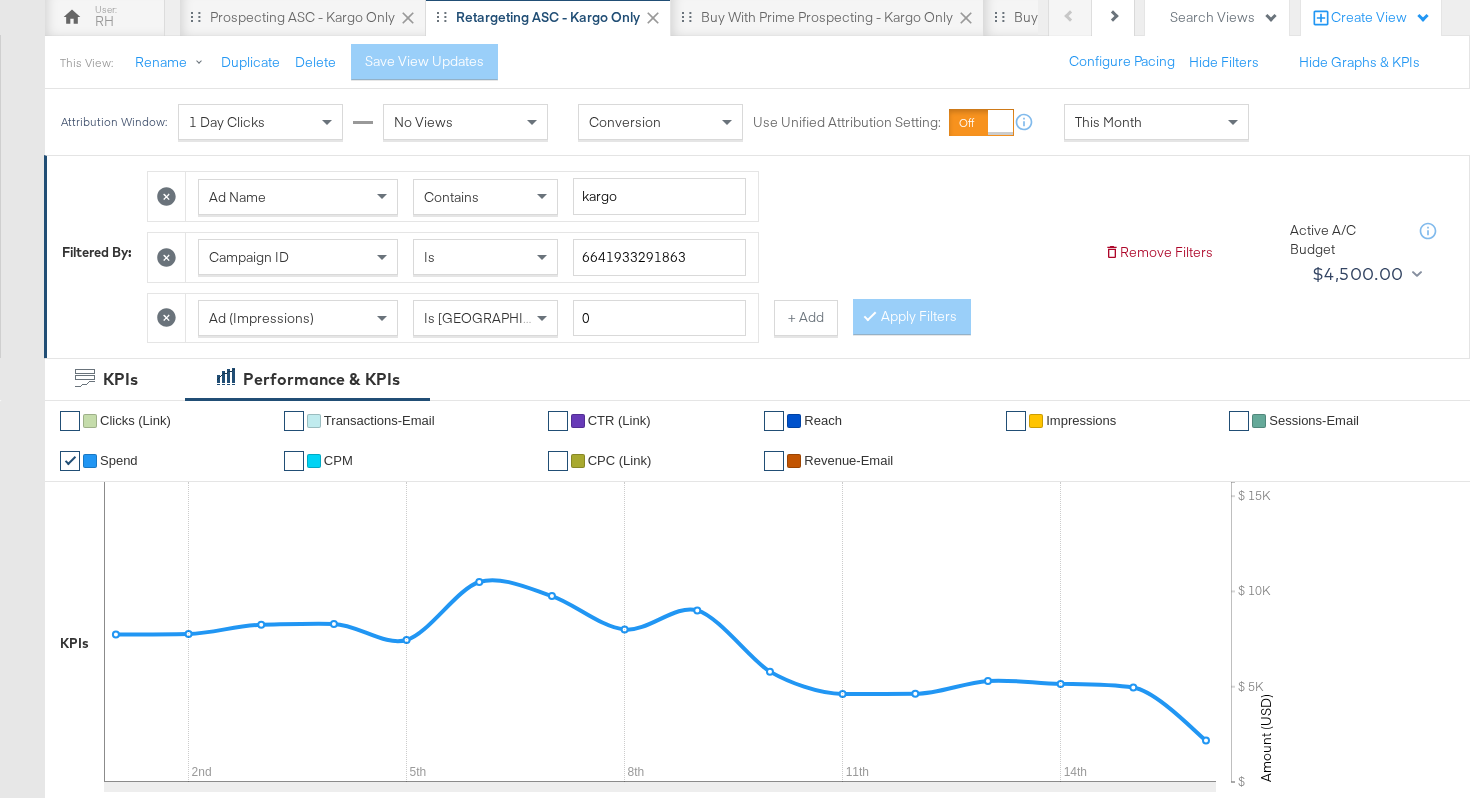 click on "This Month" at bounding box center [1156, 122] 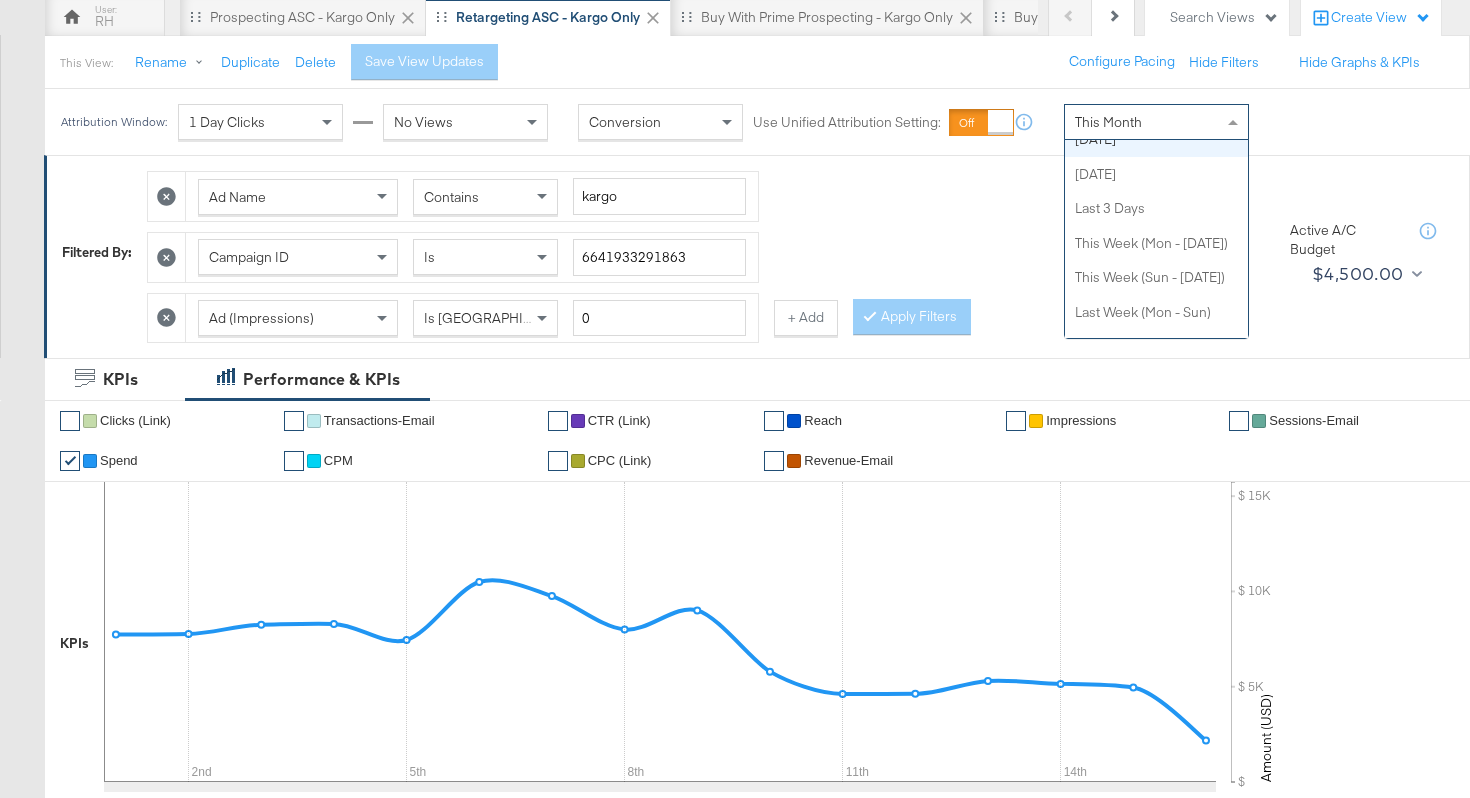 scroll, scrollTop: 0, scrollLeft: 0, axis: both 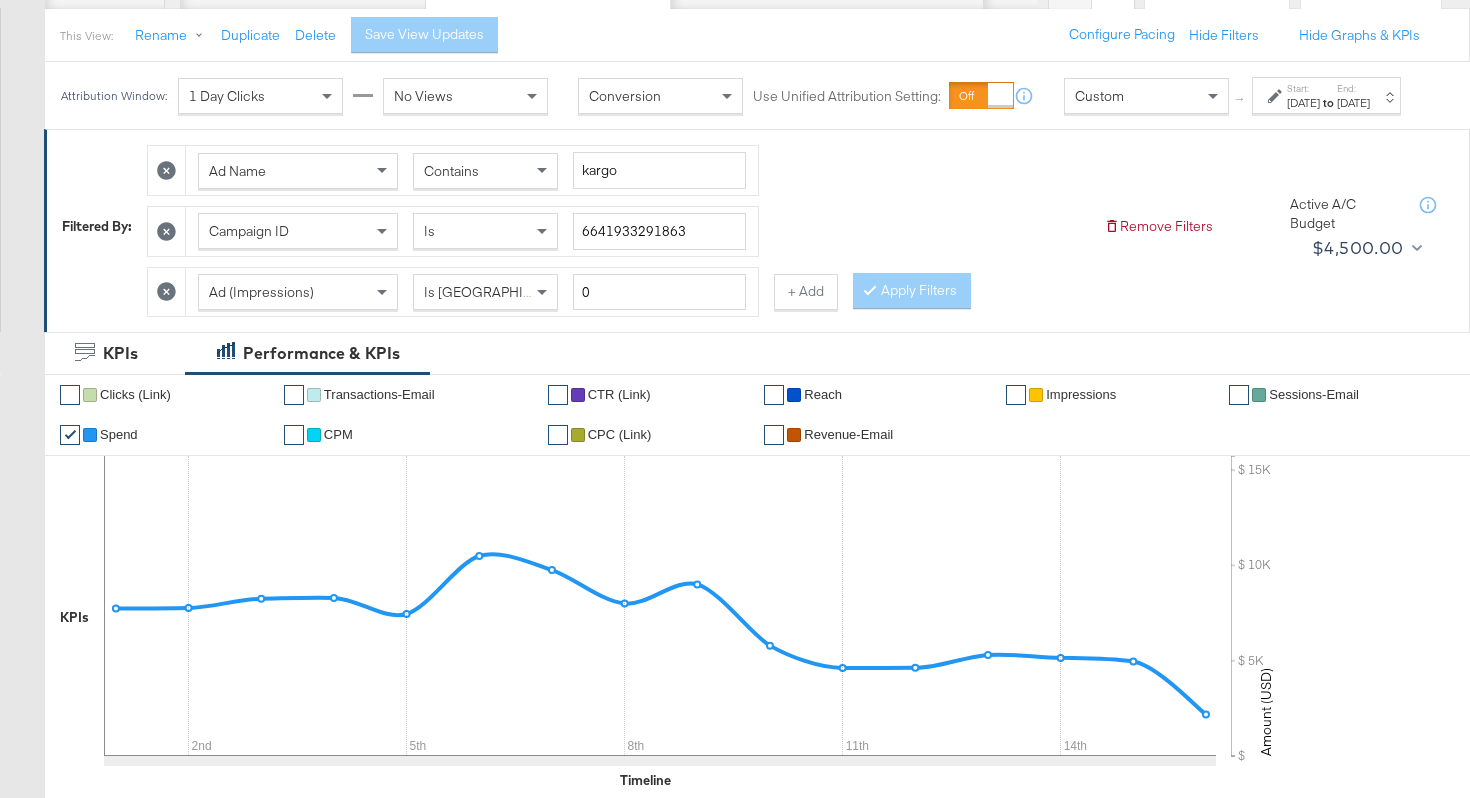 click on "[DATE]" at bounding box center (1303, 103) 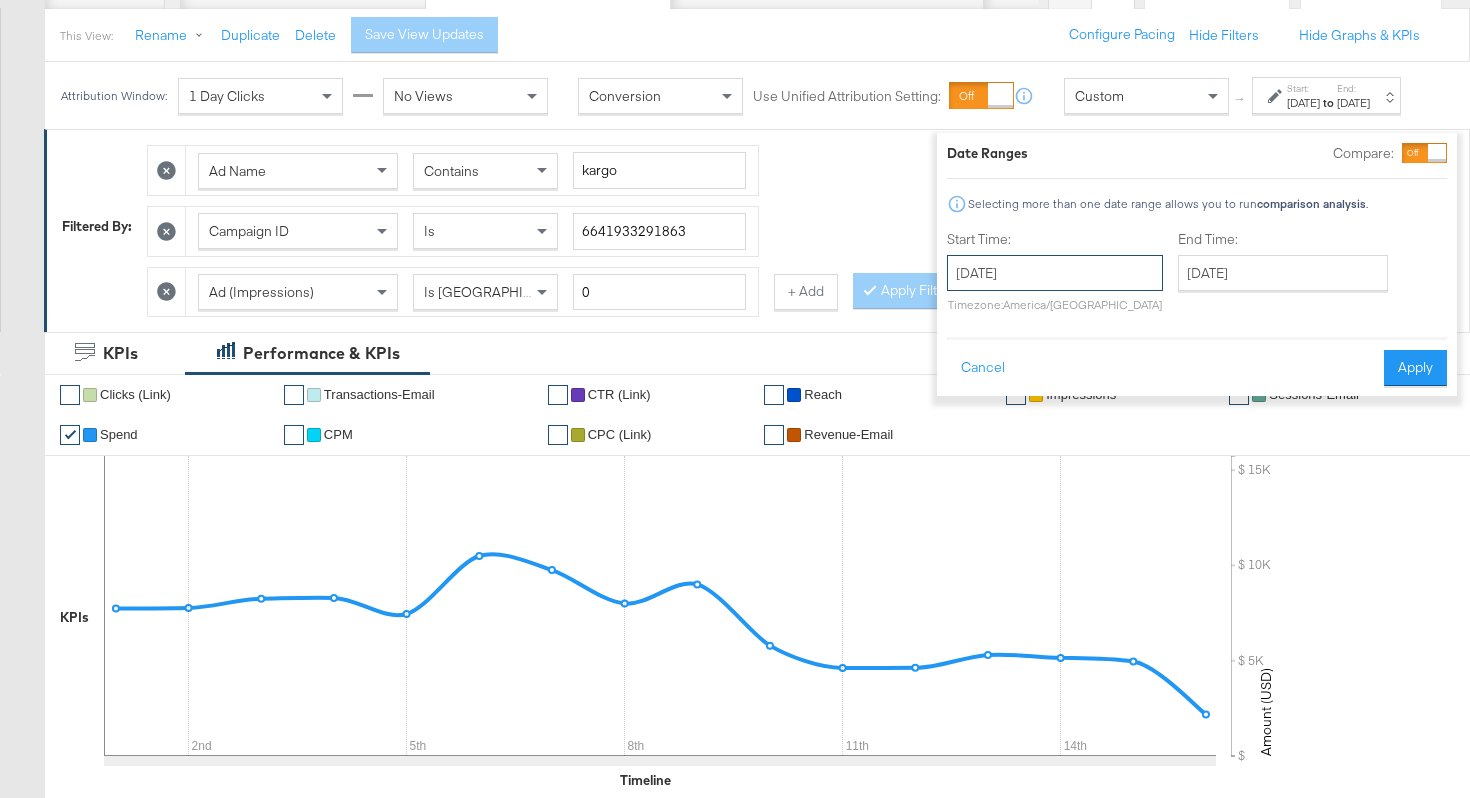 click on "[DATE]" at bounding box center (1055, 273) 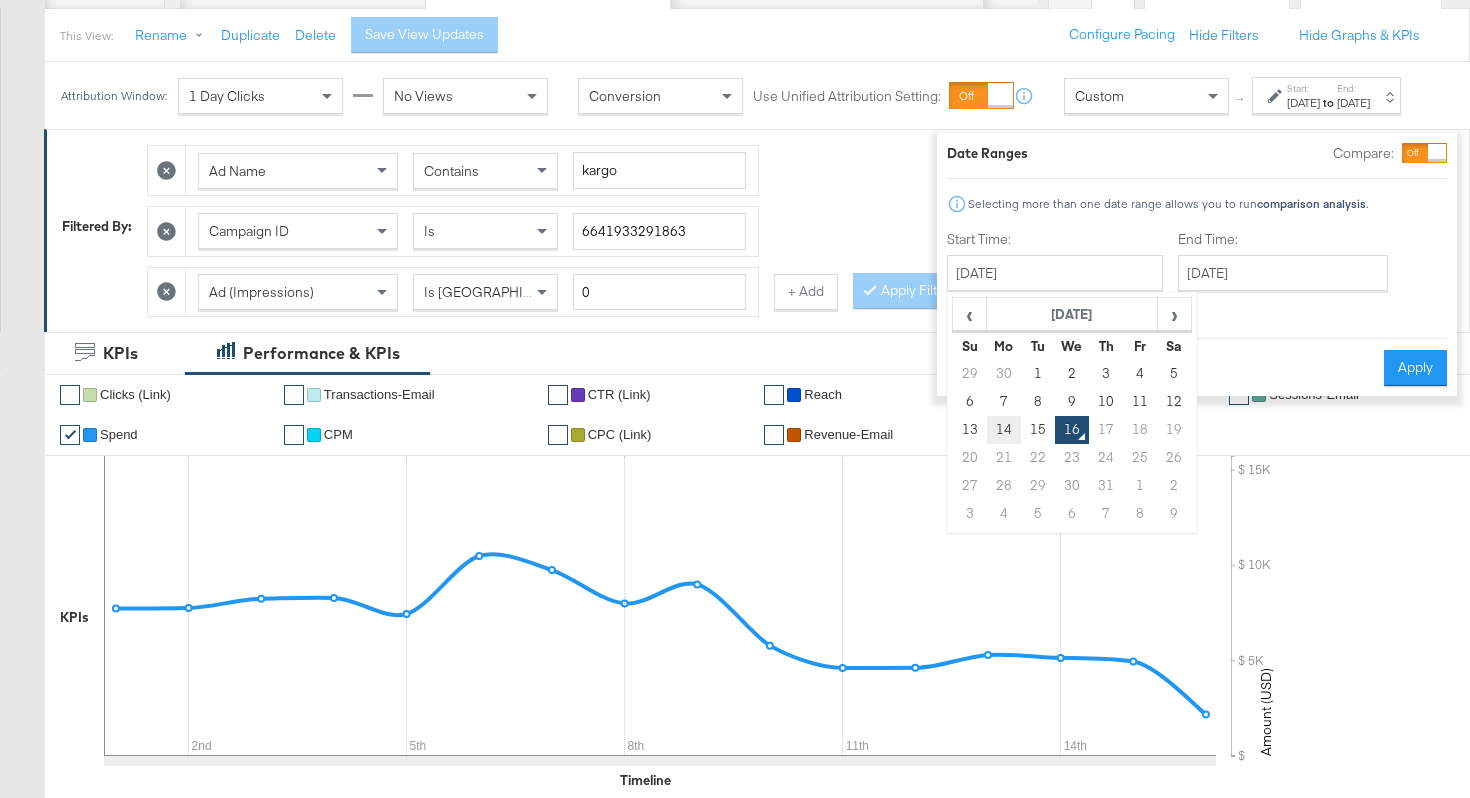 click on "14" at bounding box center (1004, 430) 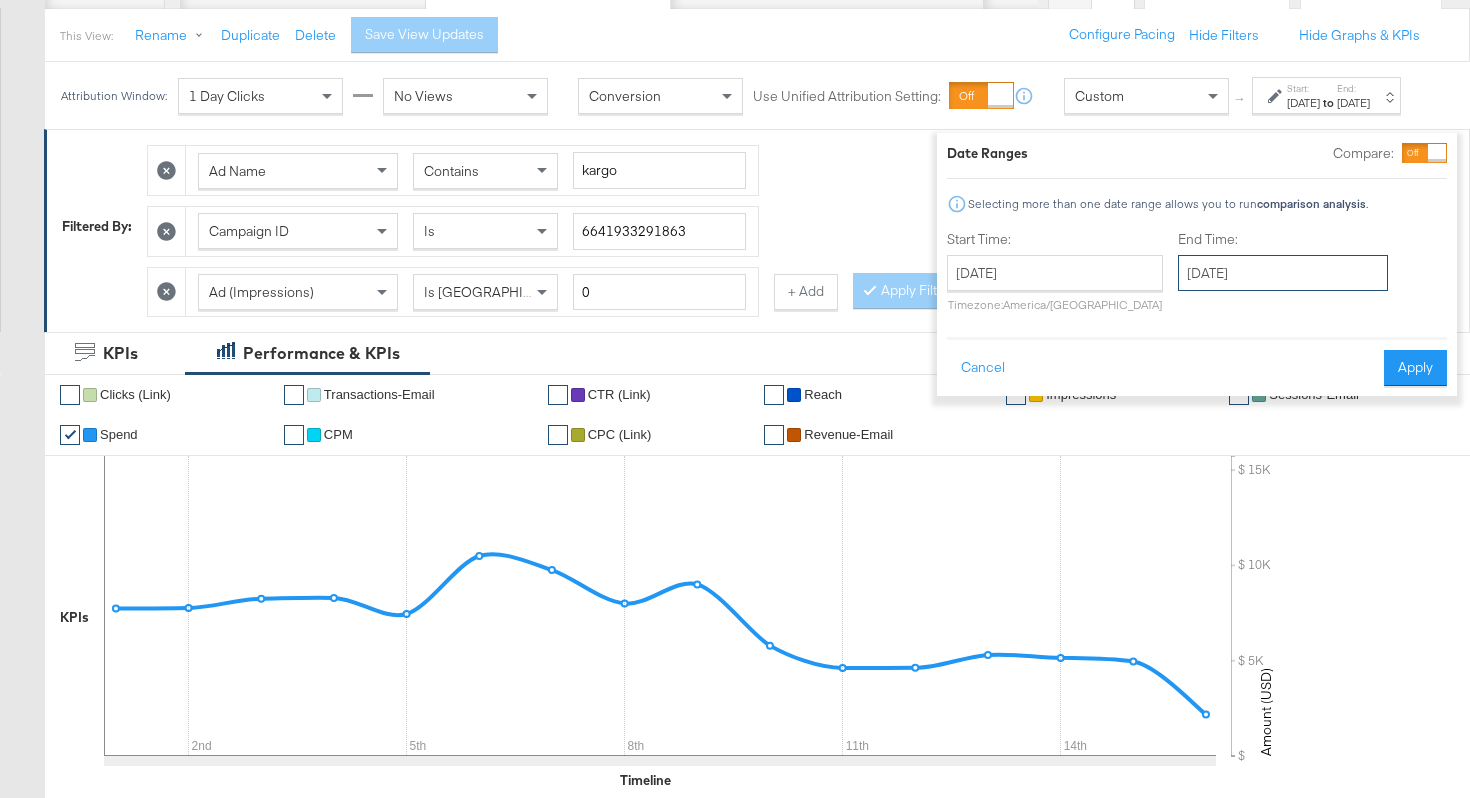 click on "[DATE]" at bounding box center (1283, 273) 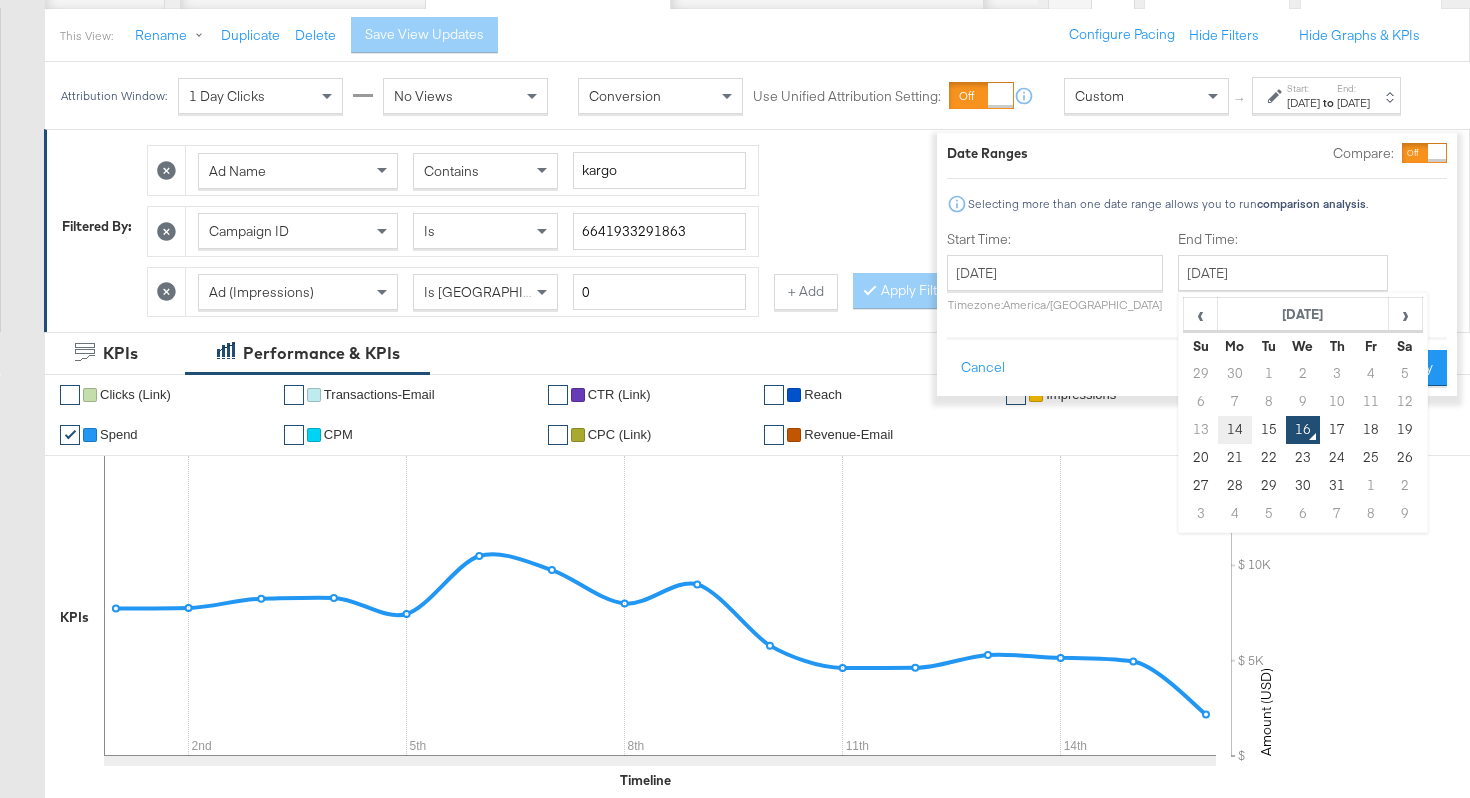 click on "14" at bounding box center (1235, 430) 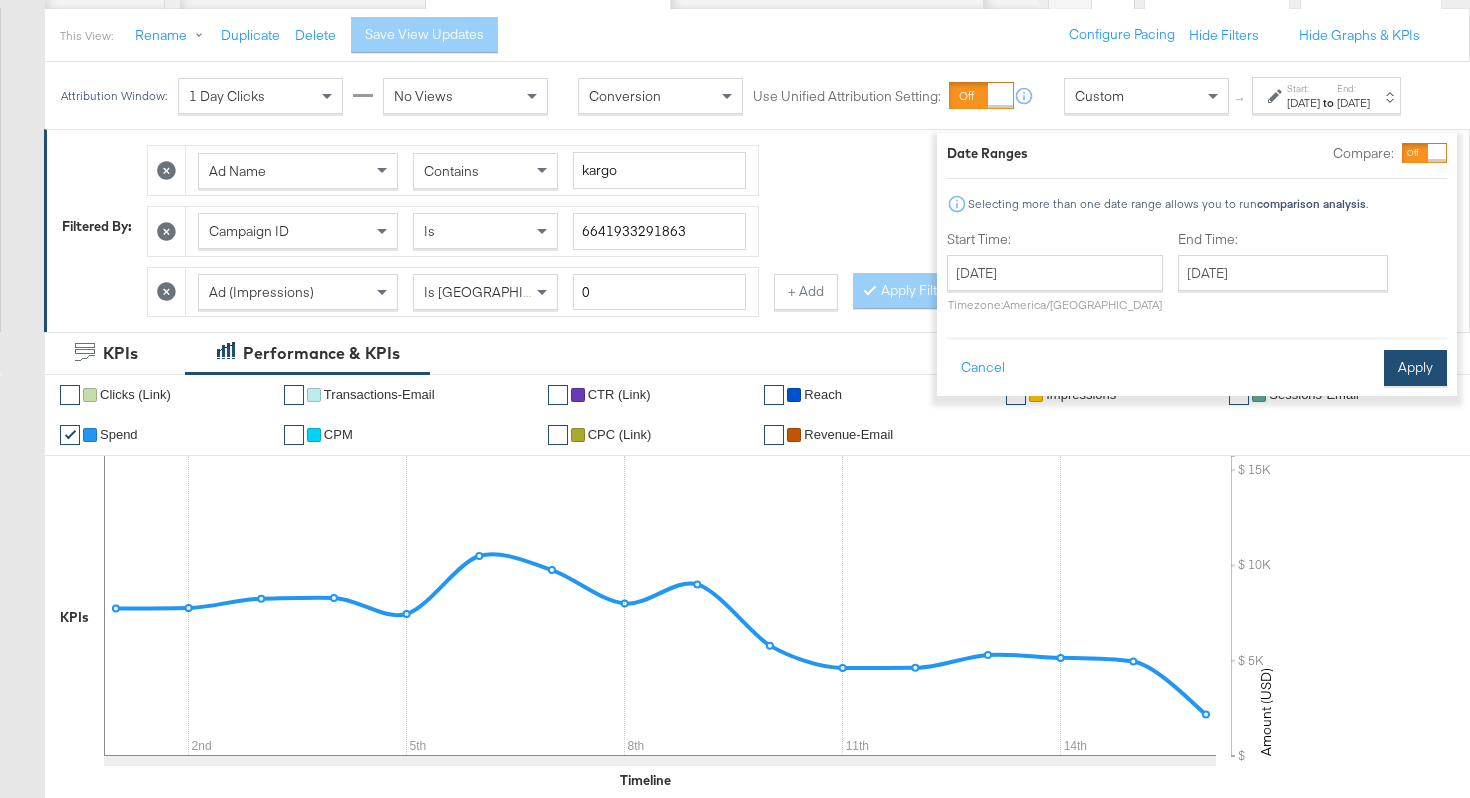 click on "Apply" at bounding box center [1415, 368] 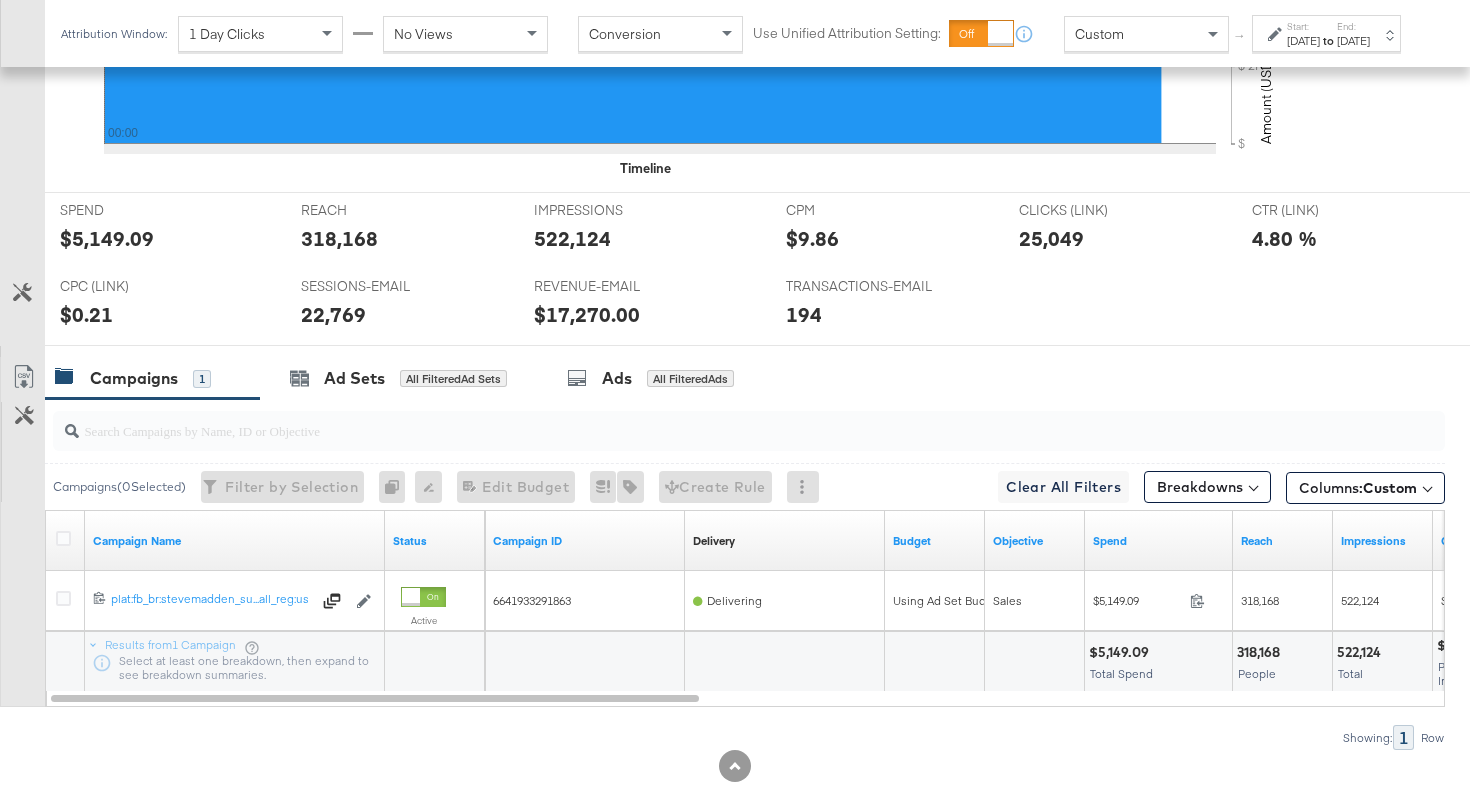 scroll, scrollTop: 886, scrollLeft: 0, axis: vertical 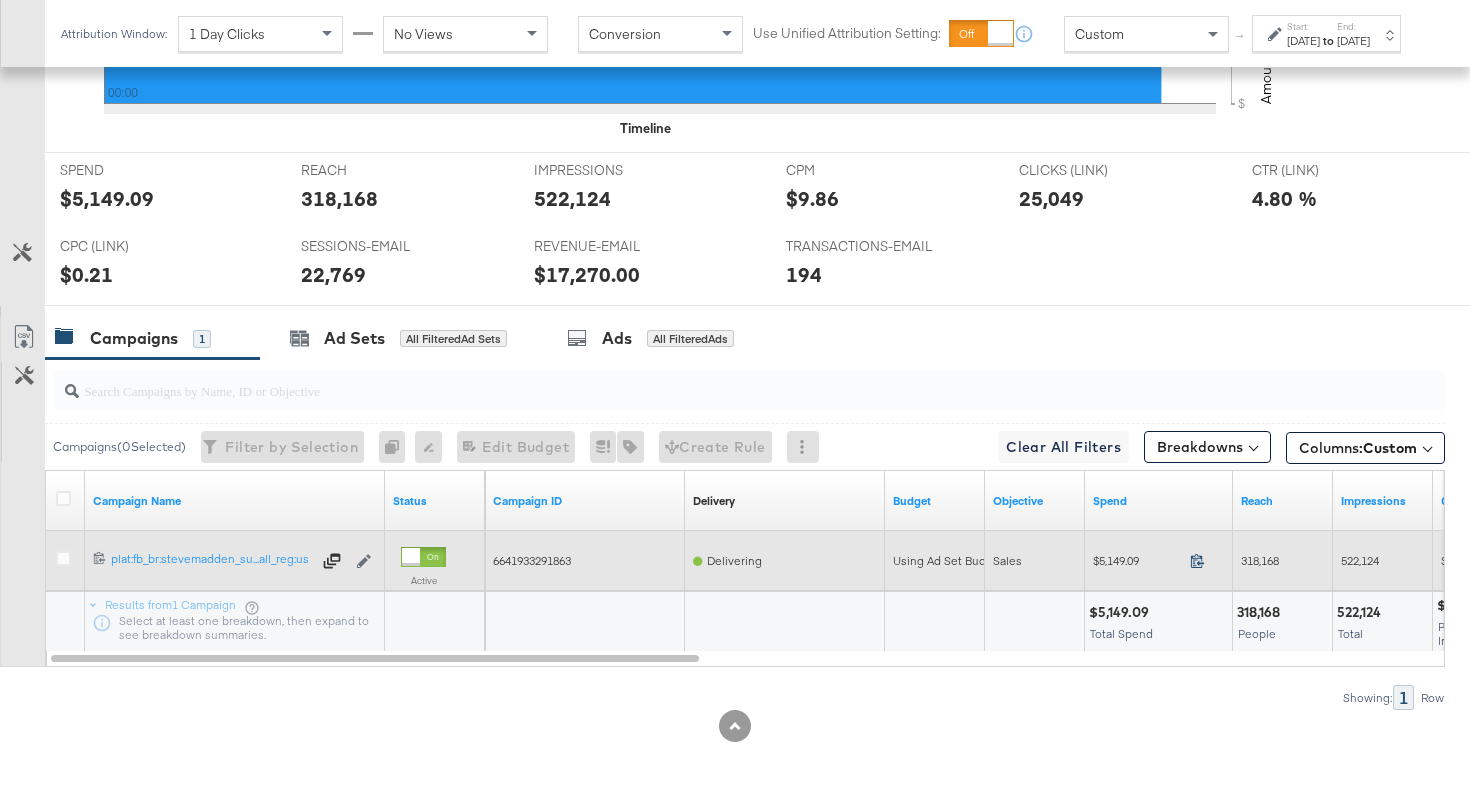 click 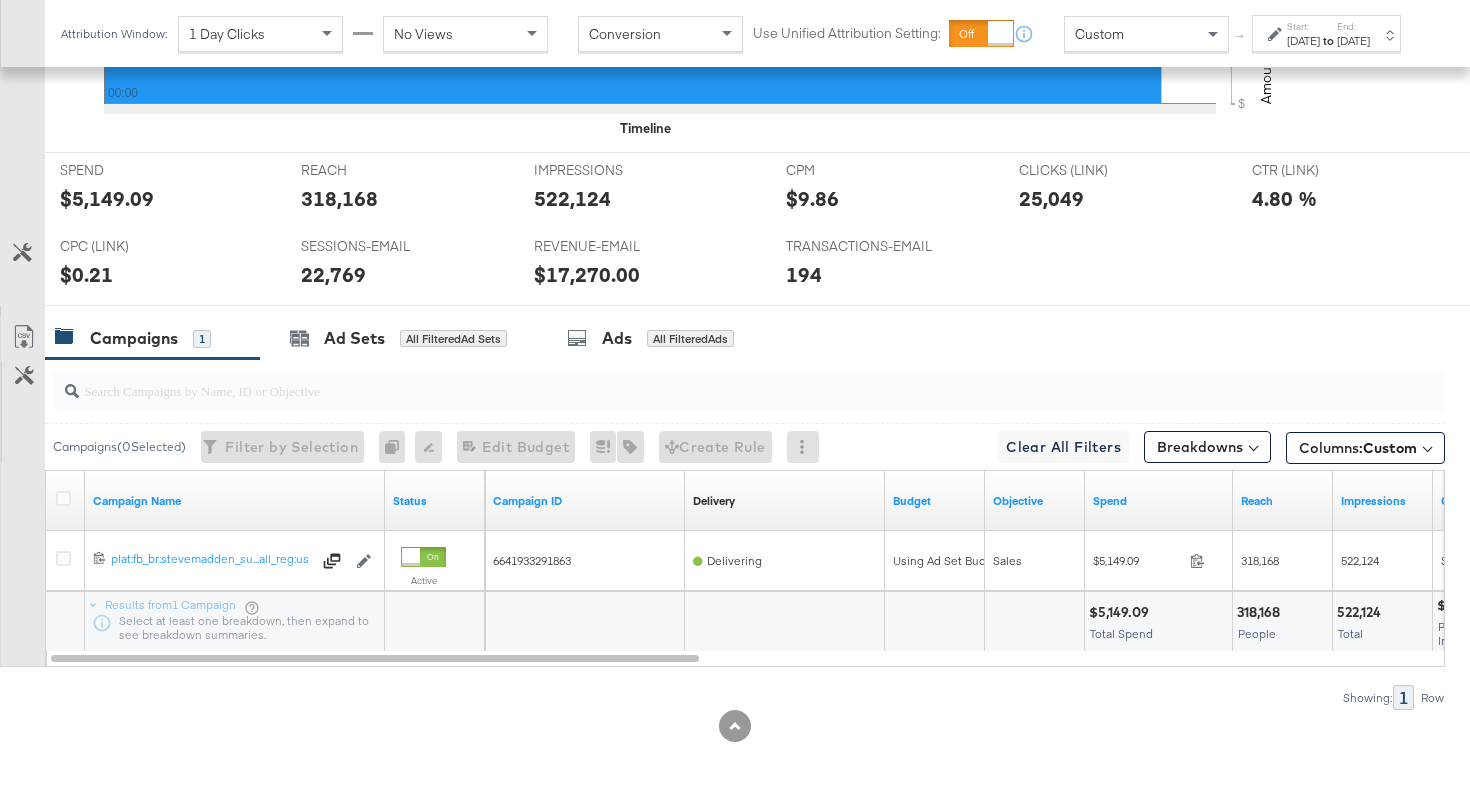 click on "Custom" at bounding box center (1146, 34) 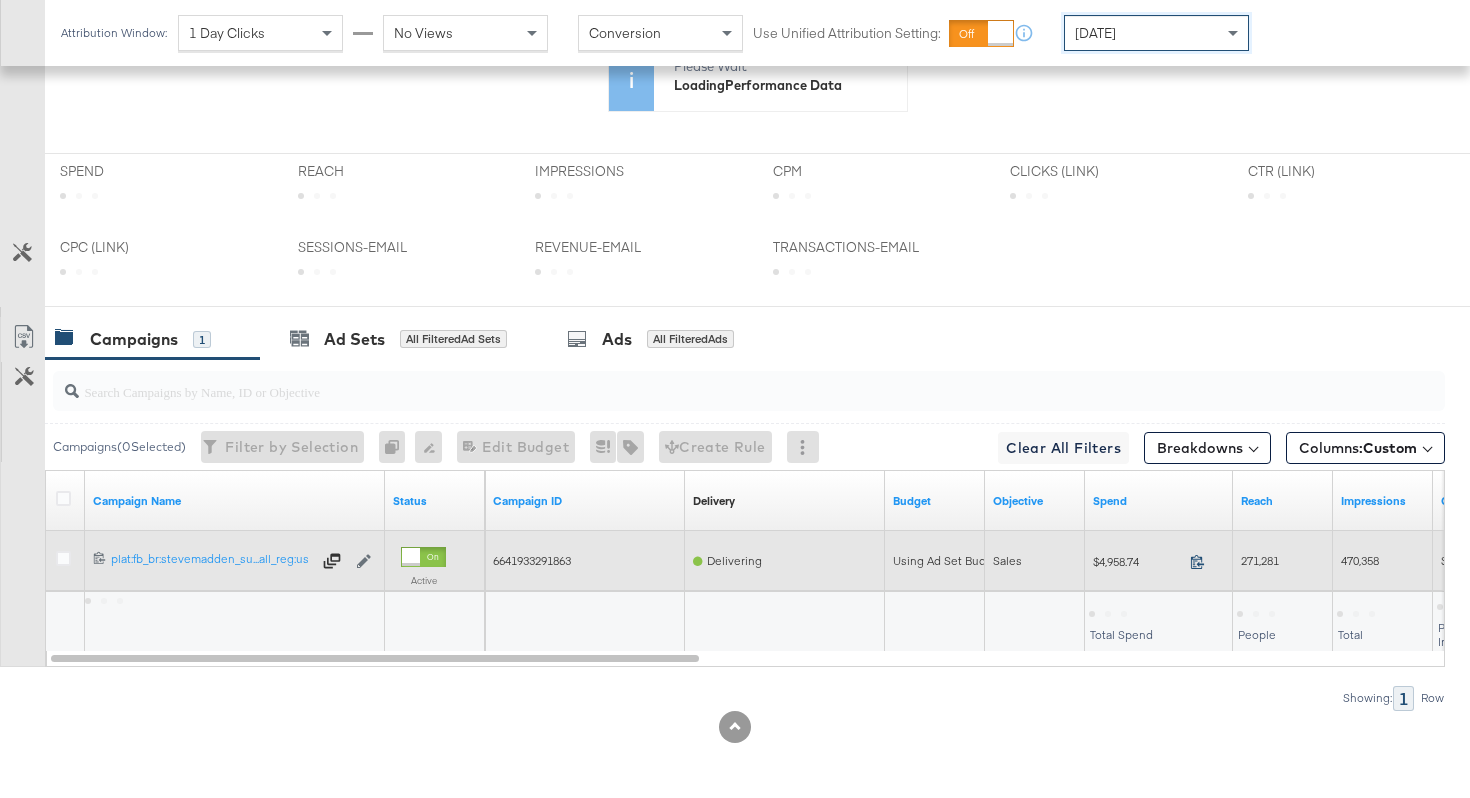 scroll, scrollTop: 866, scrollLeft: 0, axis: vertical 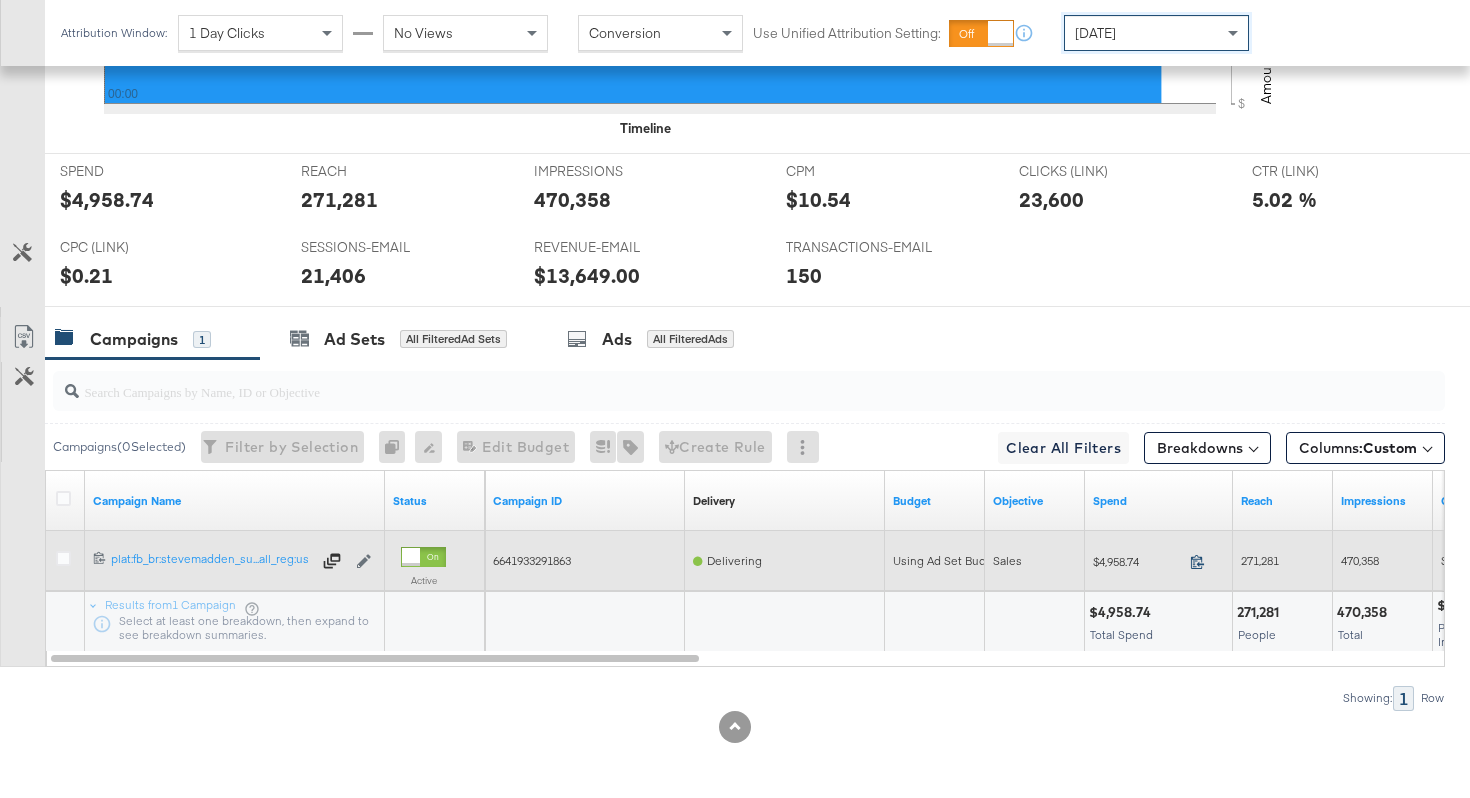 click 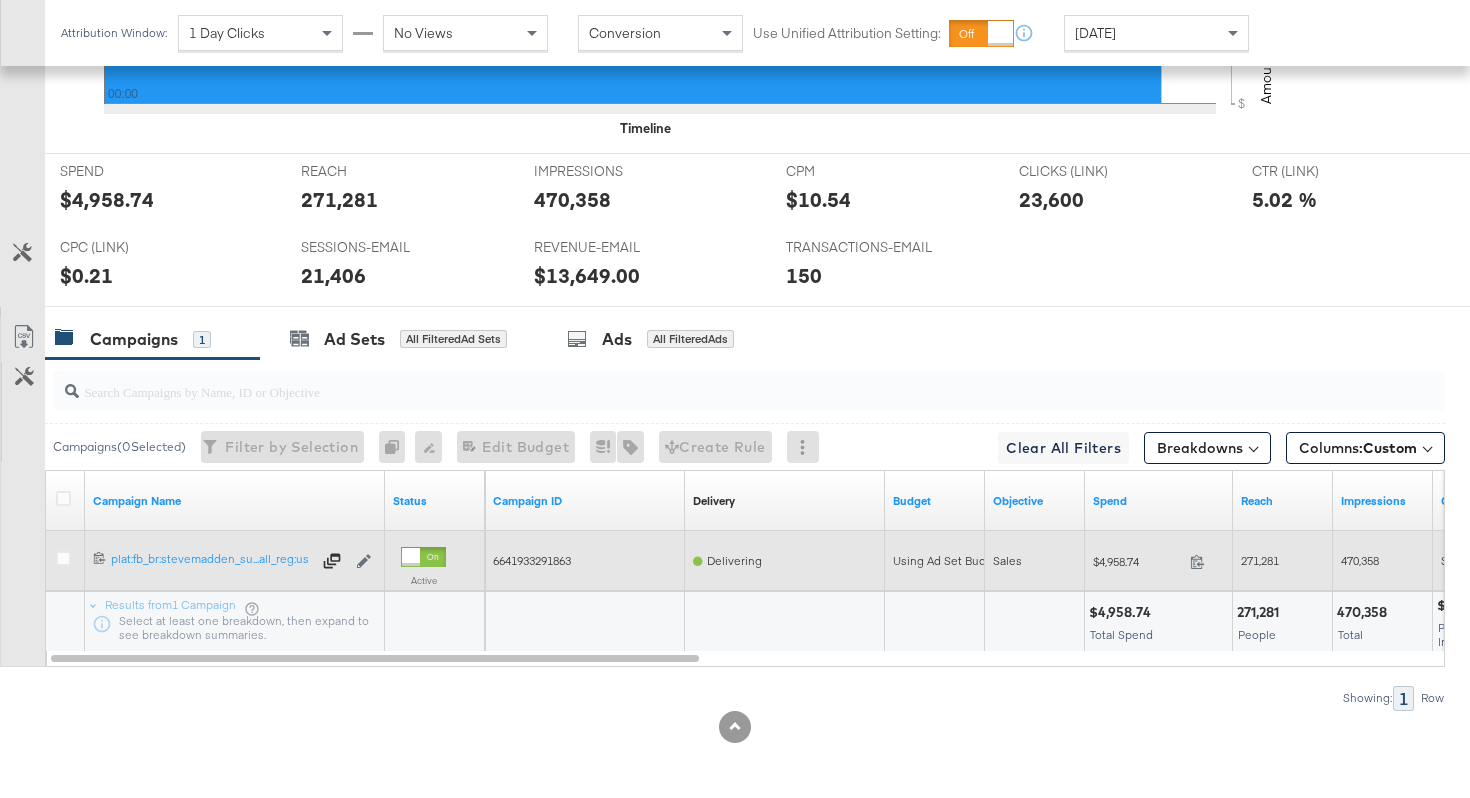click on "271,281" at bounding box center [1260, 560] 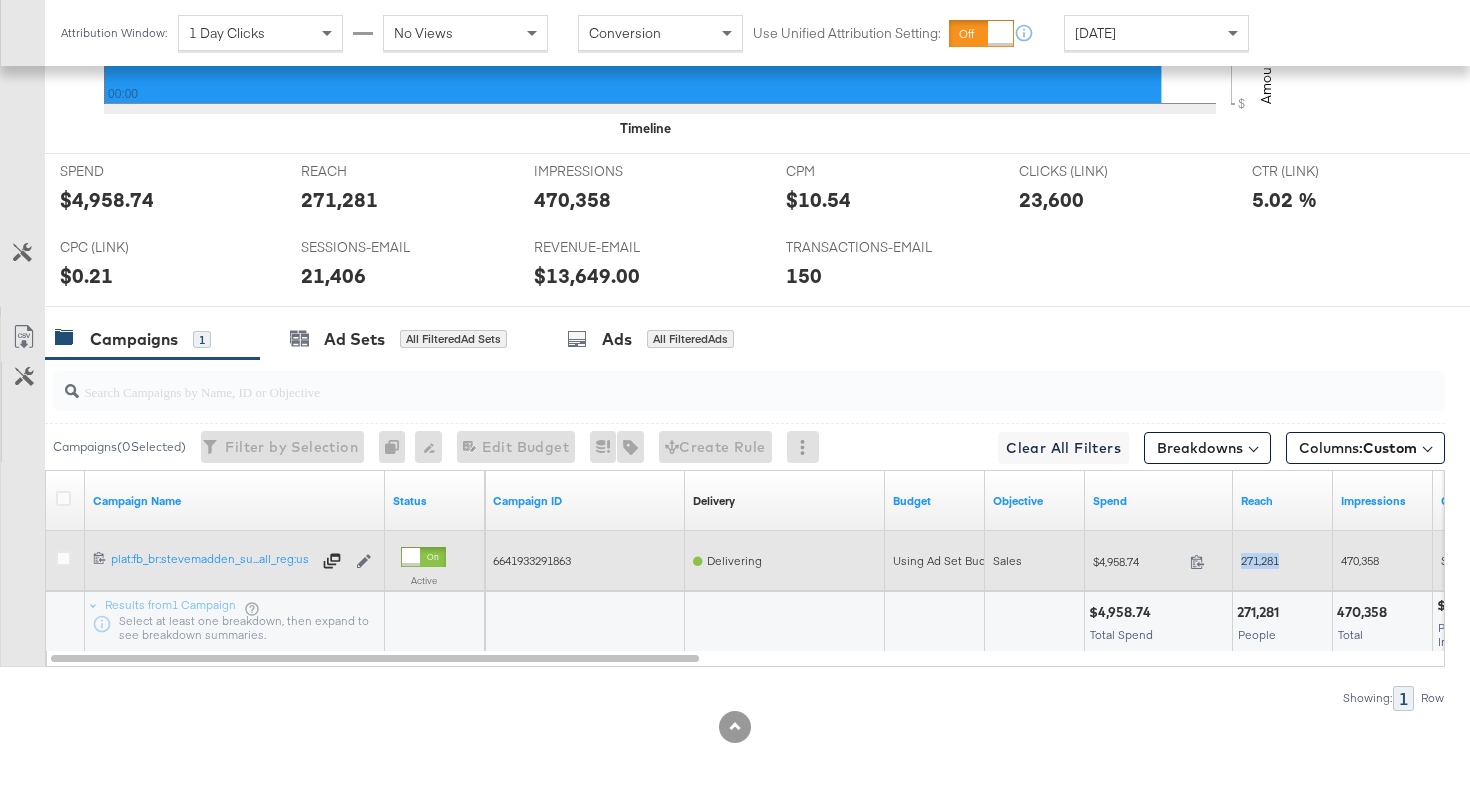 click on "271,281" at bounding box center (1260, 560) 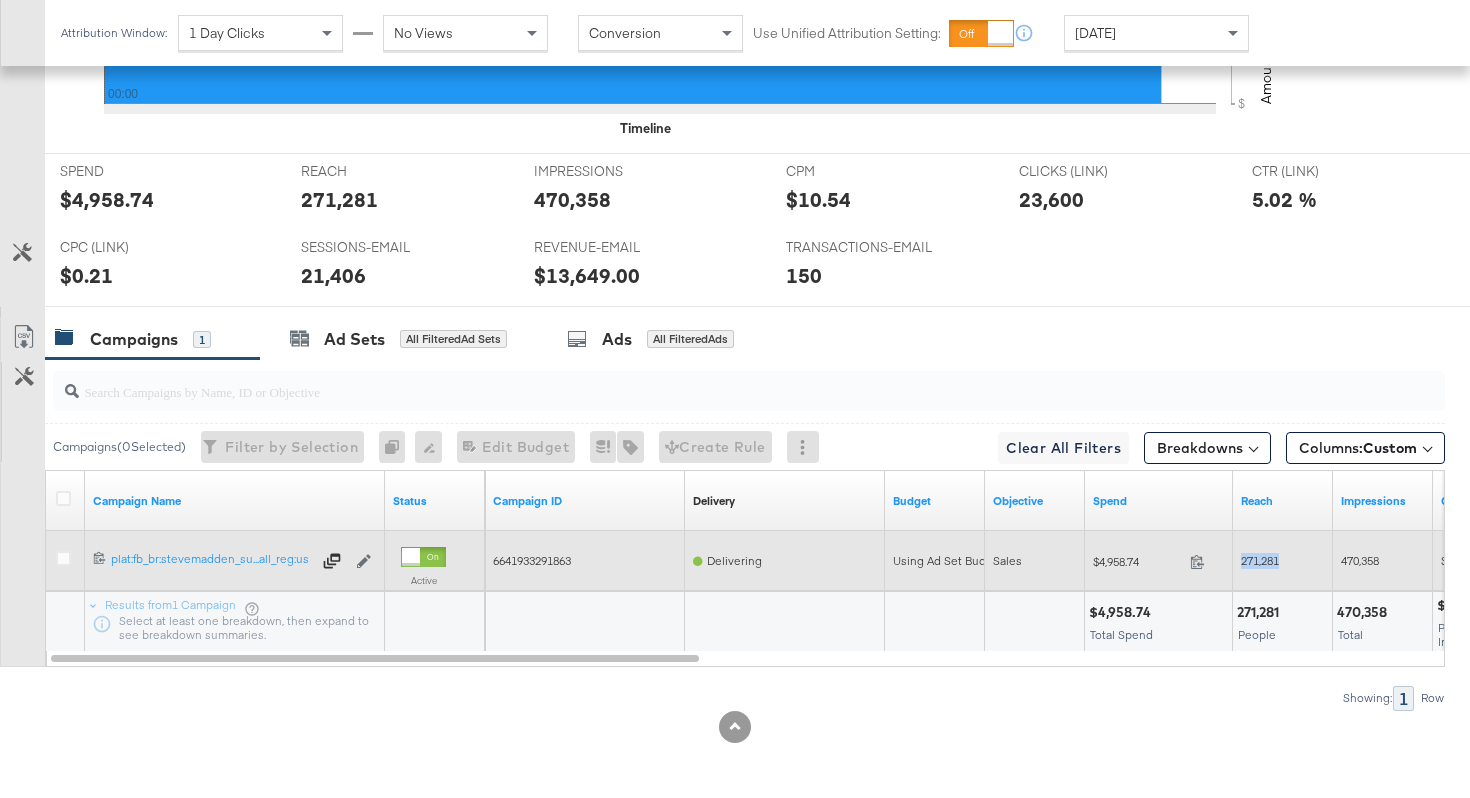 click on "470,358" at bounding box center [1360, 560] 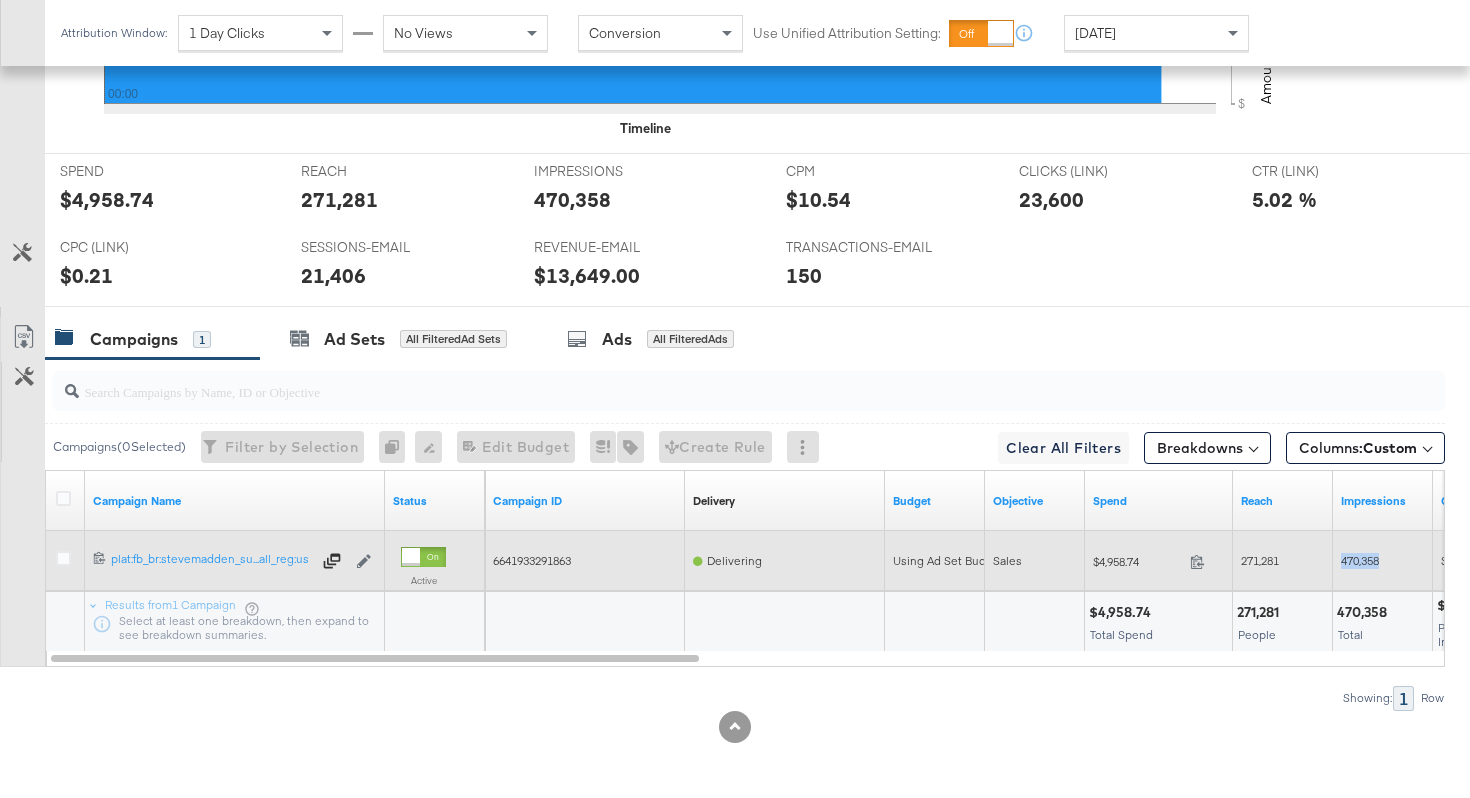 click on "470,358" at bounding box center (1360, 560) 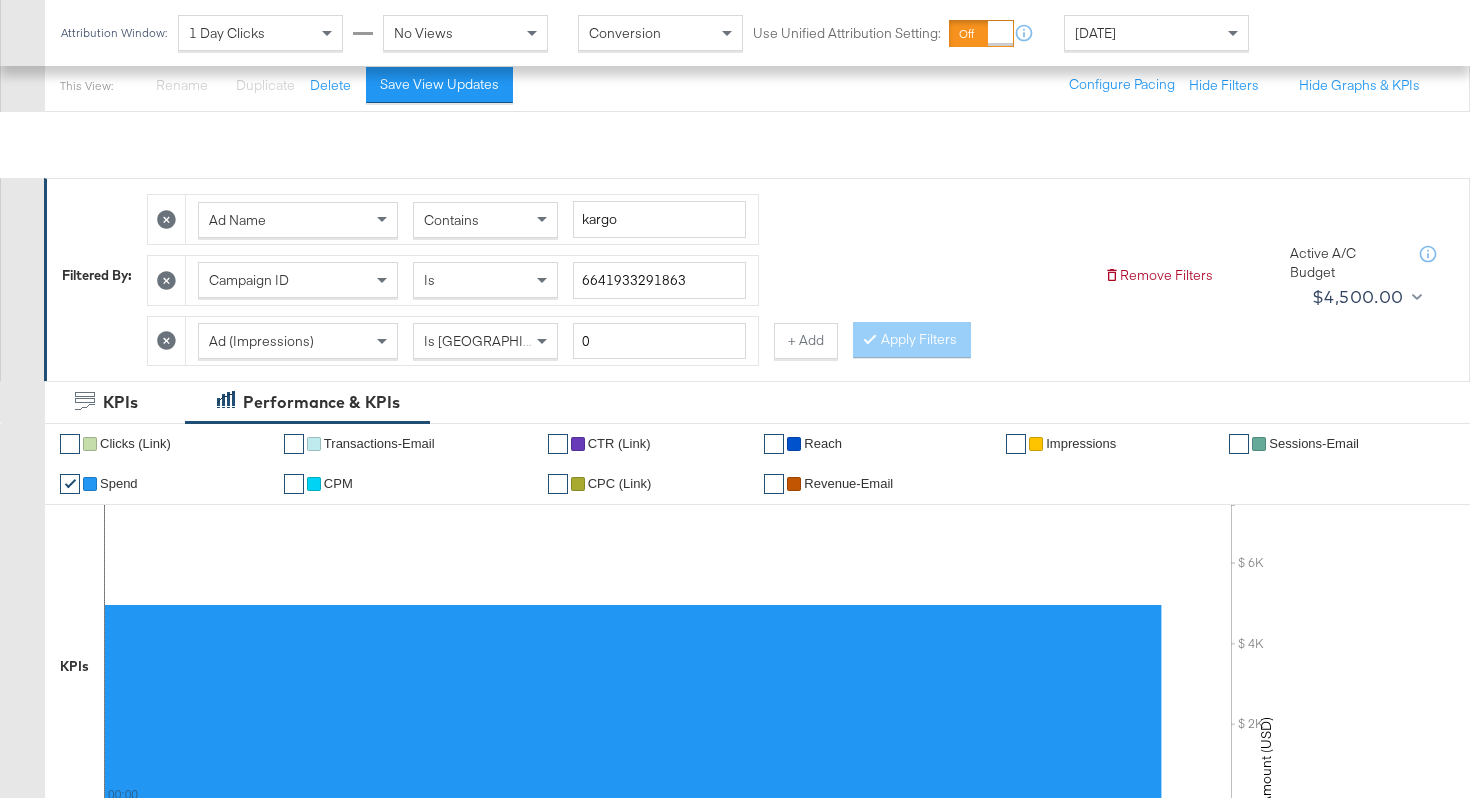 scroll, scrollTop: 0, scrollLeft: 0, axis: both 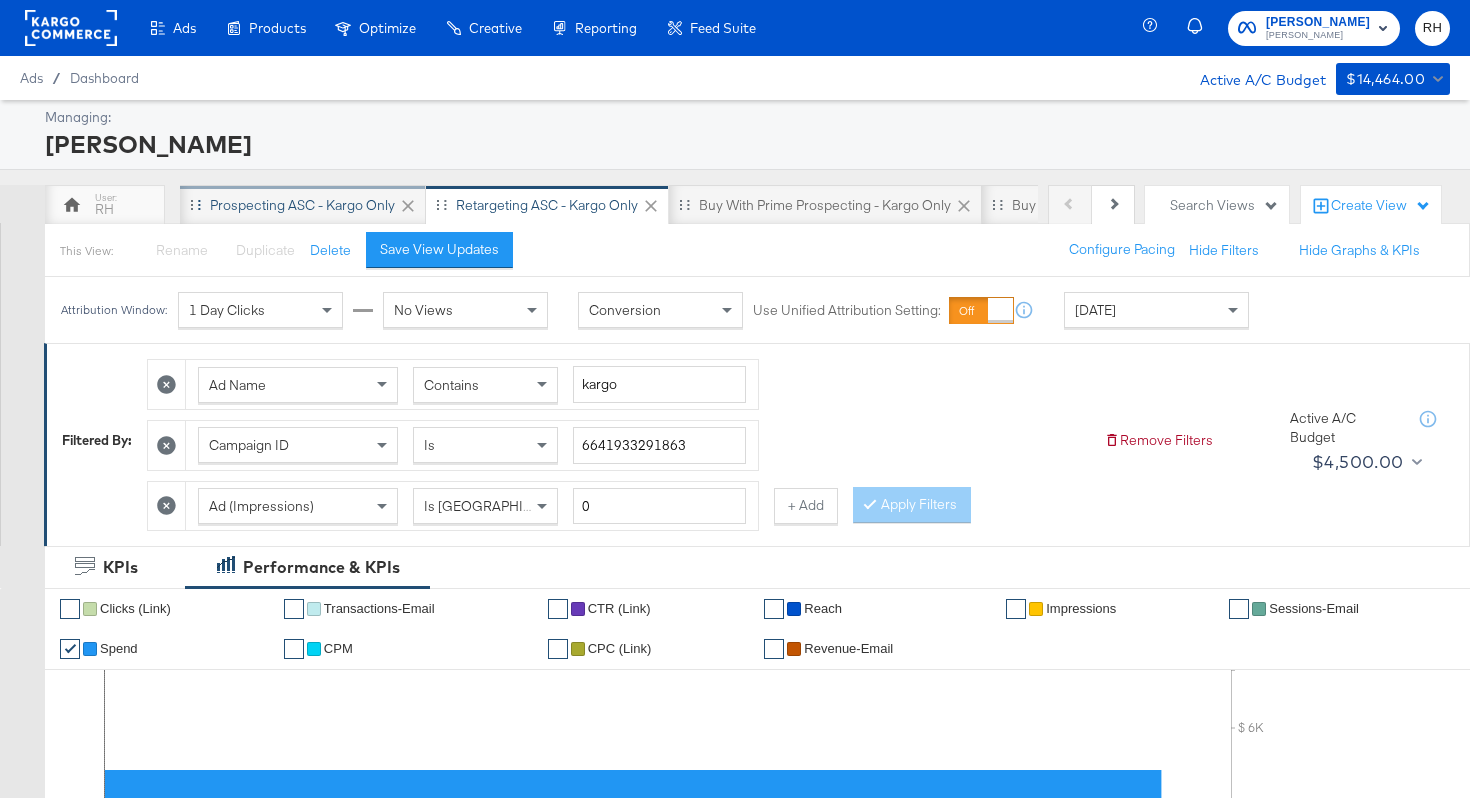 click on "Prospecting ASC - Kargo only" at bounding box center (302, 205) 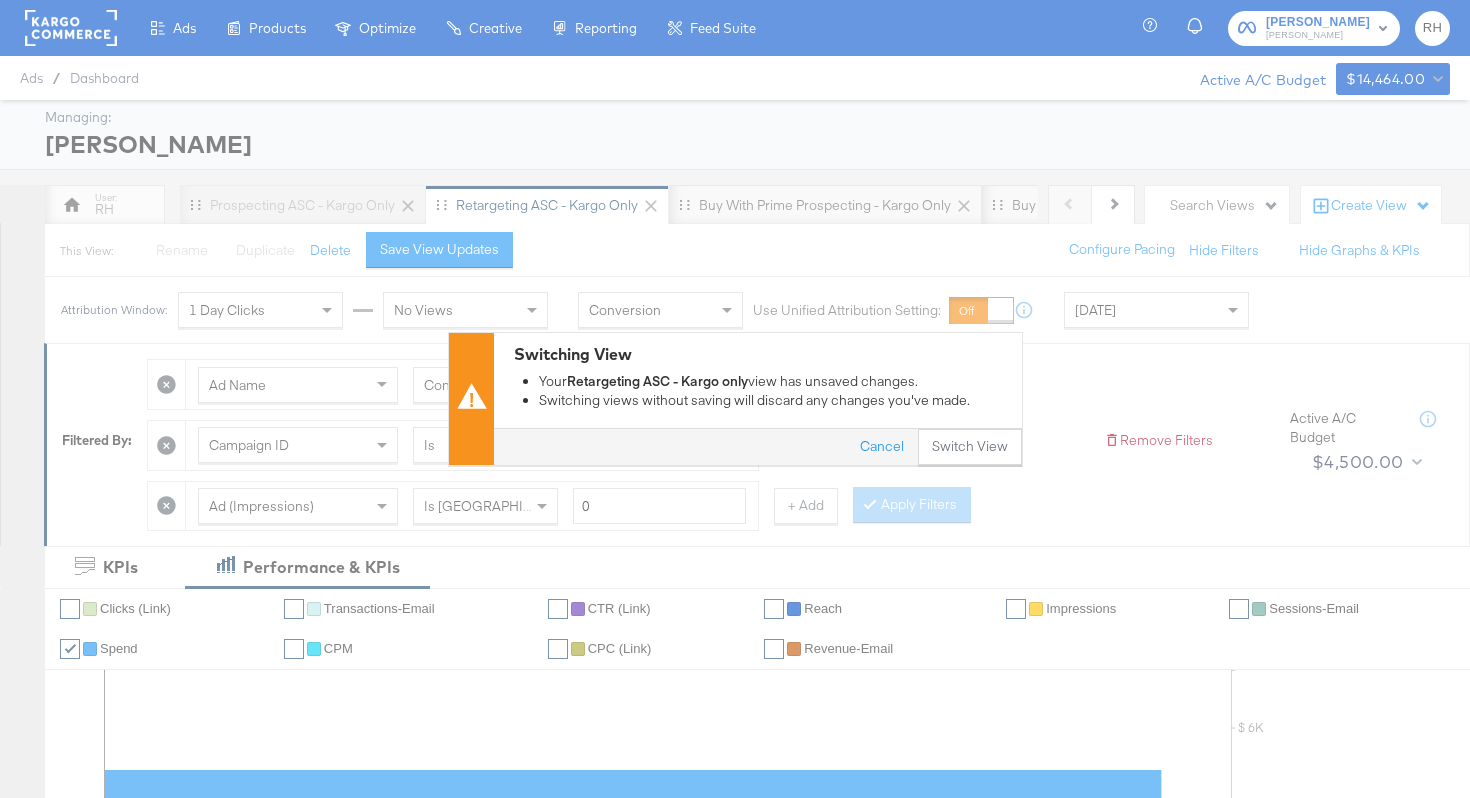 click on "Switching View Your  Retargeting ASC - Kargo only  view has unsaved changes. Switching views without saving will discard any changes you've made." at bounding box center (758, 380) 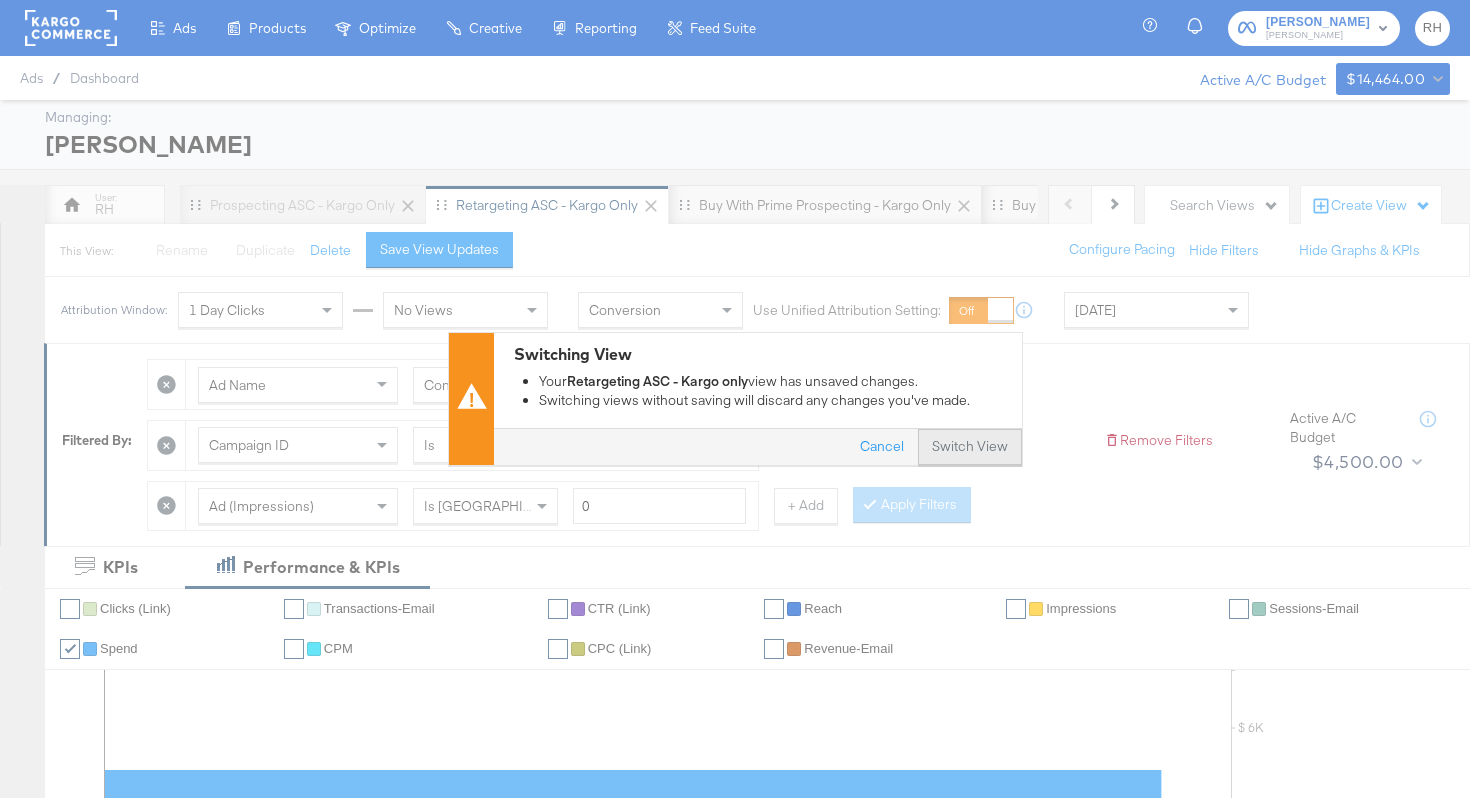 click on "Switch View" at bounding box center (970, 448) 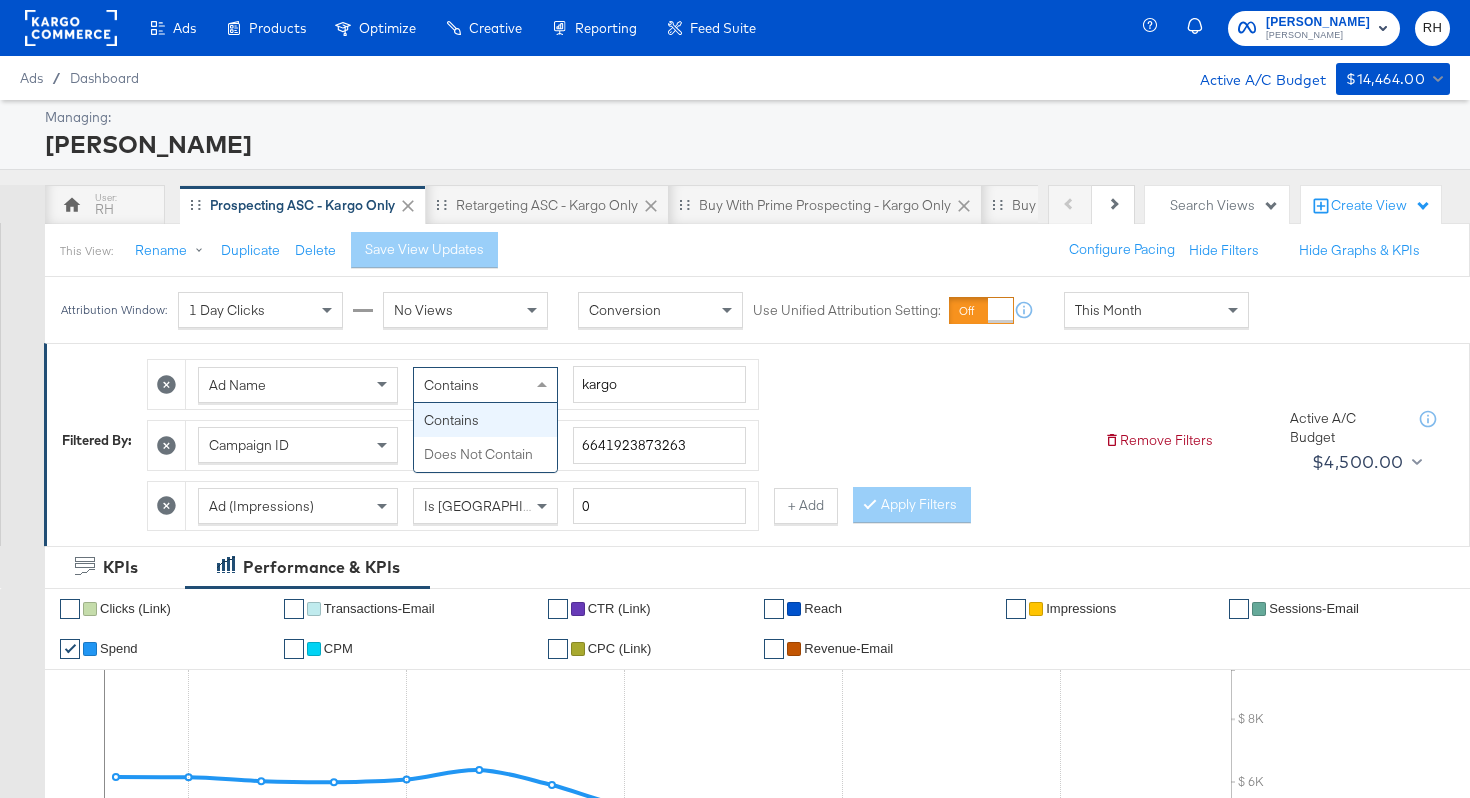 click on "Contains" at bounding box center (451, 385) 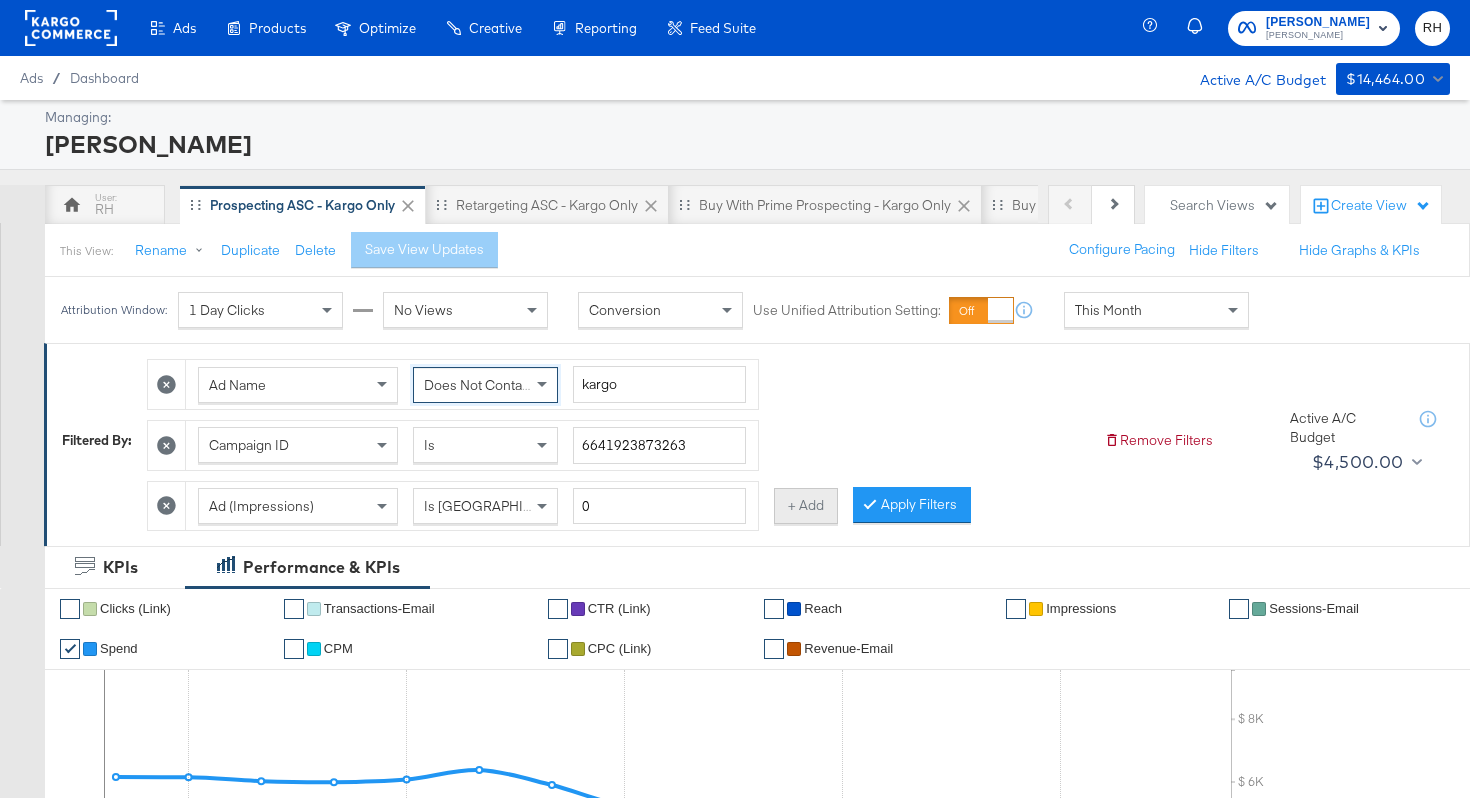 click on "+ Add" at bounding box center [806, 506] 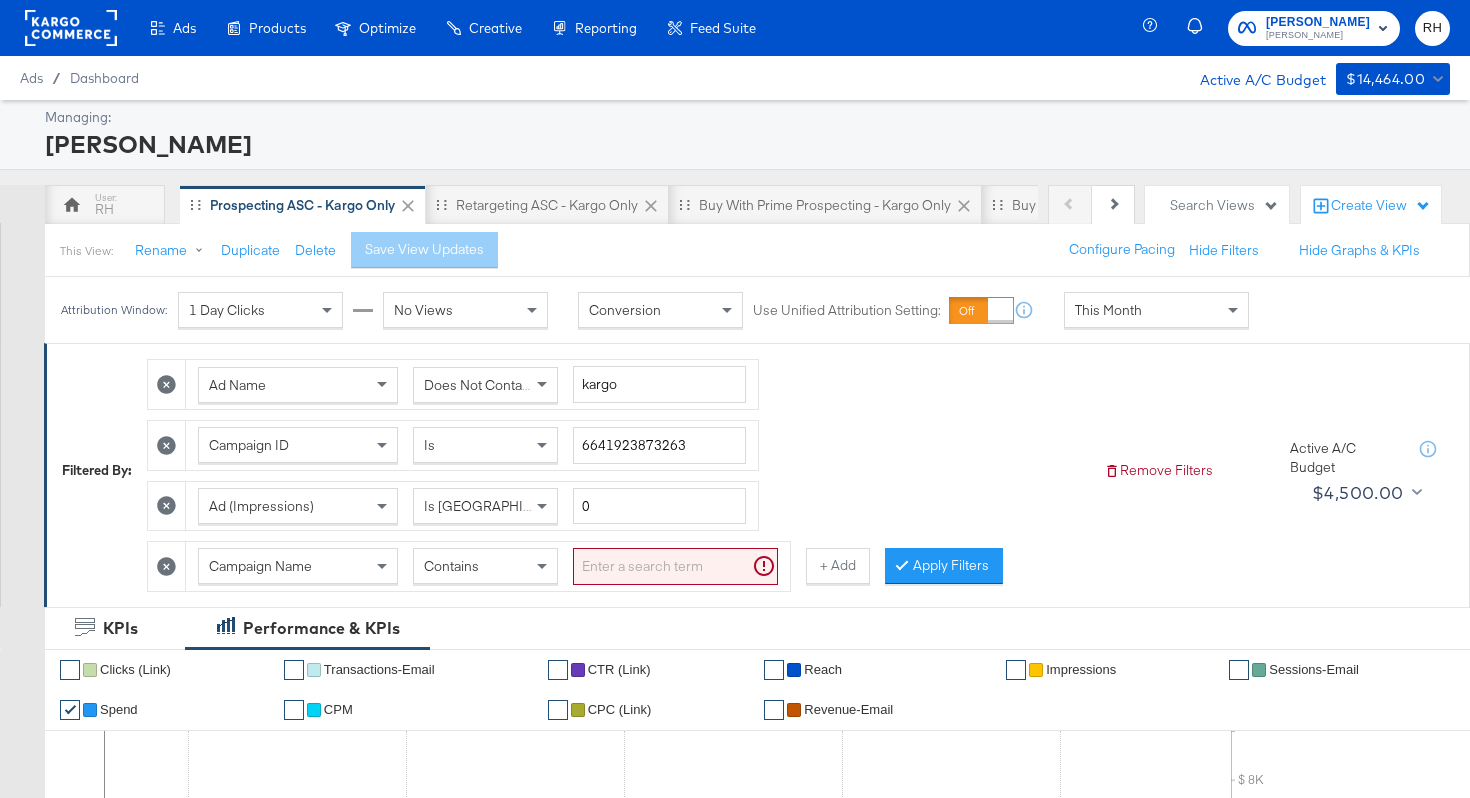 click on "Campaign Name" at bounding box center [260, 566] 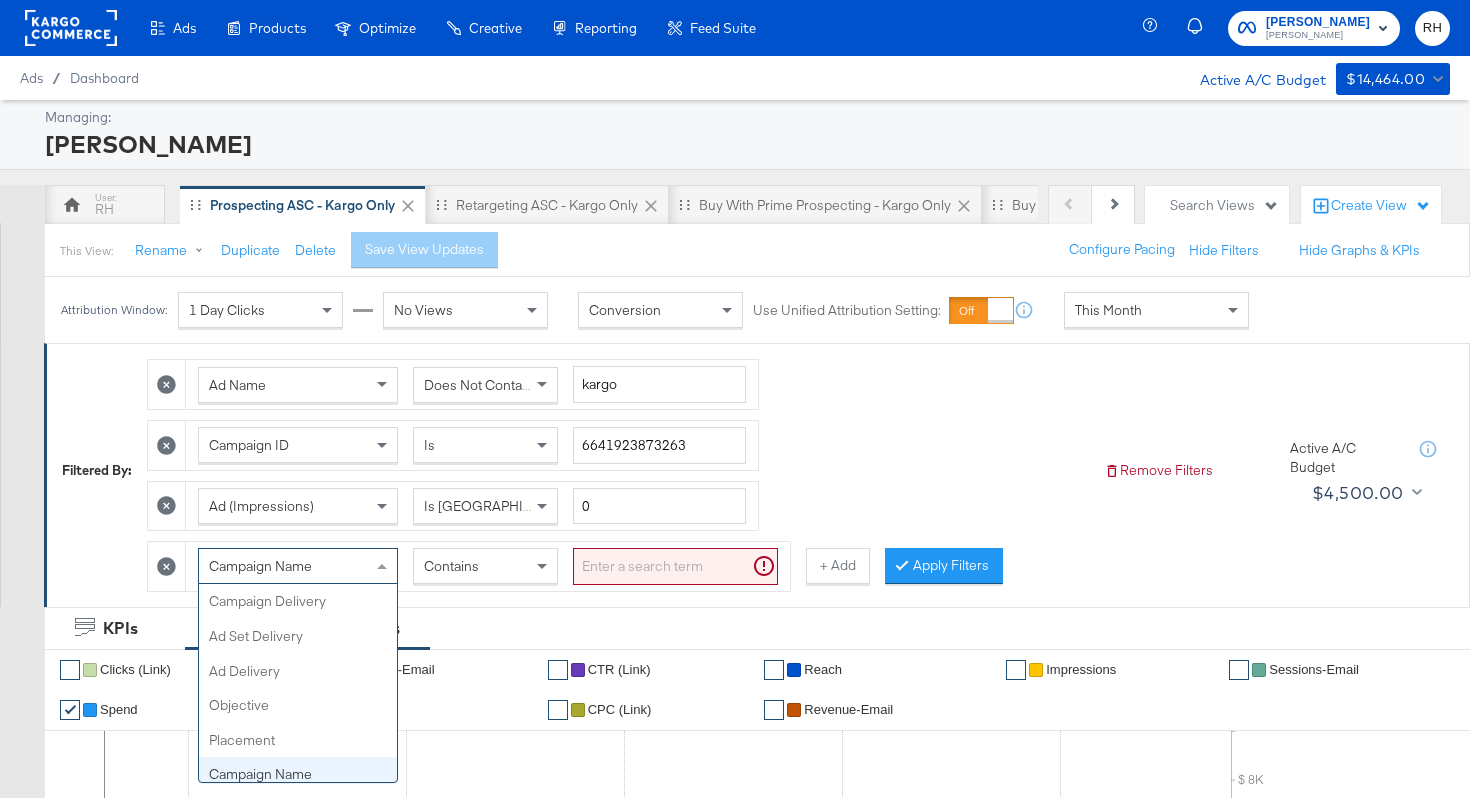 scroll, scrollTop: 173, scrollLeft: 0, axis: vertical 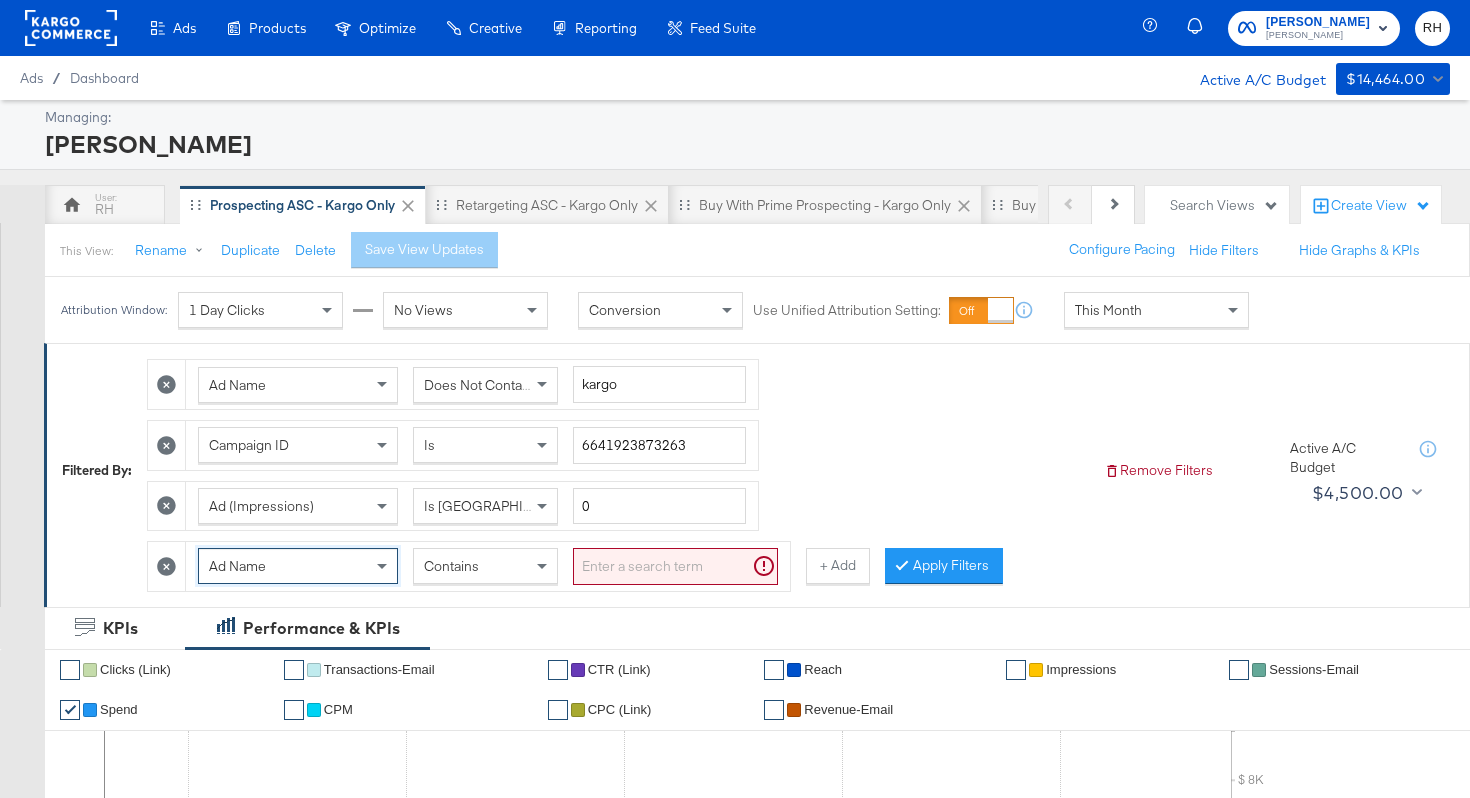 click at bounding box center [675, 566] 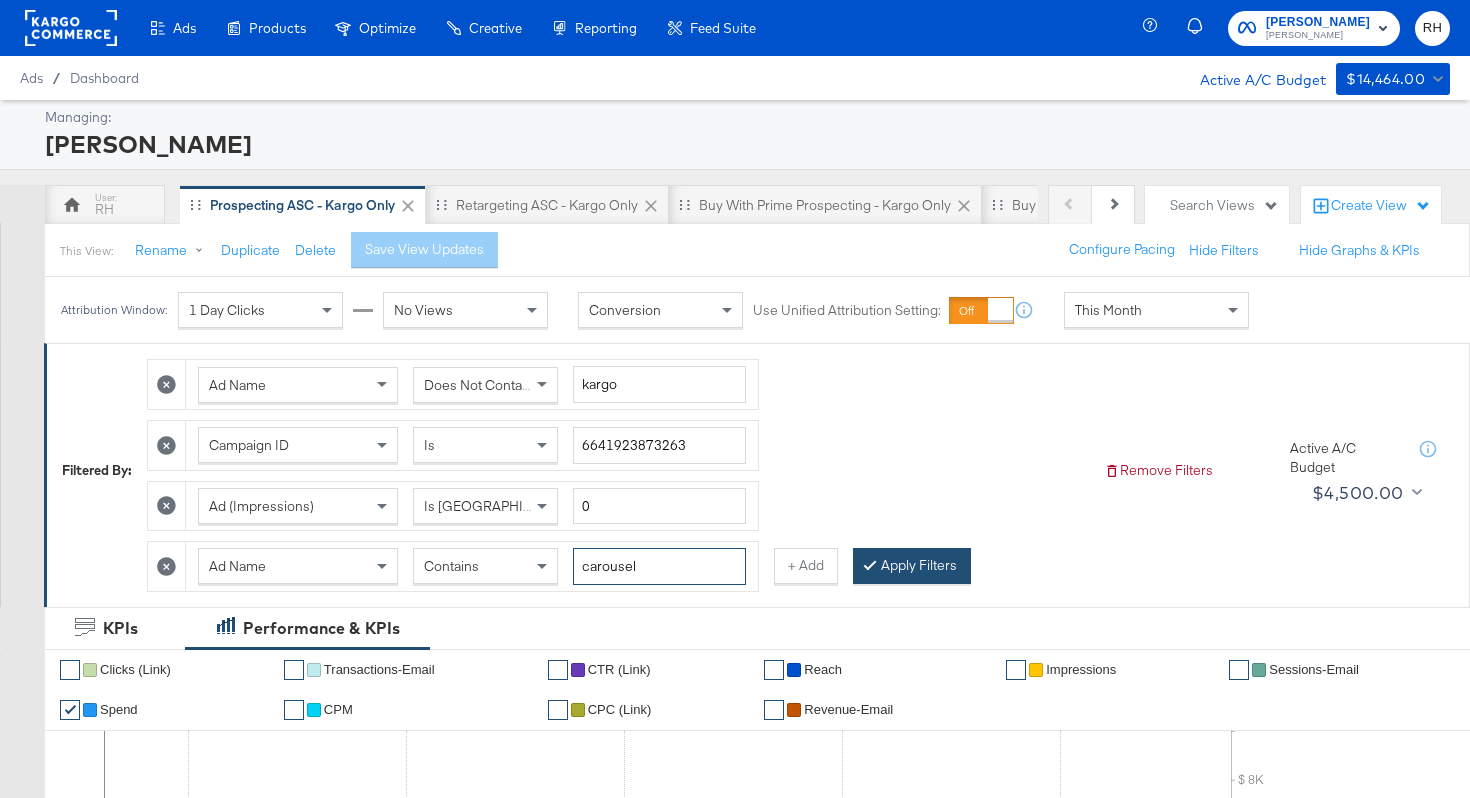 type on "carousel" 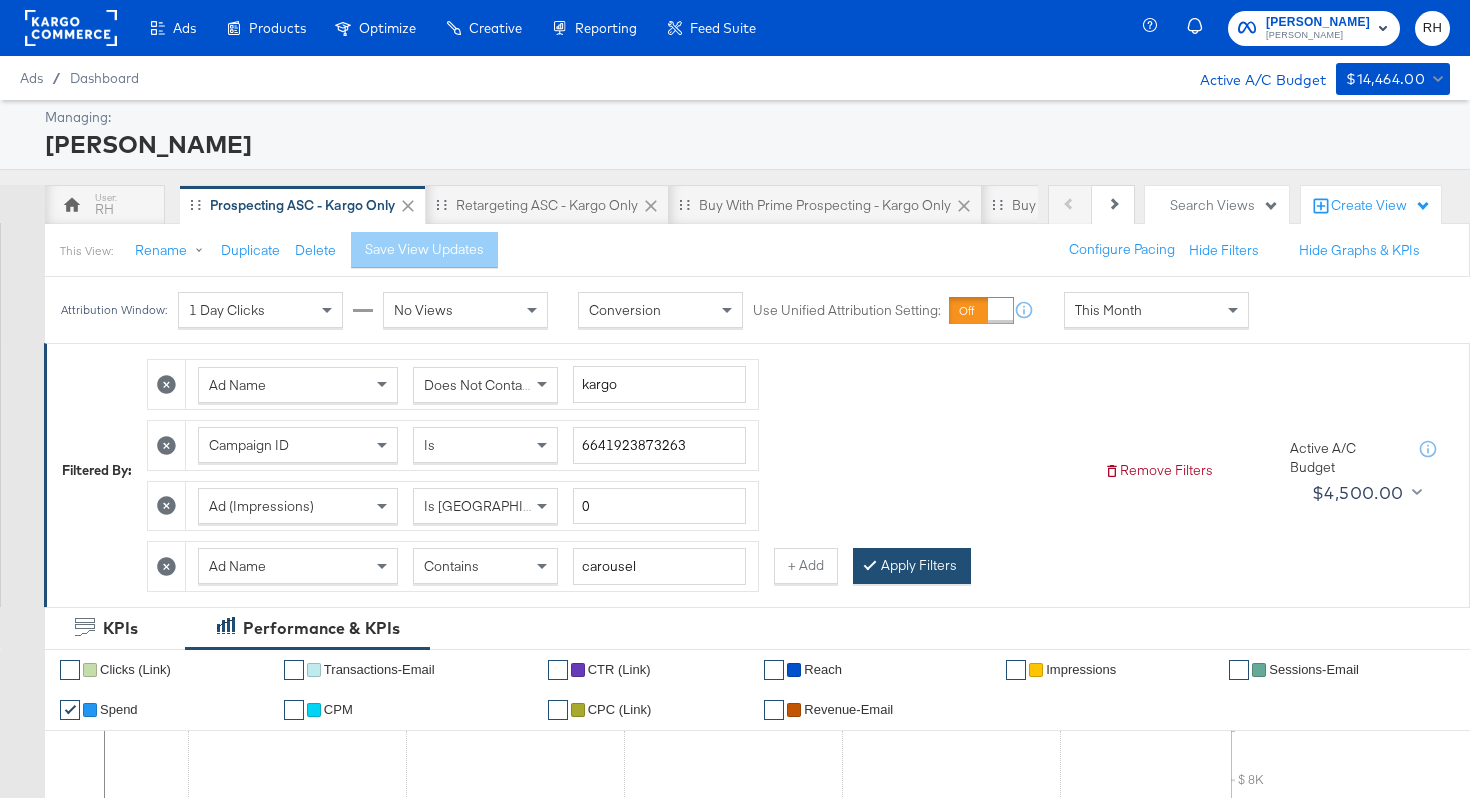 click at bounding box center (874, 565) 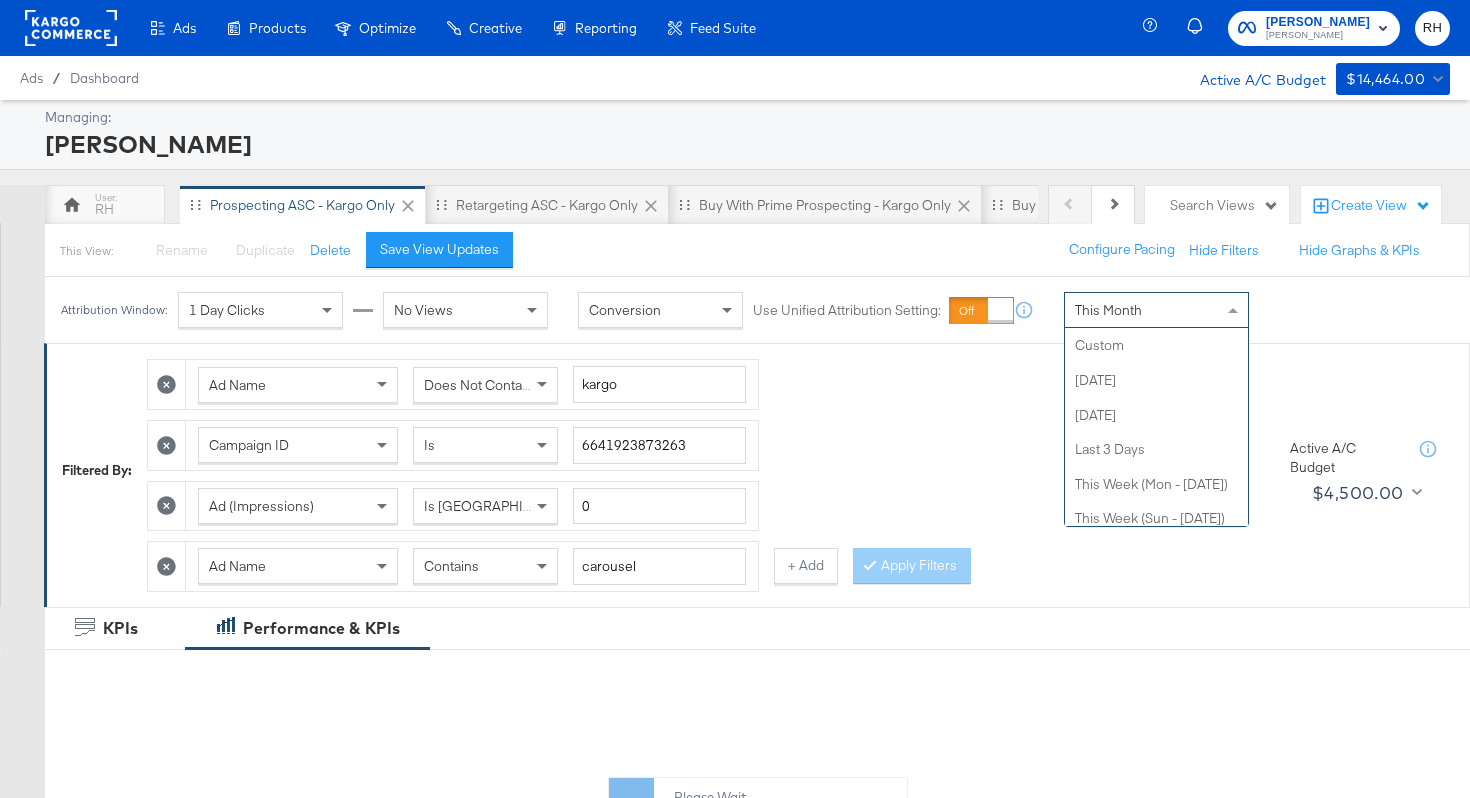 click on "This Month" at bounding box center (1108, 310) 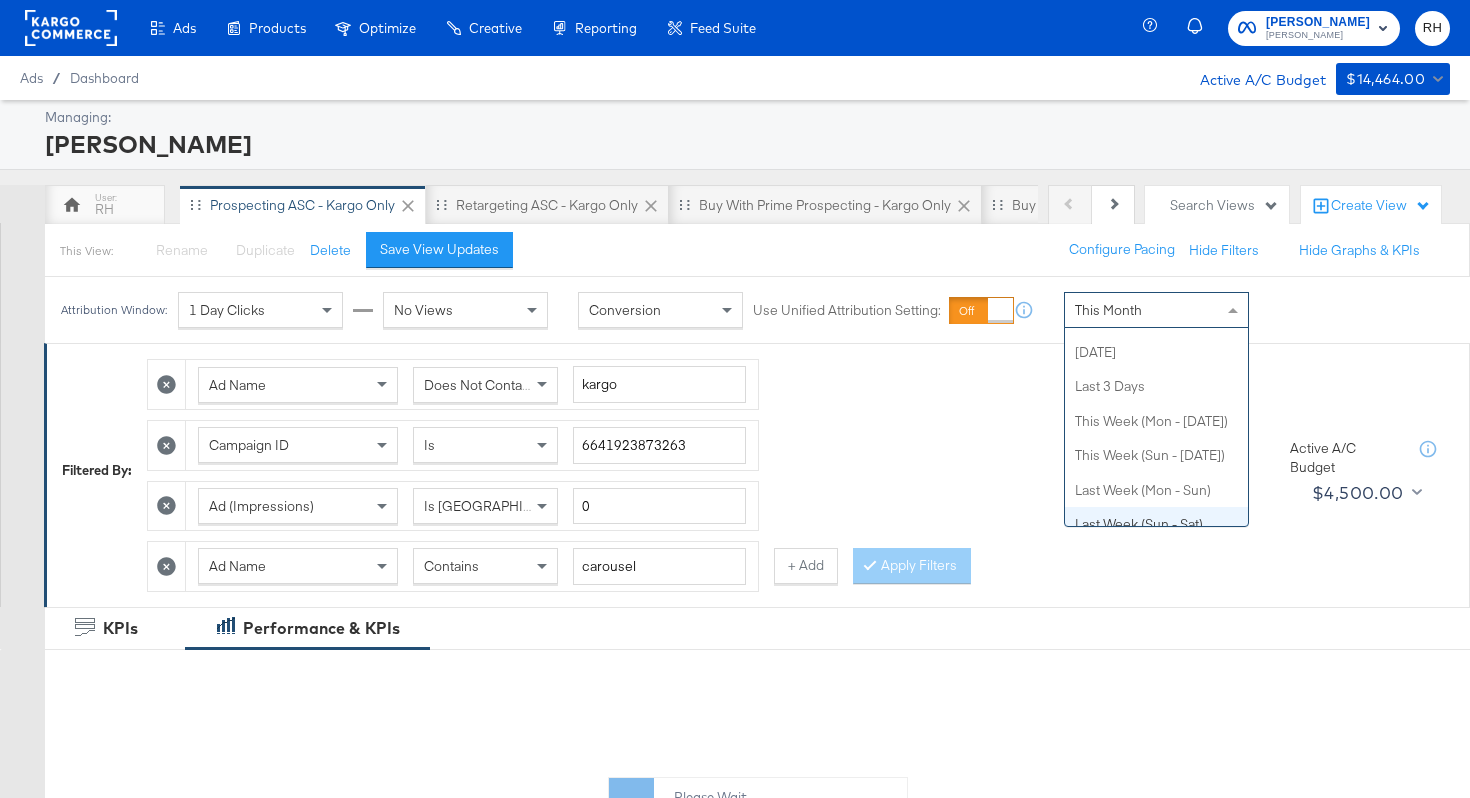 scroll, scrollTop: 0, scrollLeft: 0, axis: both 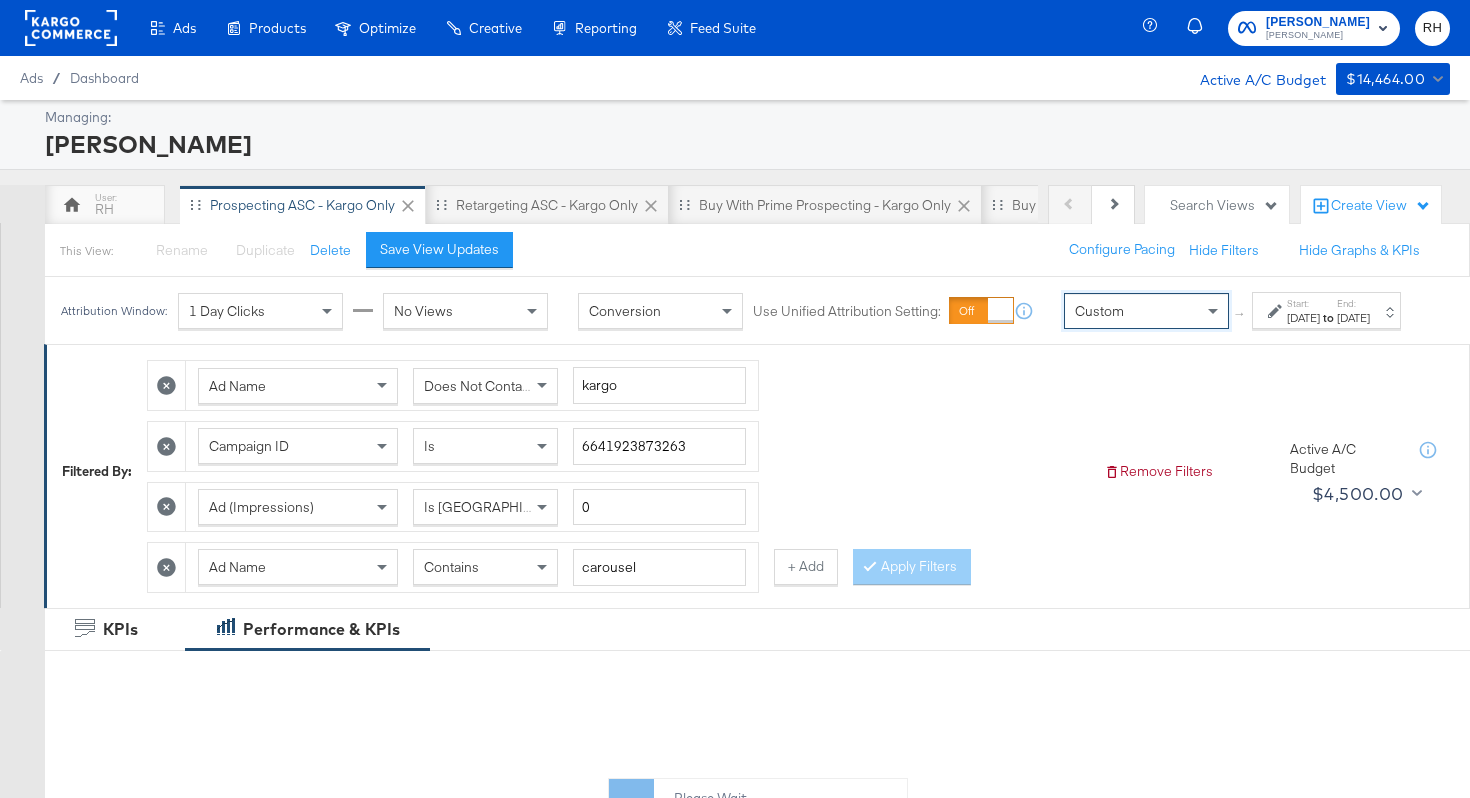 click on "Attribution Window:  1 Day Clicks No Views Conversion Use Unified Attribution Setting: If you set use unified attribution setting, your query's conversion metric attribution and campaign optimization will use the attribution setting of the ad object(s) being queried — a single period of time during which conversions are credited to ads and used to inform campaign optimization. Custom ↑  Start:  [DATE]    to     End:  [DATE]" at bounding box center (735, 310) 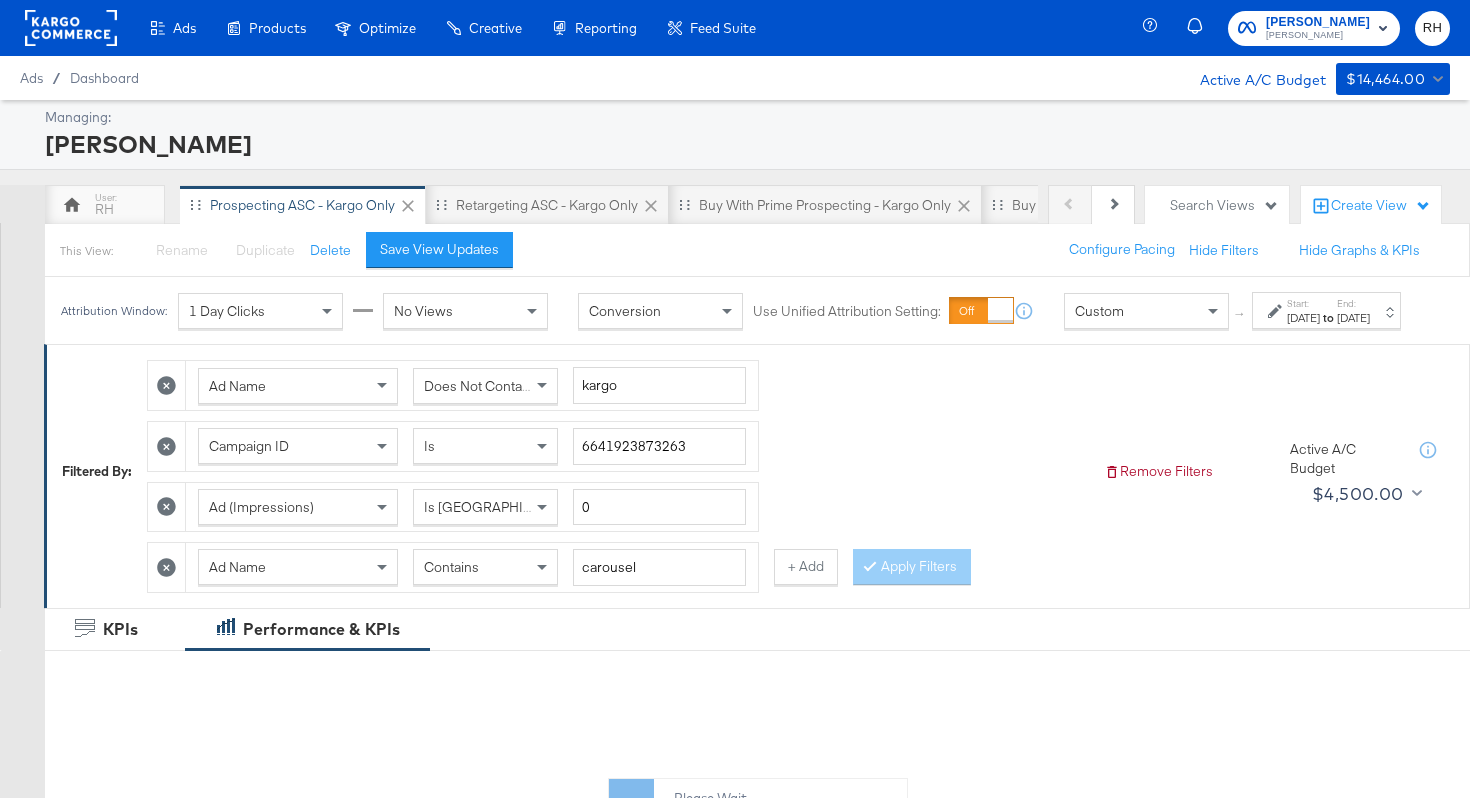 click on "[DATE]" at bounding box center (1303, 318) 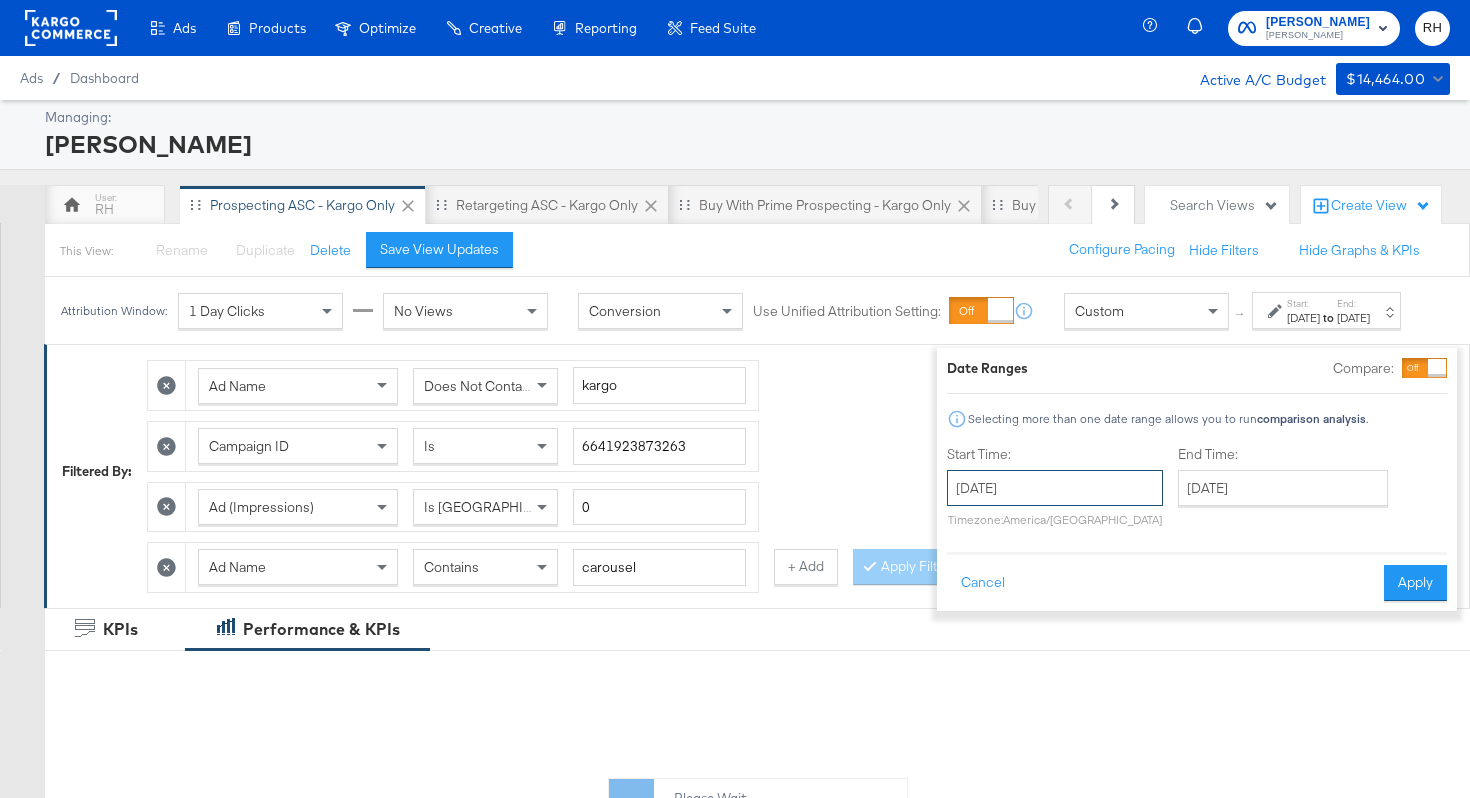 click on "[DATE]" at bounding box center (1055, 488) 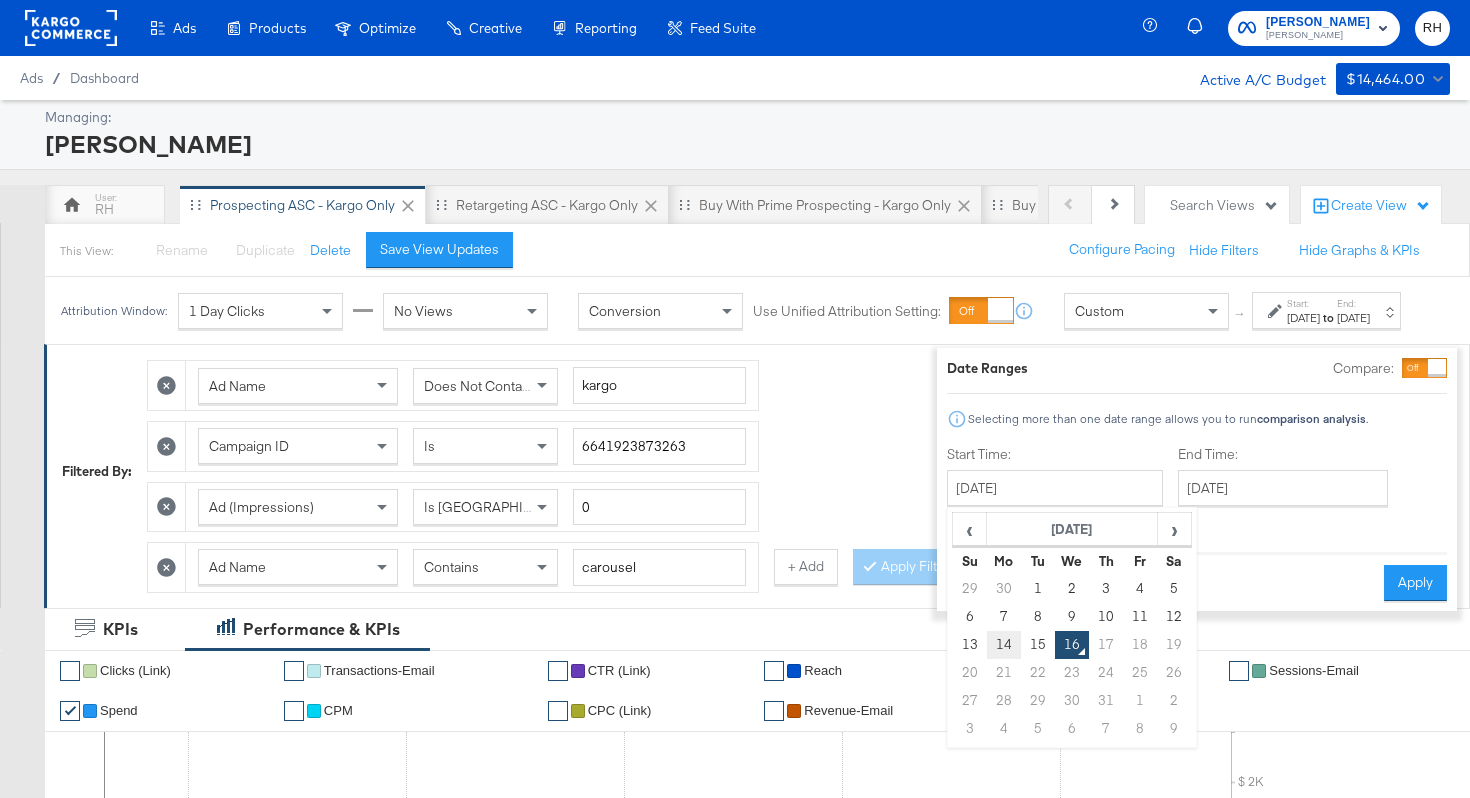 click on "14" at bounding box center [1004, 645] 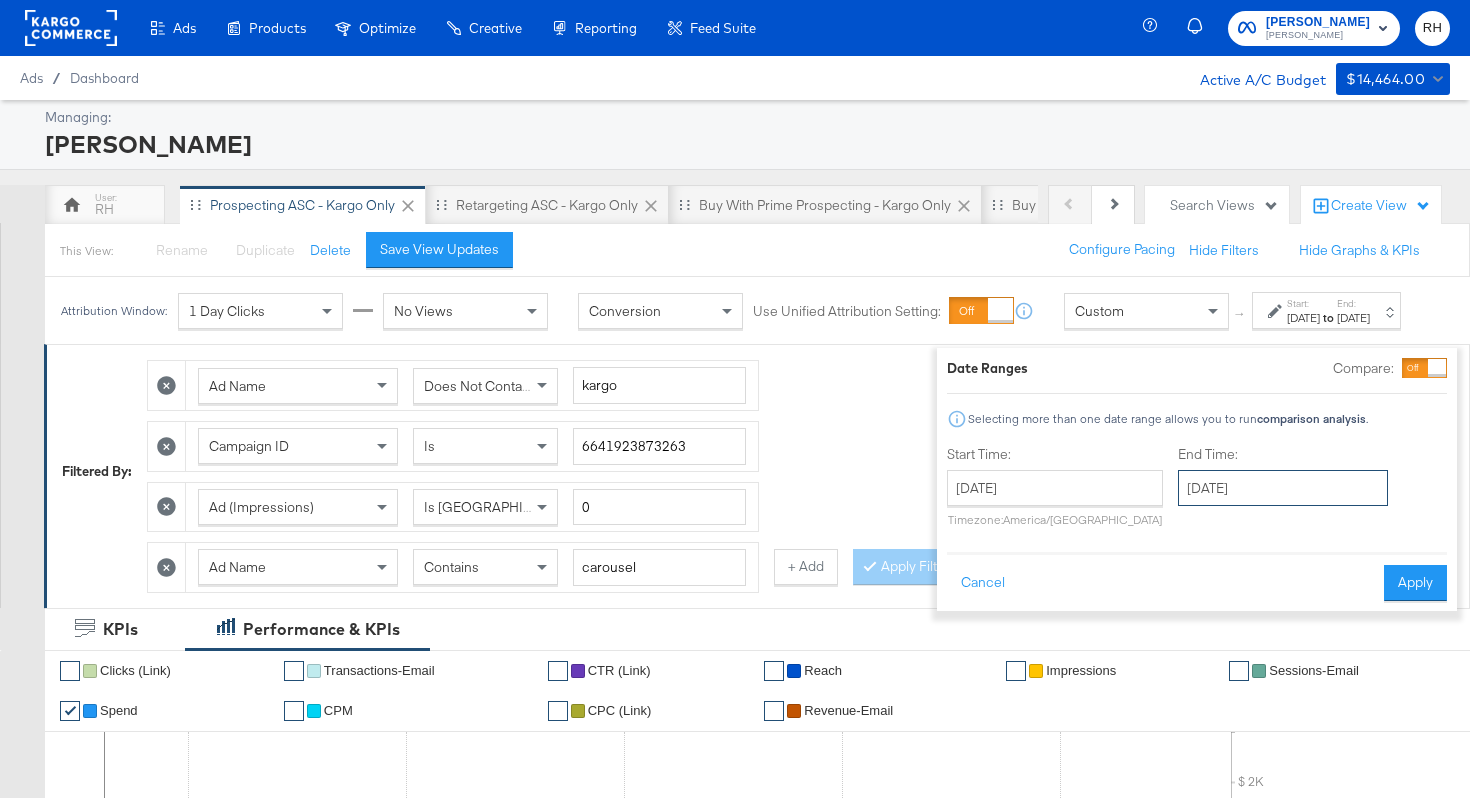 click on "[DATE]" at bounding box center [1283, 488] 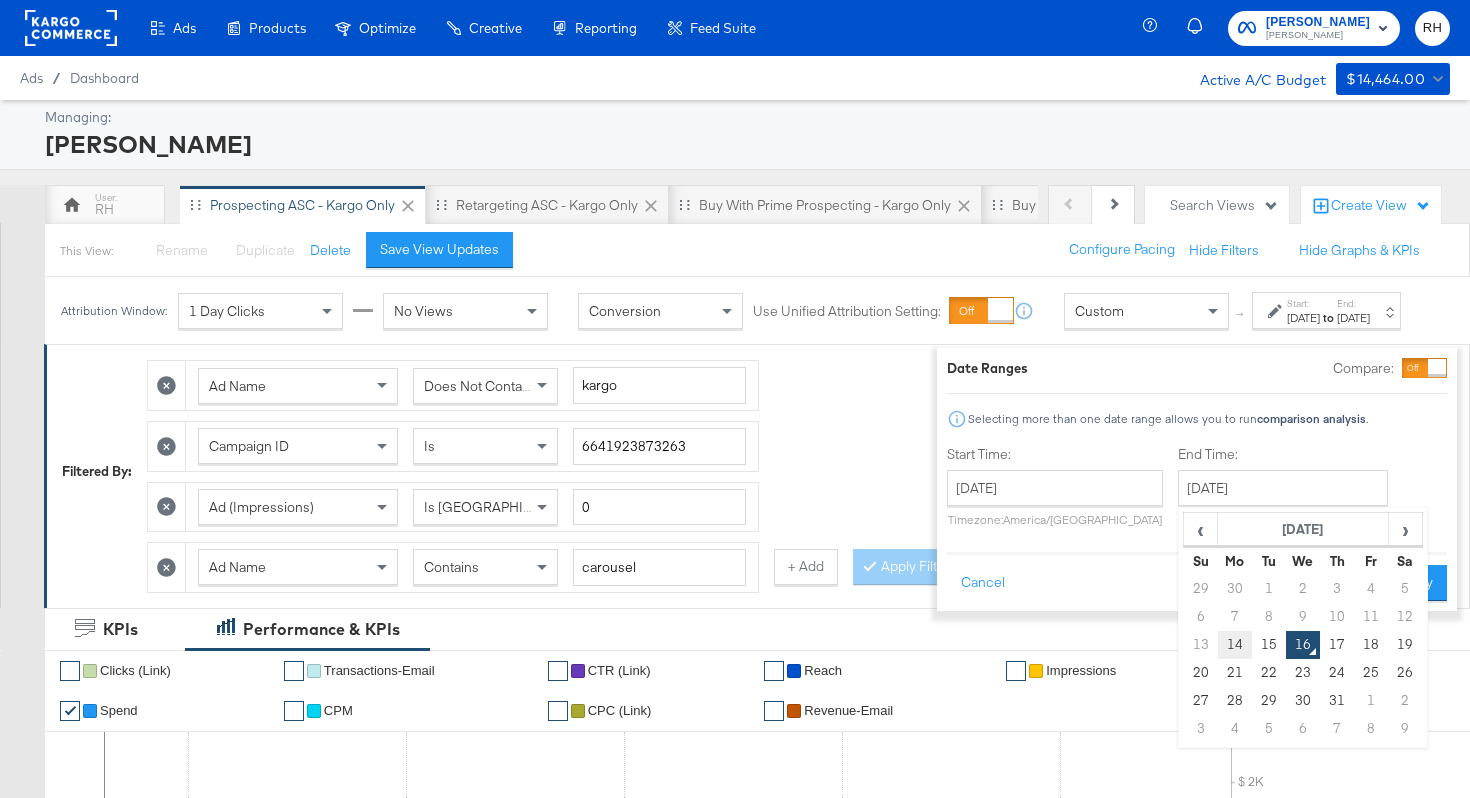 click on "14" at bounding box center (1235, 645) 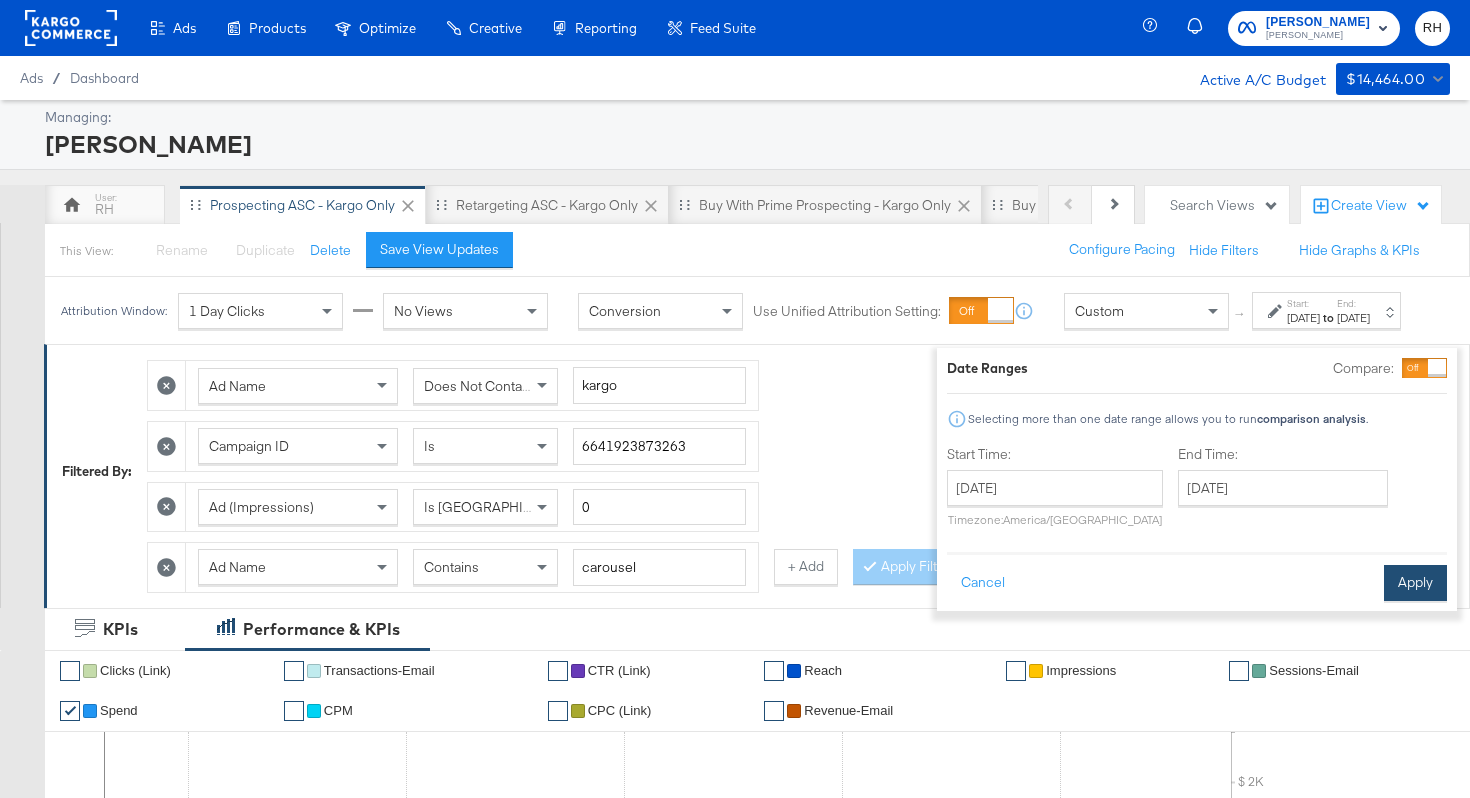 click on "Apply" at bounding box center [1415, 583] 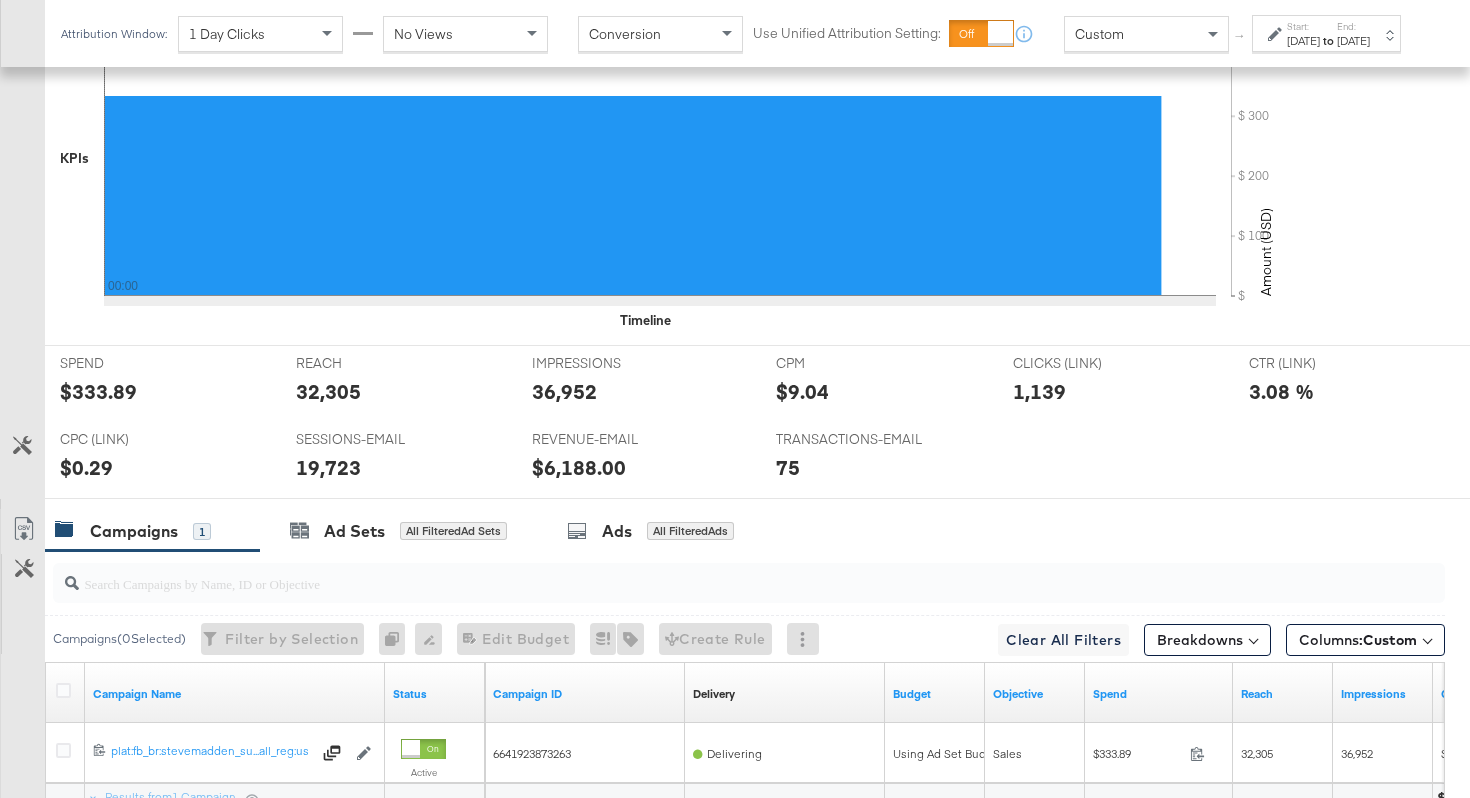 scroll, scrollTop: 946, scrollLeft: 0, axis: vertical 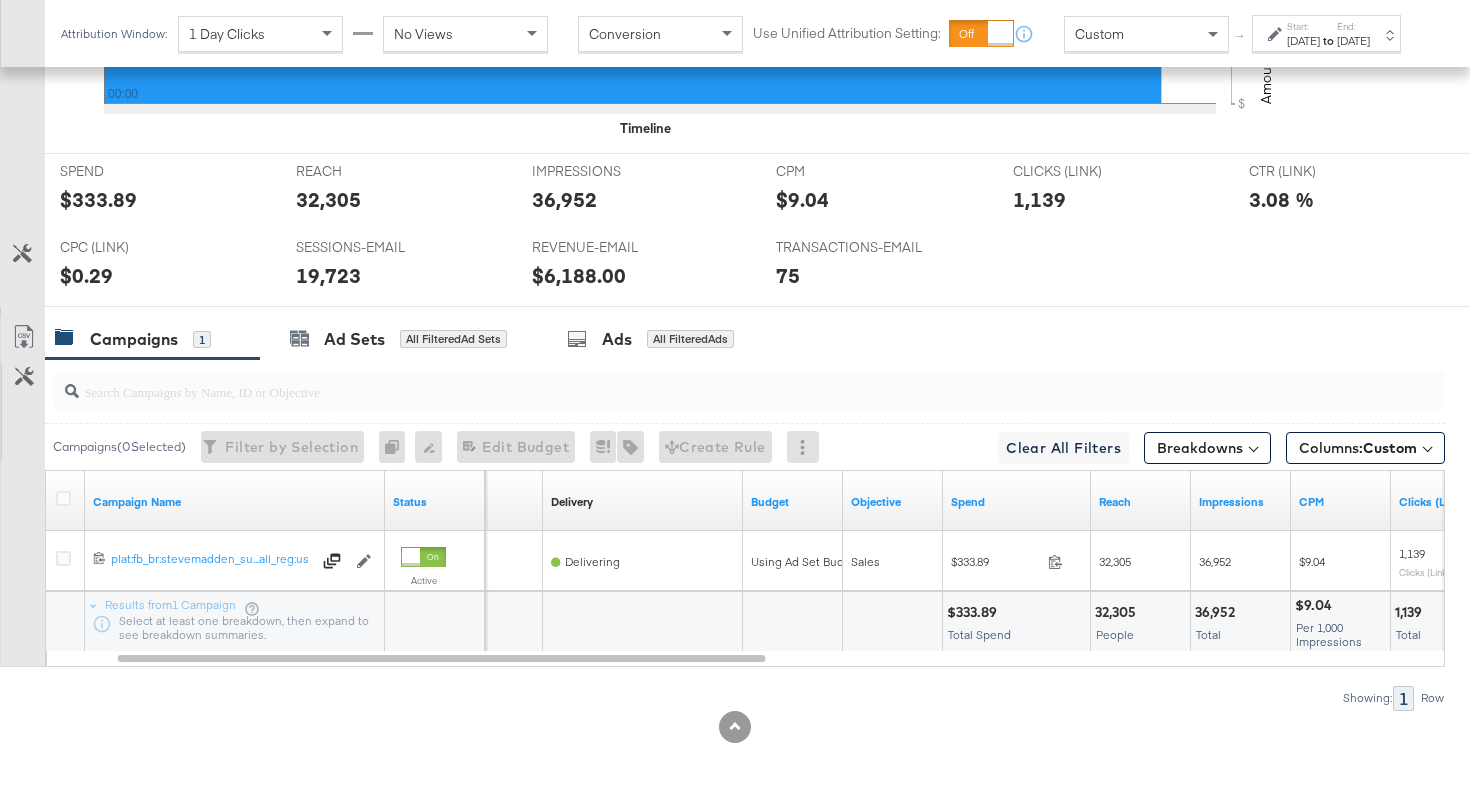 click on "Attribution Window:  1 Day Clicks No Views Conversion Use Unified Attribution Setting: If you set use unified attribution setting, your query's conversion metric attribution and campaign optimization will use the attribution setting of the ad object(s) being queried — a single period of time during which conversions are credited to ads and used to inform campaign optimization. Custom ↑  Start:  [DATE]    to     End:  [DATE]" at bounding box center (735, 33) 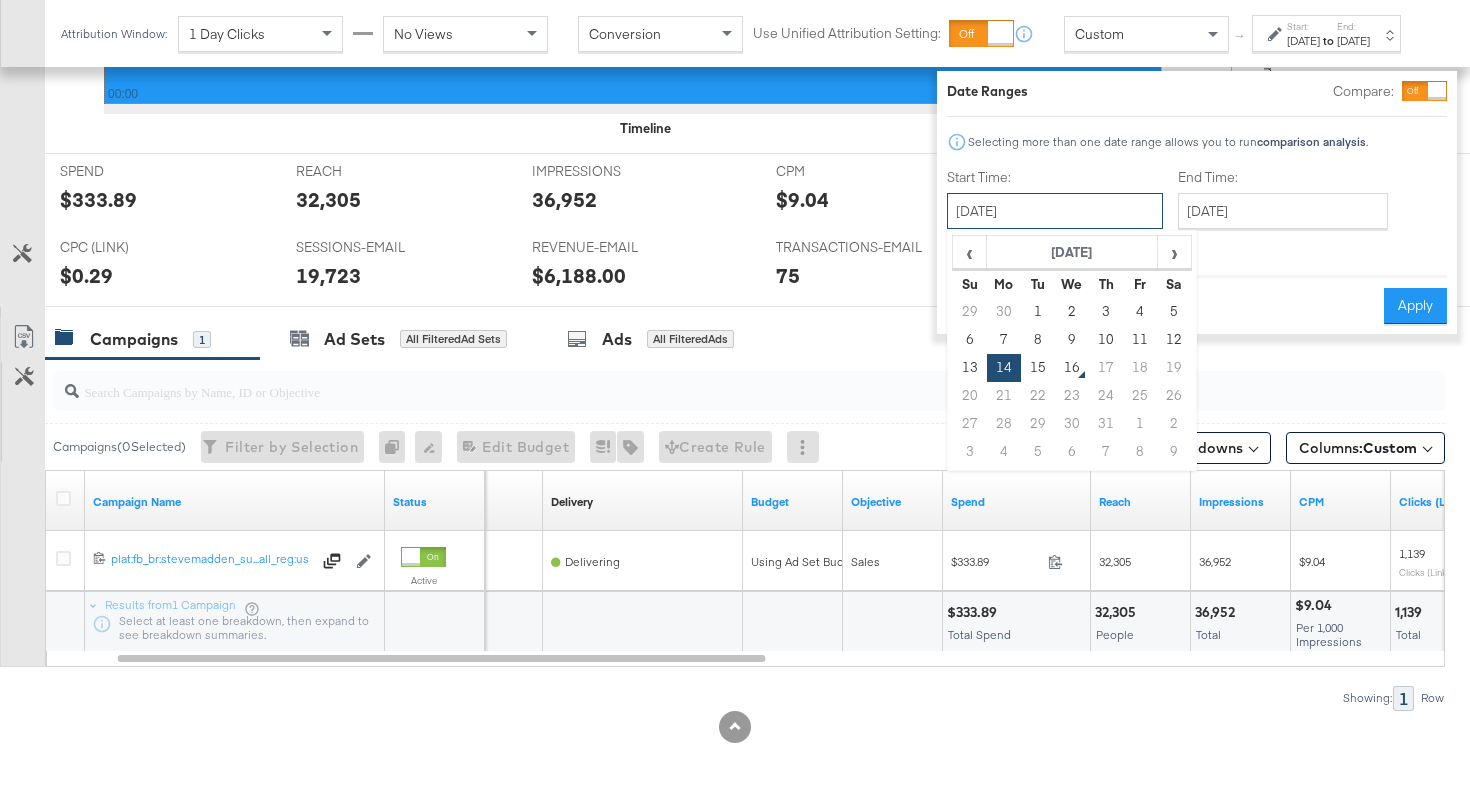 click on "[DATE]" at bounding box center (1055, 211) 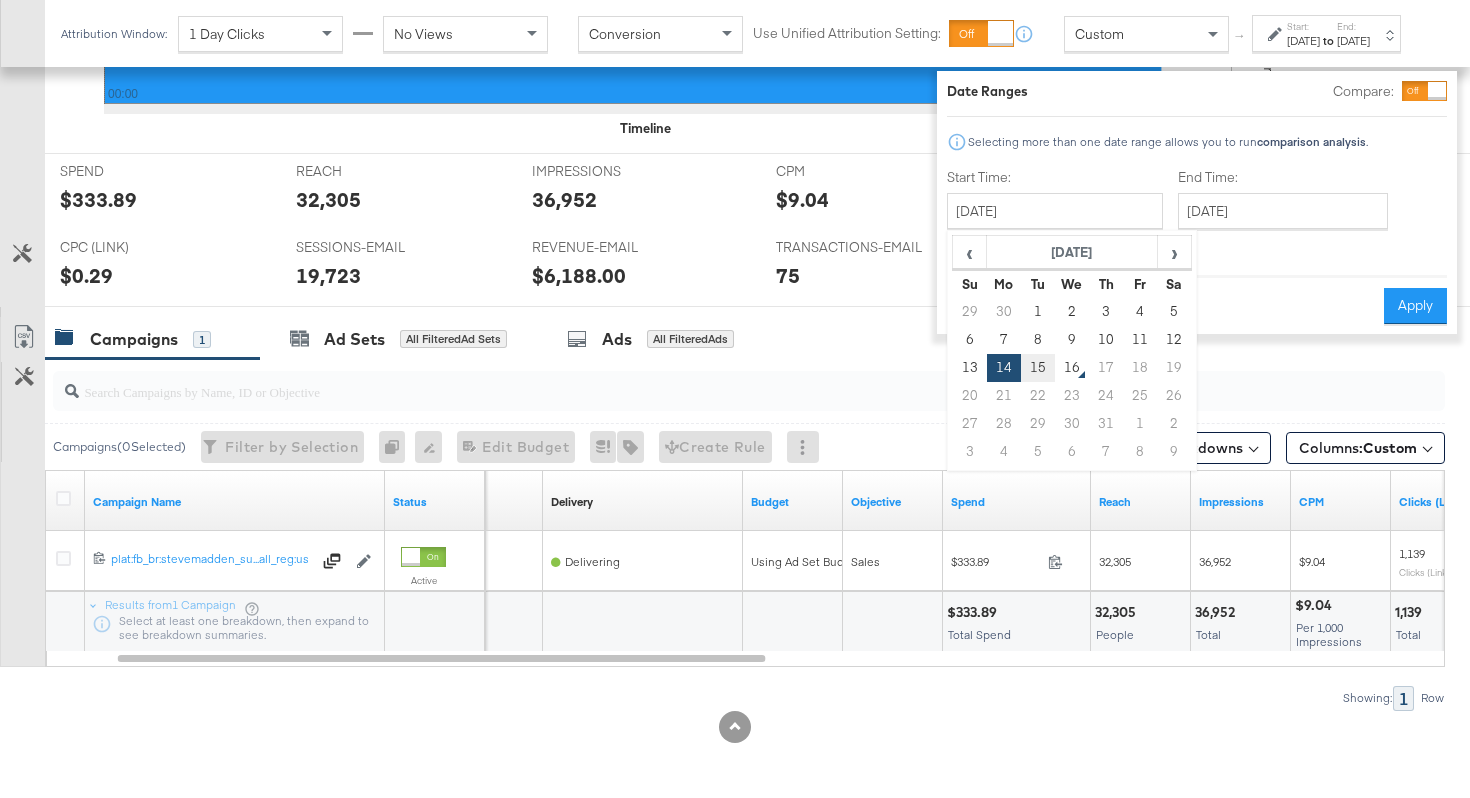 click on "15" at bounding box center [1038, 368] 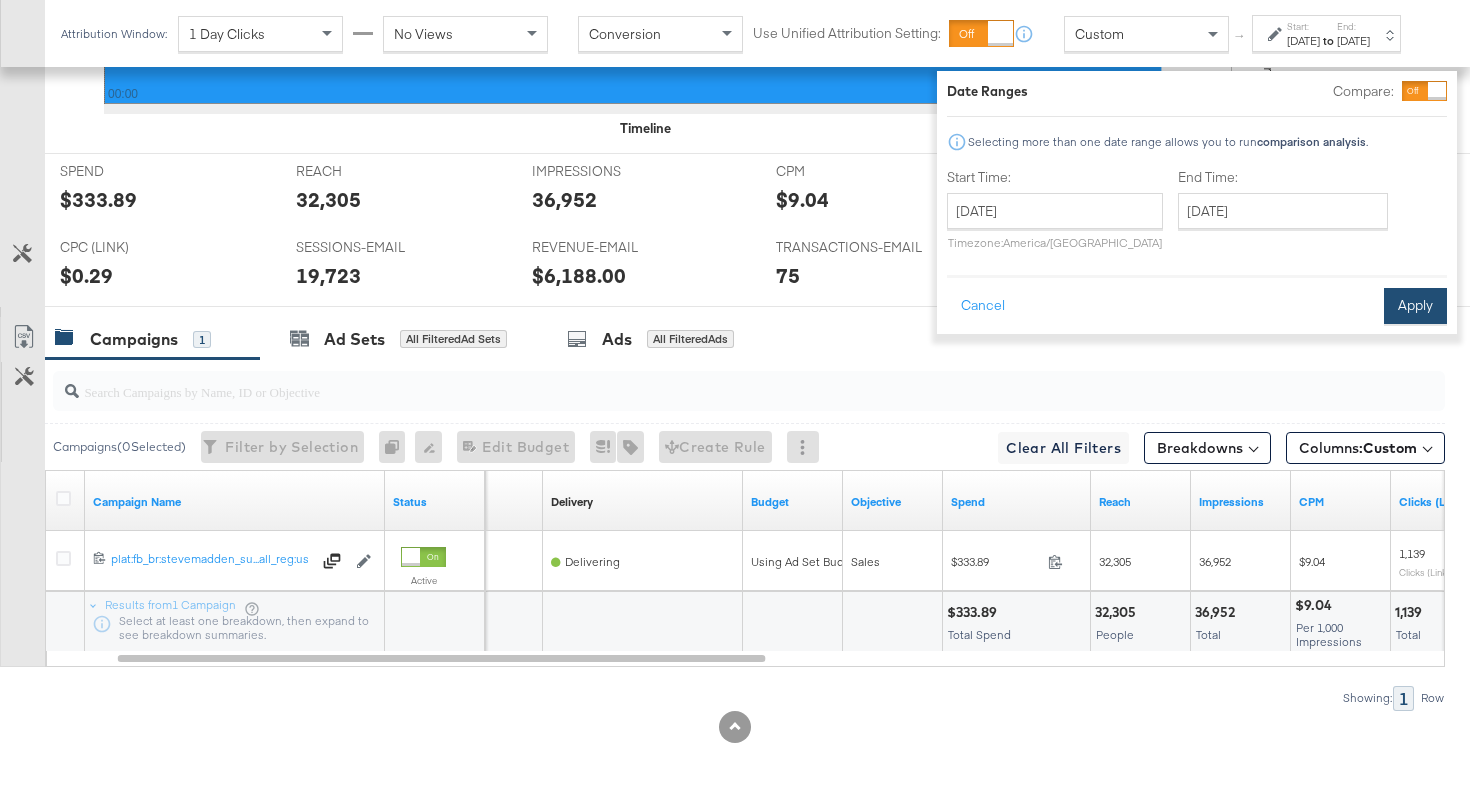 click on "Apply" at bounding box center [1415, 306] 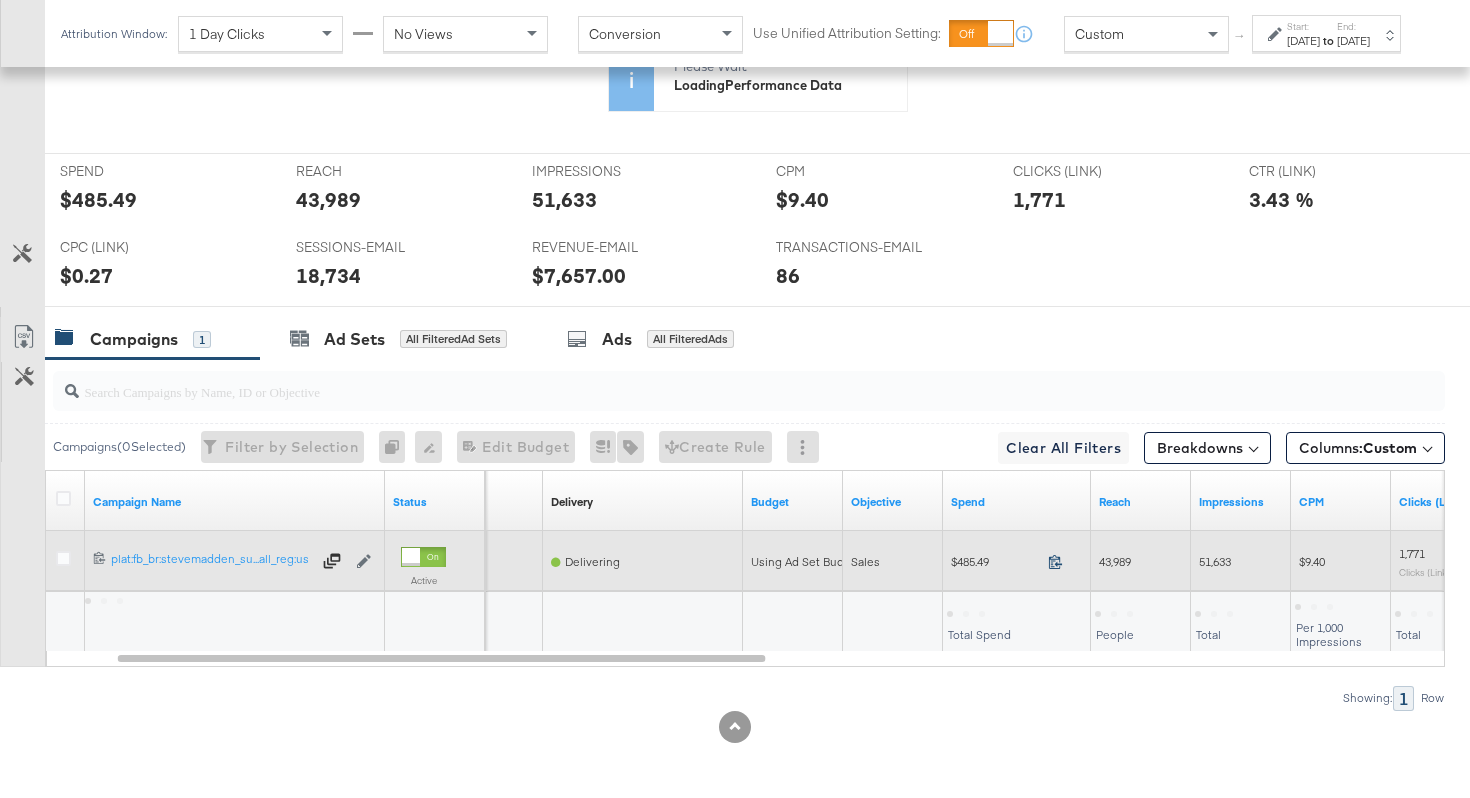 scroll, scrollTop: 946, scrollLeft: 0, axis: vertical 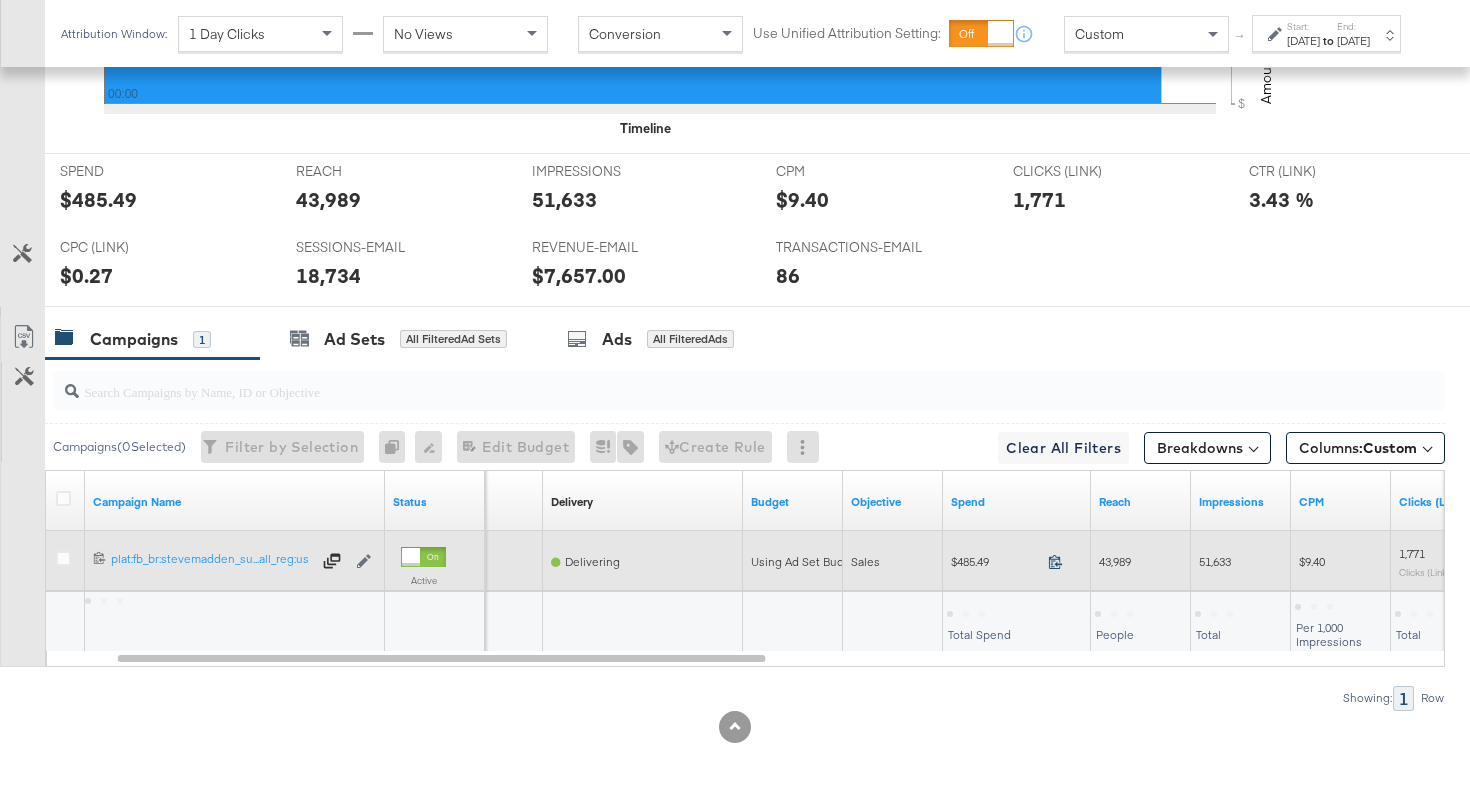 click 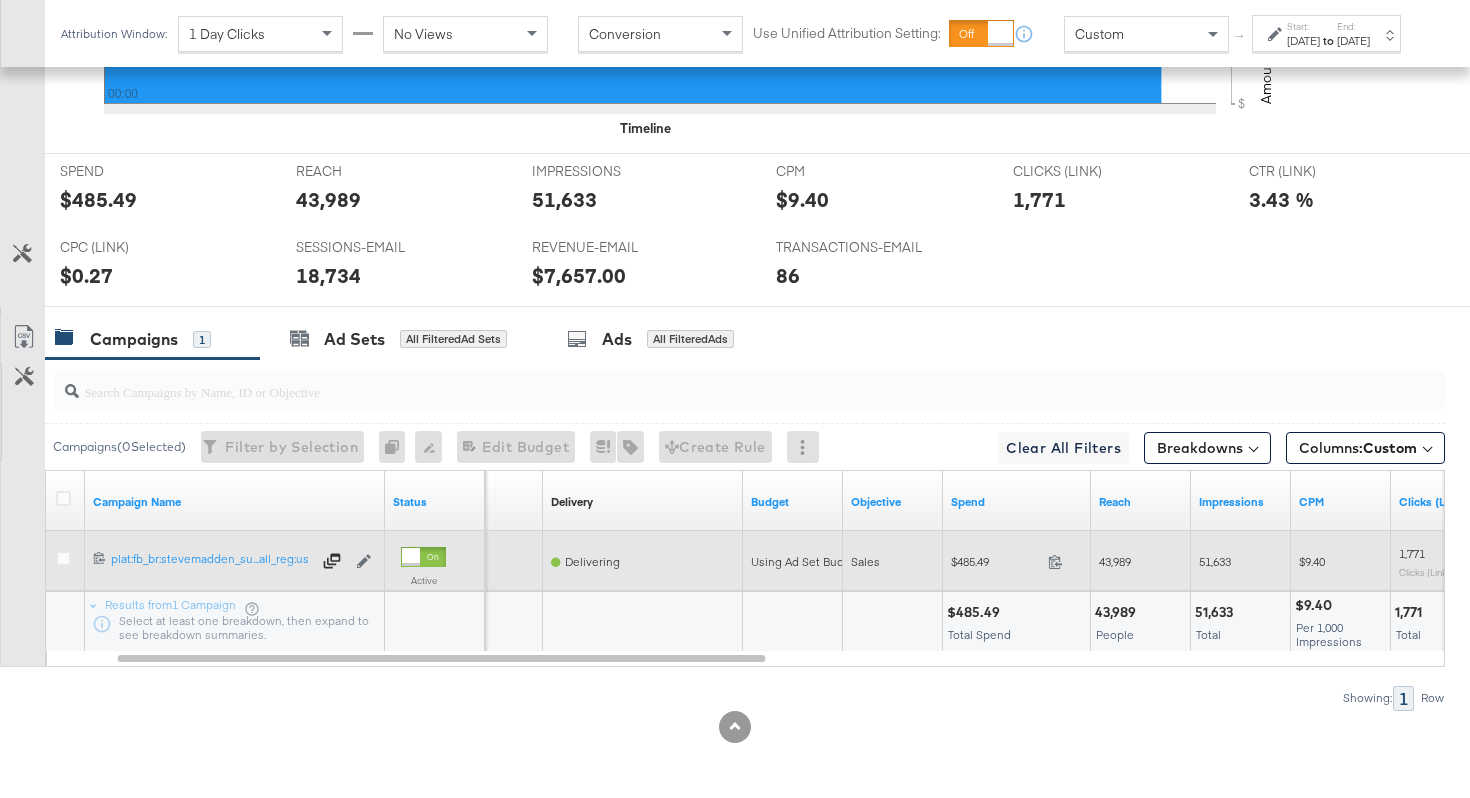 click on "43,989" at bounding box center (1115, 561) 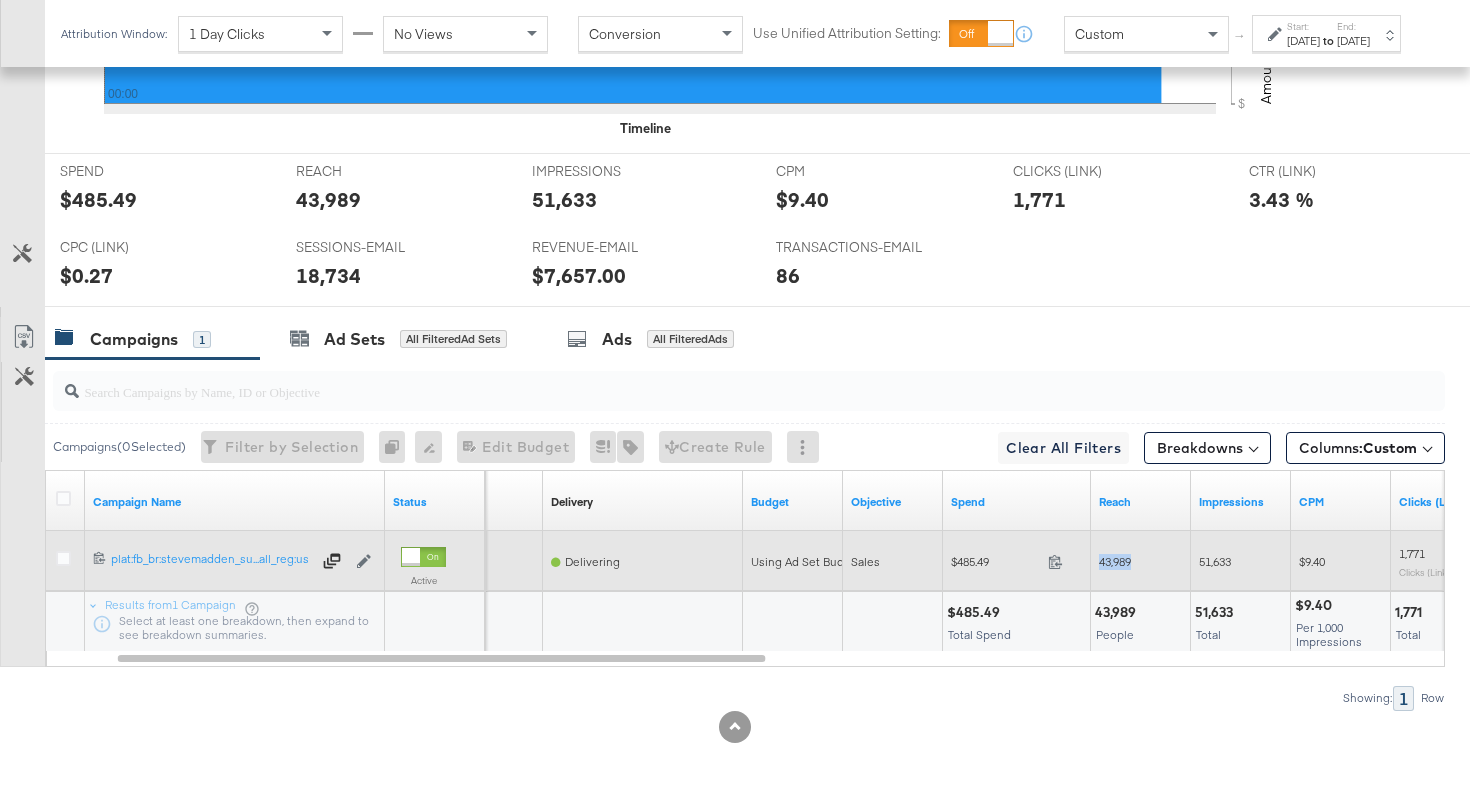 click on "43,989" at bounding box center (1115, 561) 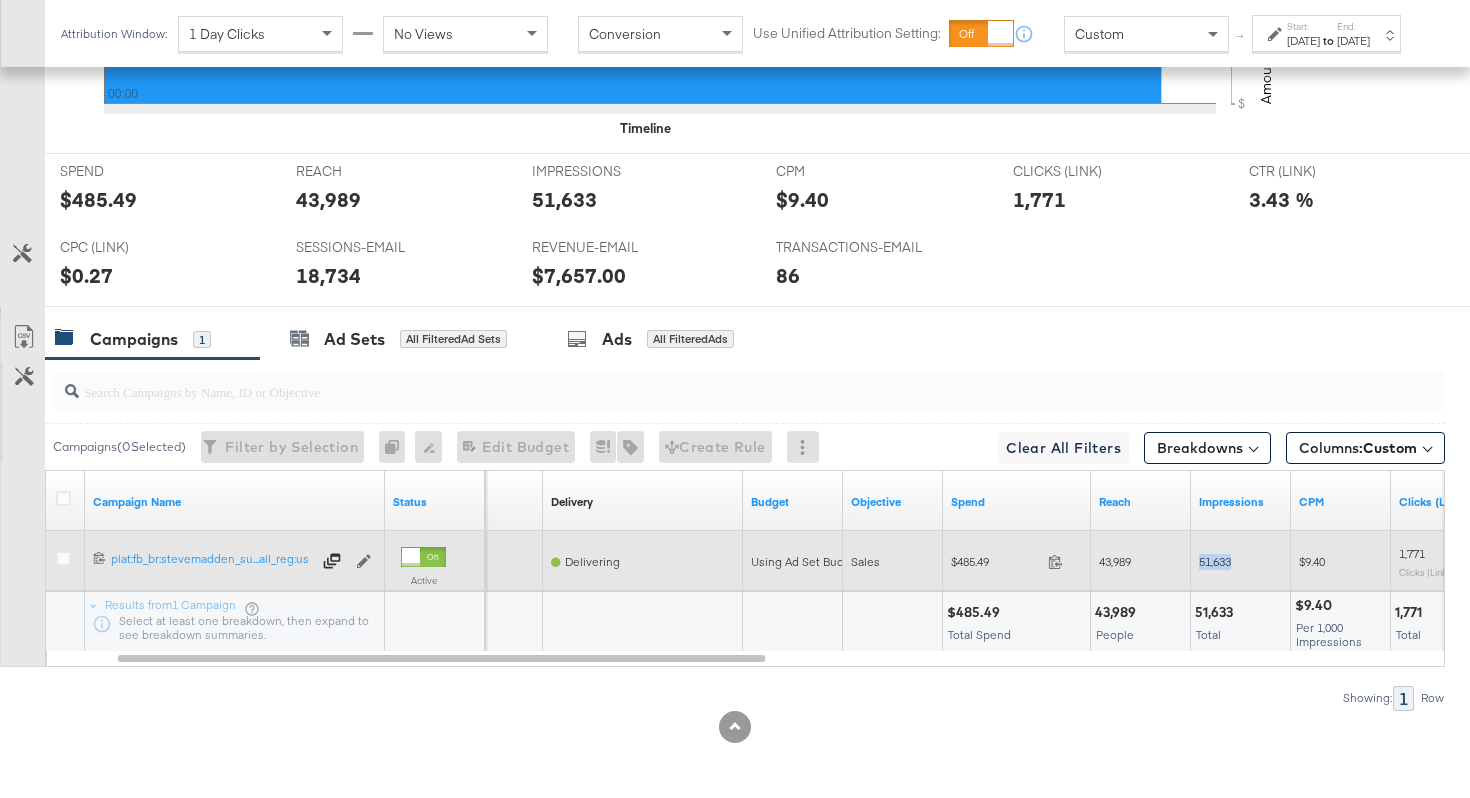 click on "51,633" at bounding box center [1215, 561] 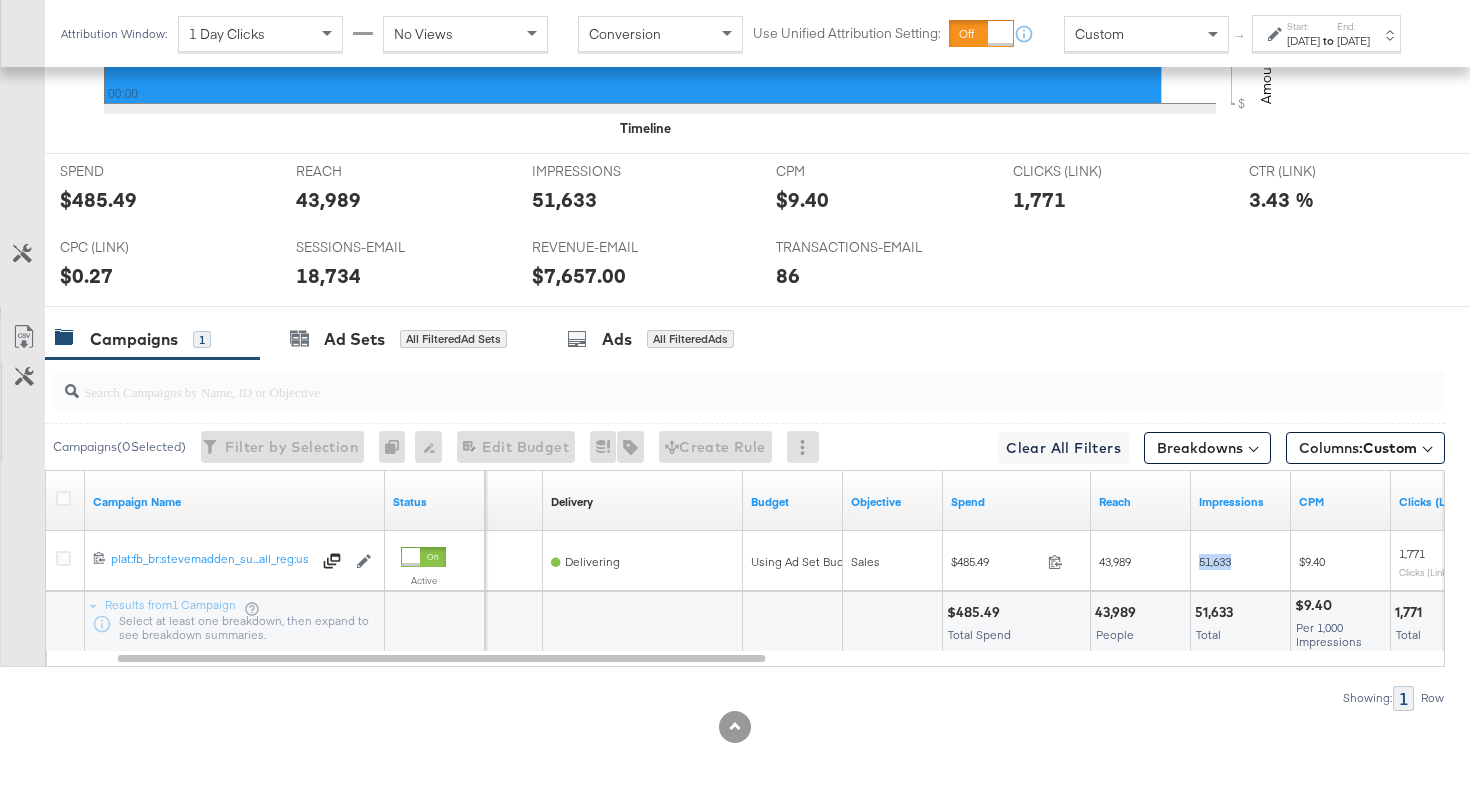scroll, scrollTop: 0, scrollLeft: 0, axis: both 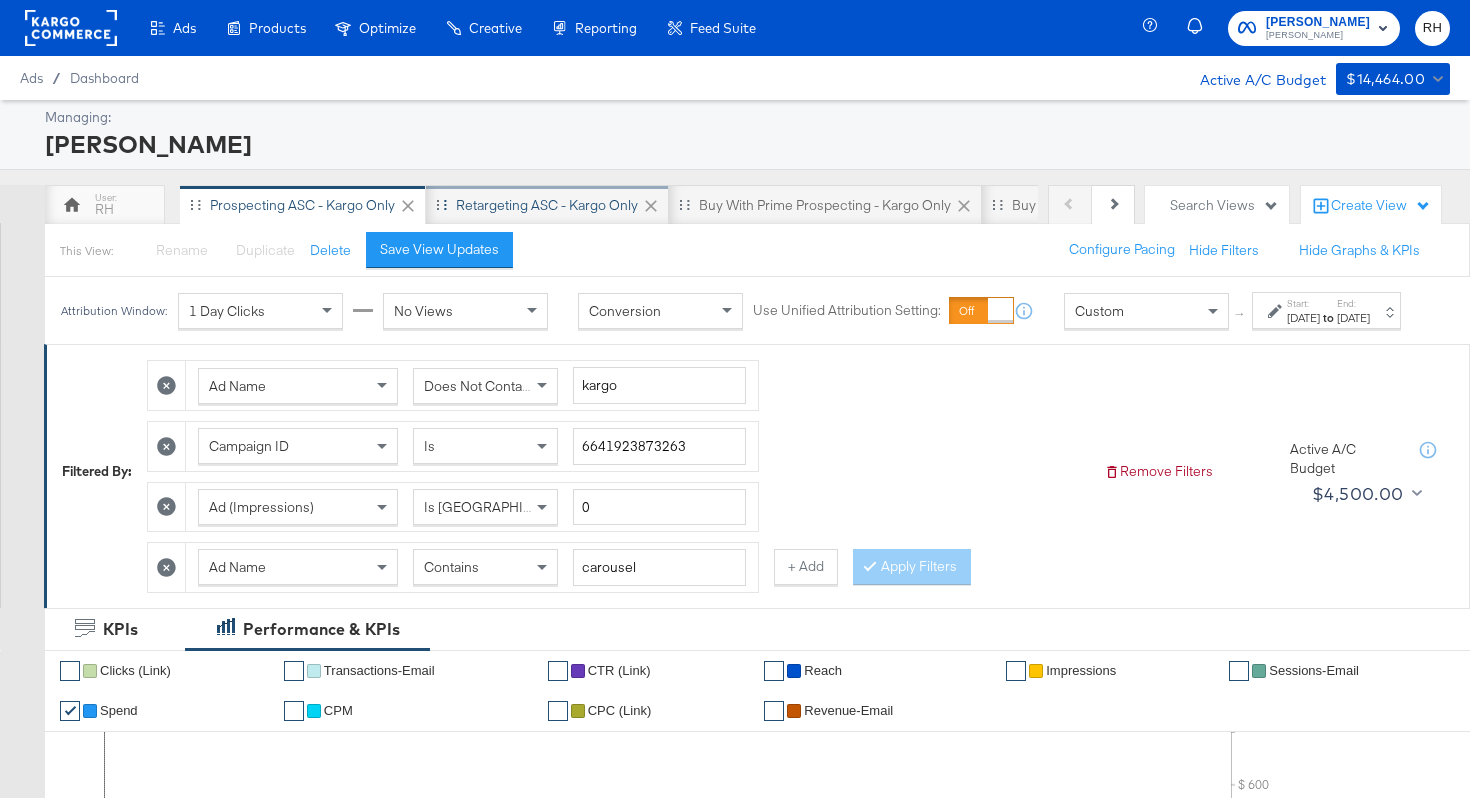 click on "Retargeting ASC - Kargo only" at bounding box center [547, 205] 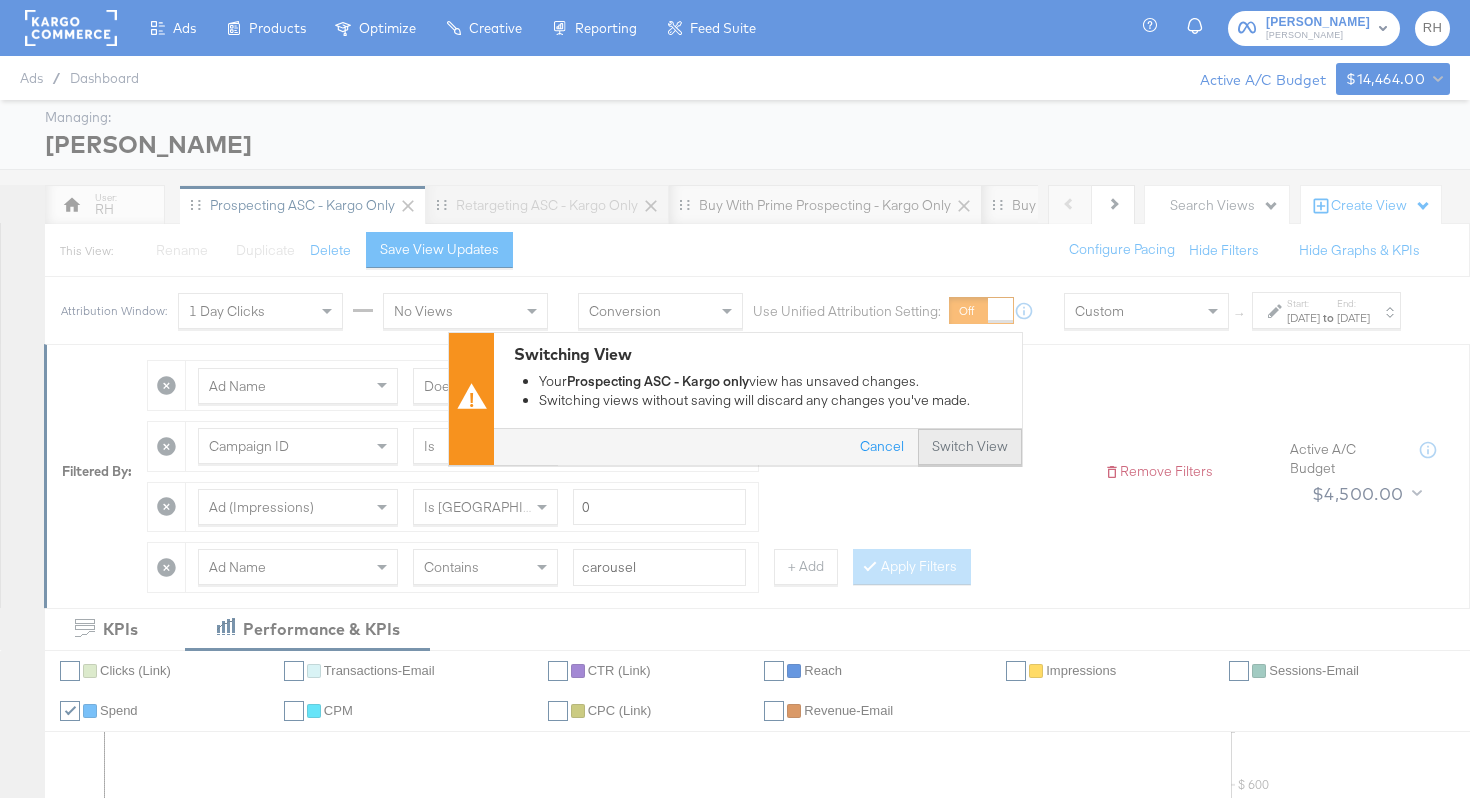 click on "Switch View" at bounding box center (970, 448) 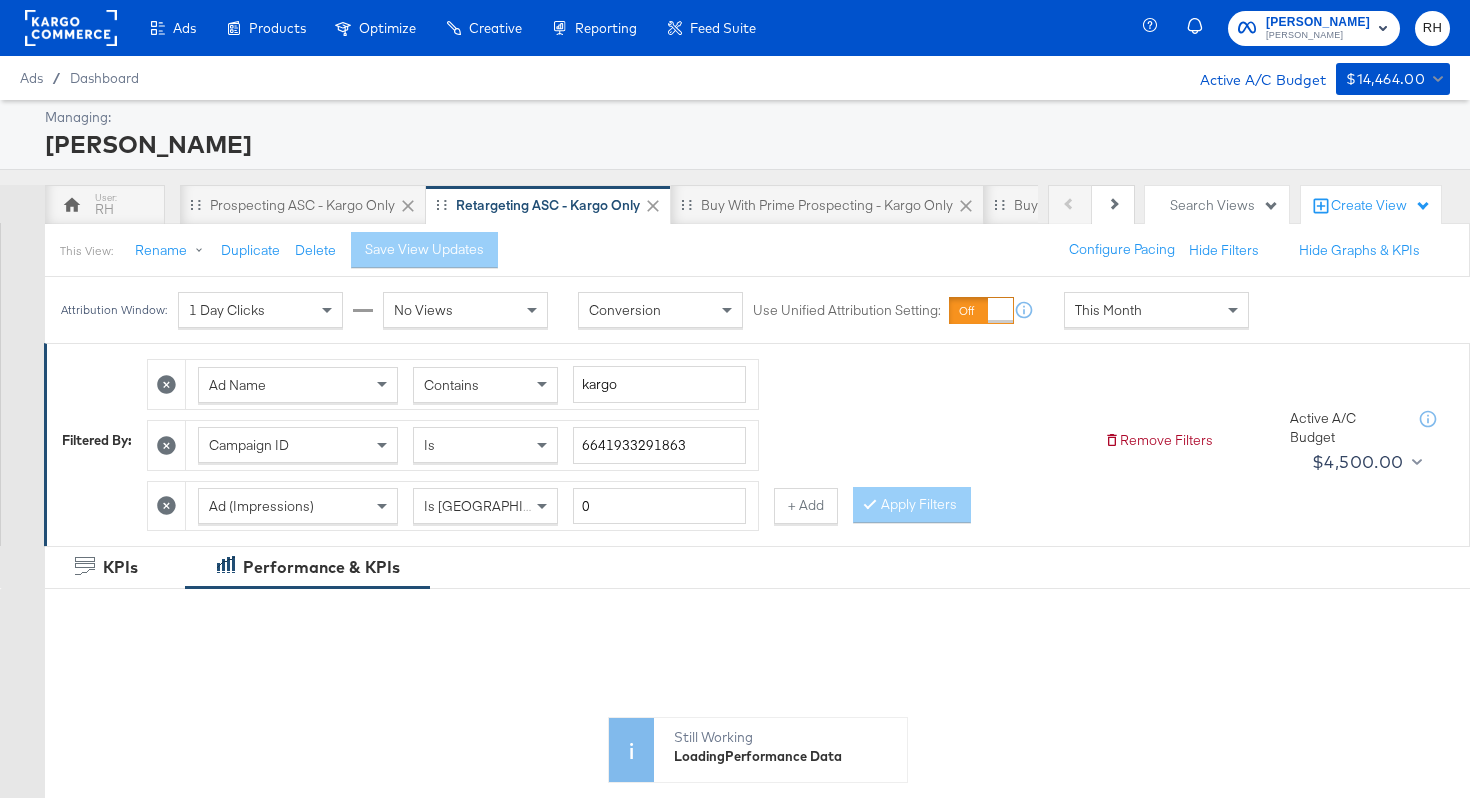 click on "This Month" at bounding box center [1156, 310] 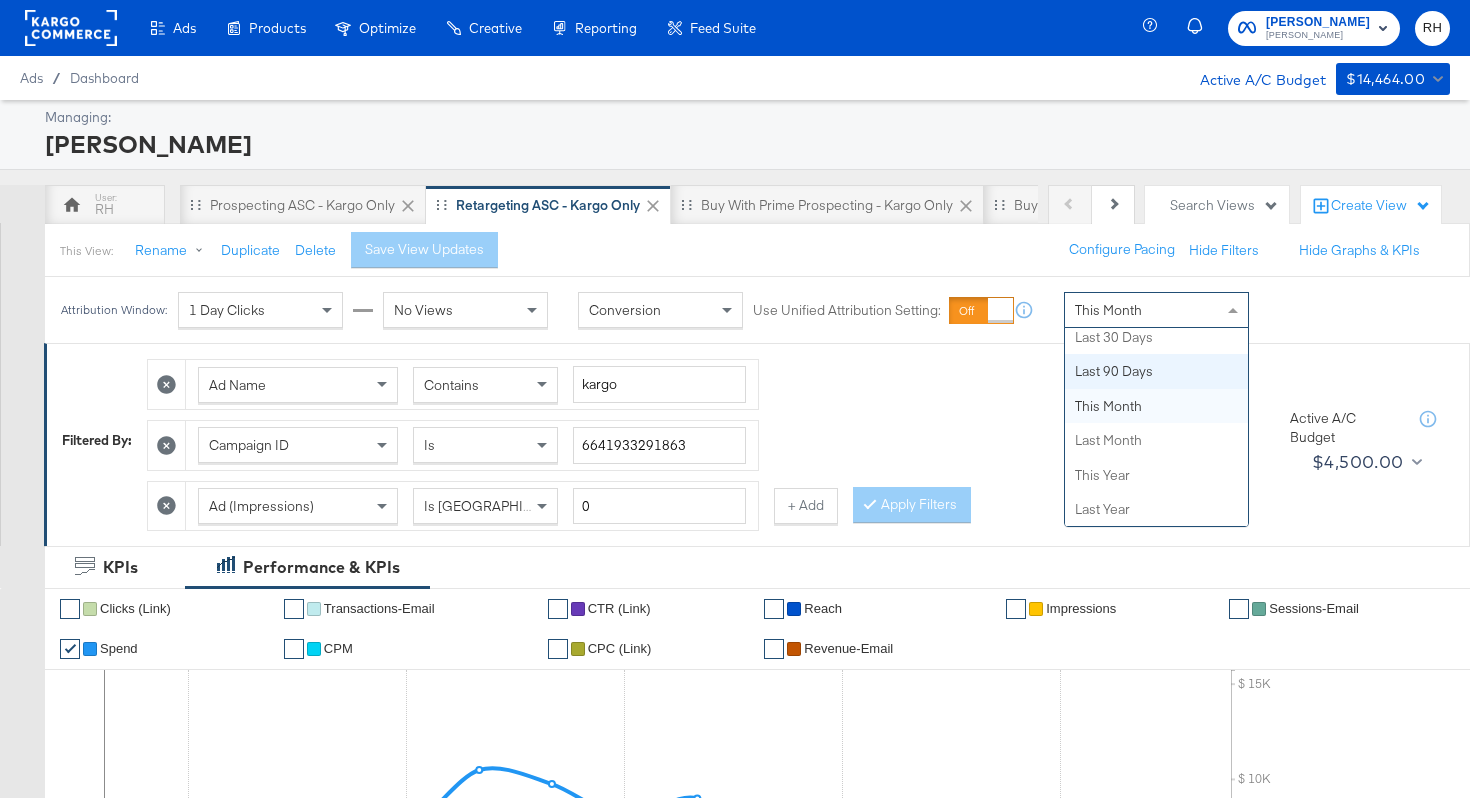 scroll, scrollTop: 0, scrollLeft: 0, axis: both 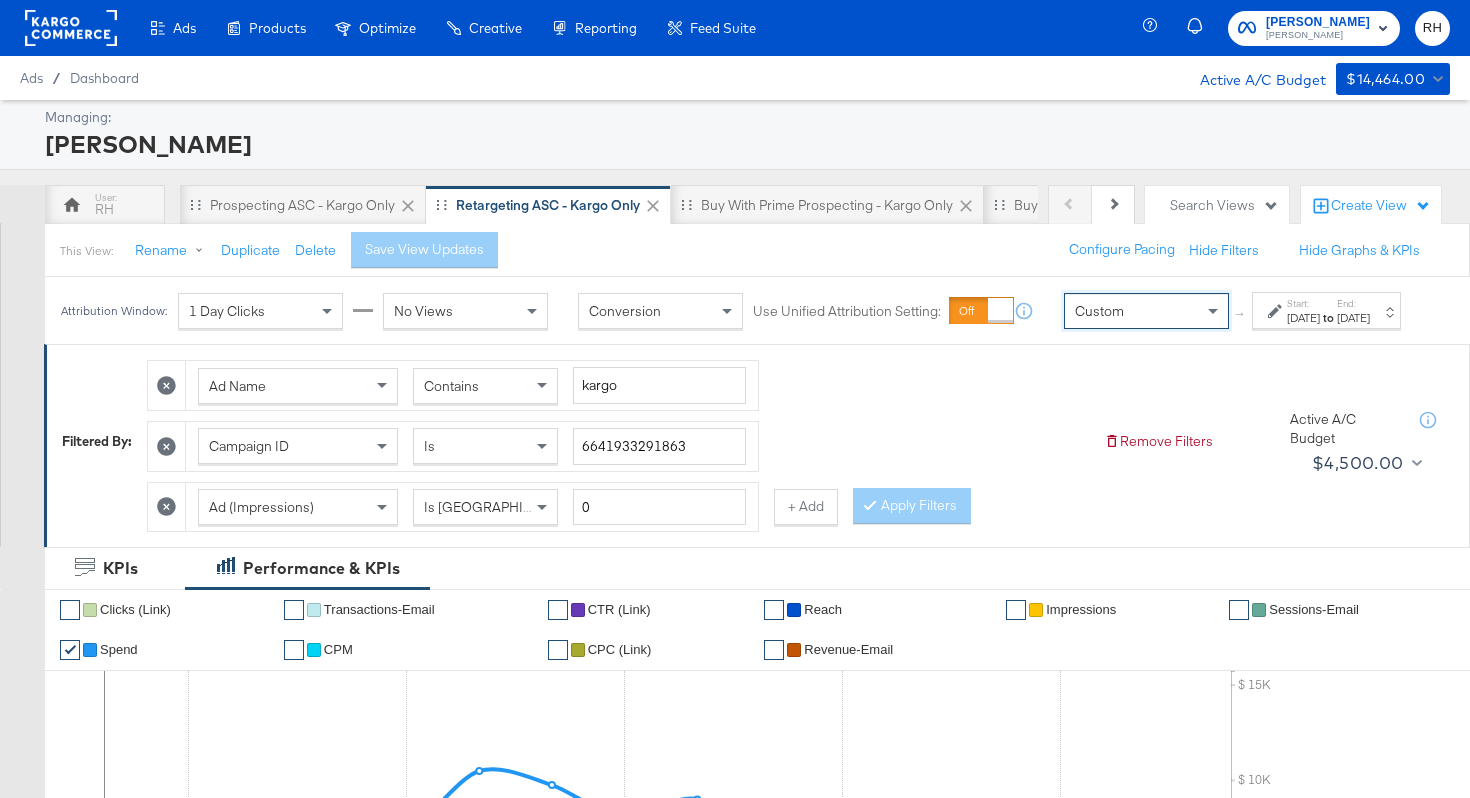 click on "[DATE]" at bounding box center (1303, 318) 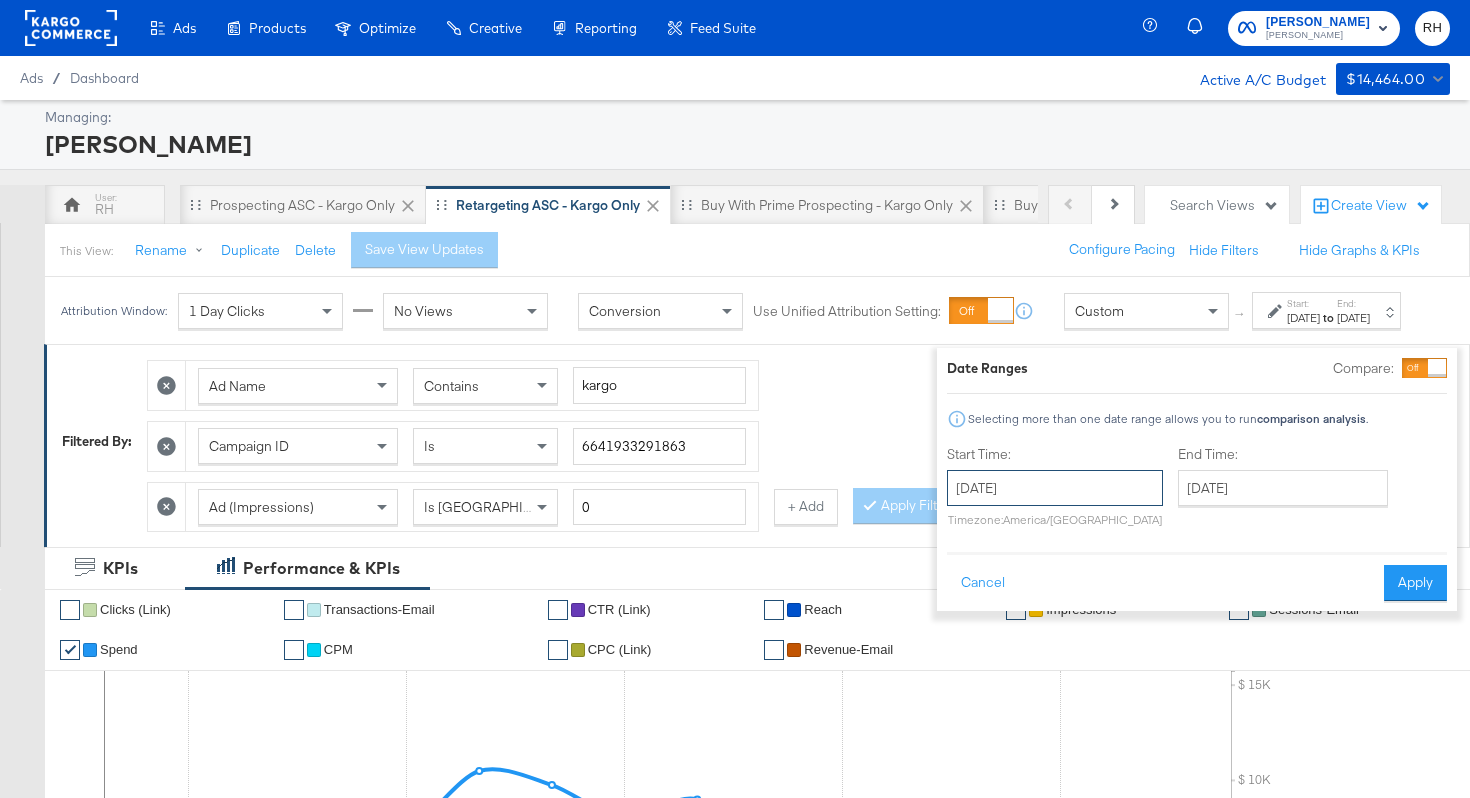 click on "[DATE]" at bounding box center [1055, 488] 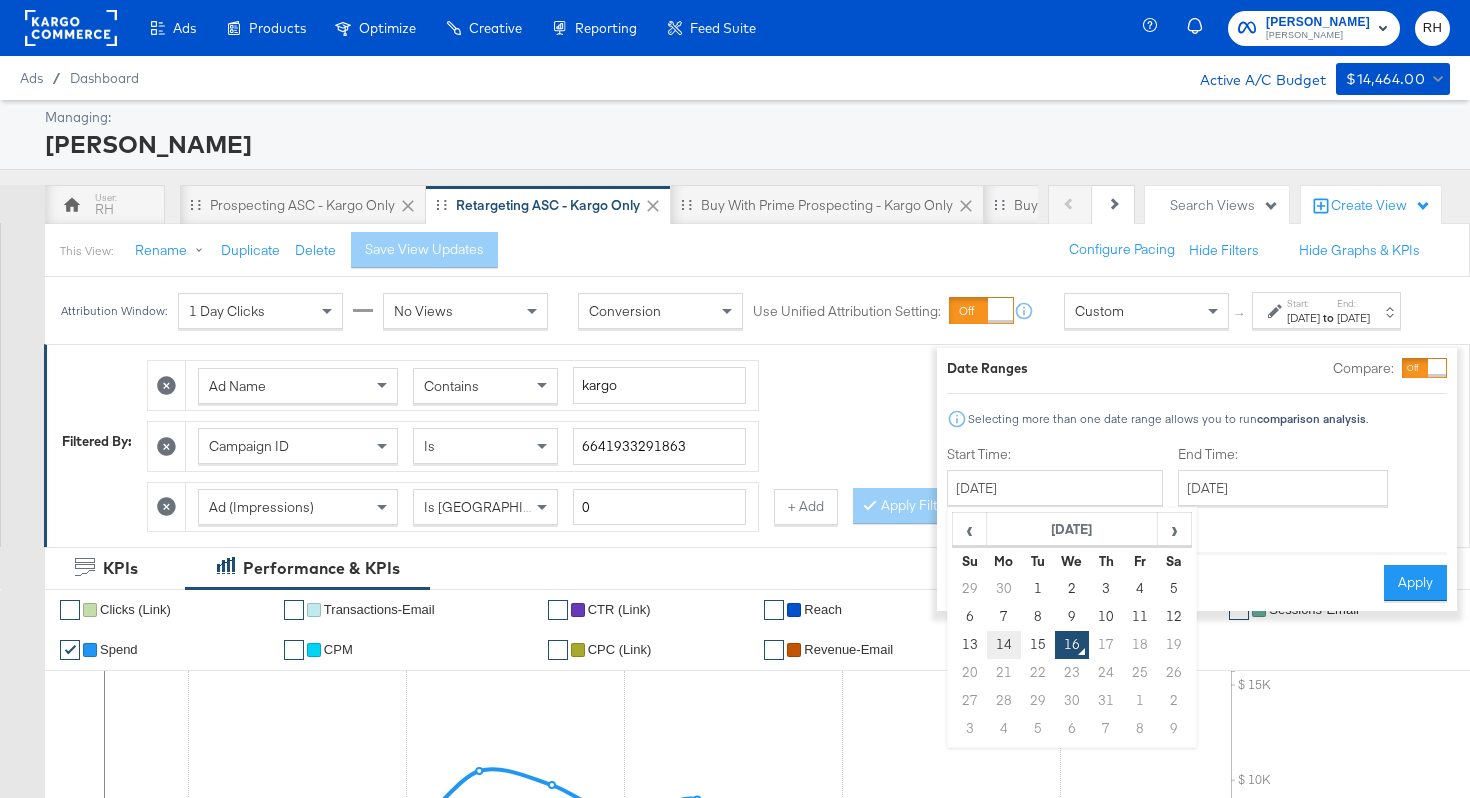 click on "14" at bounding box center (1004, 645) 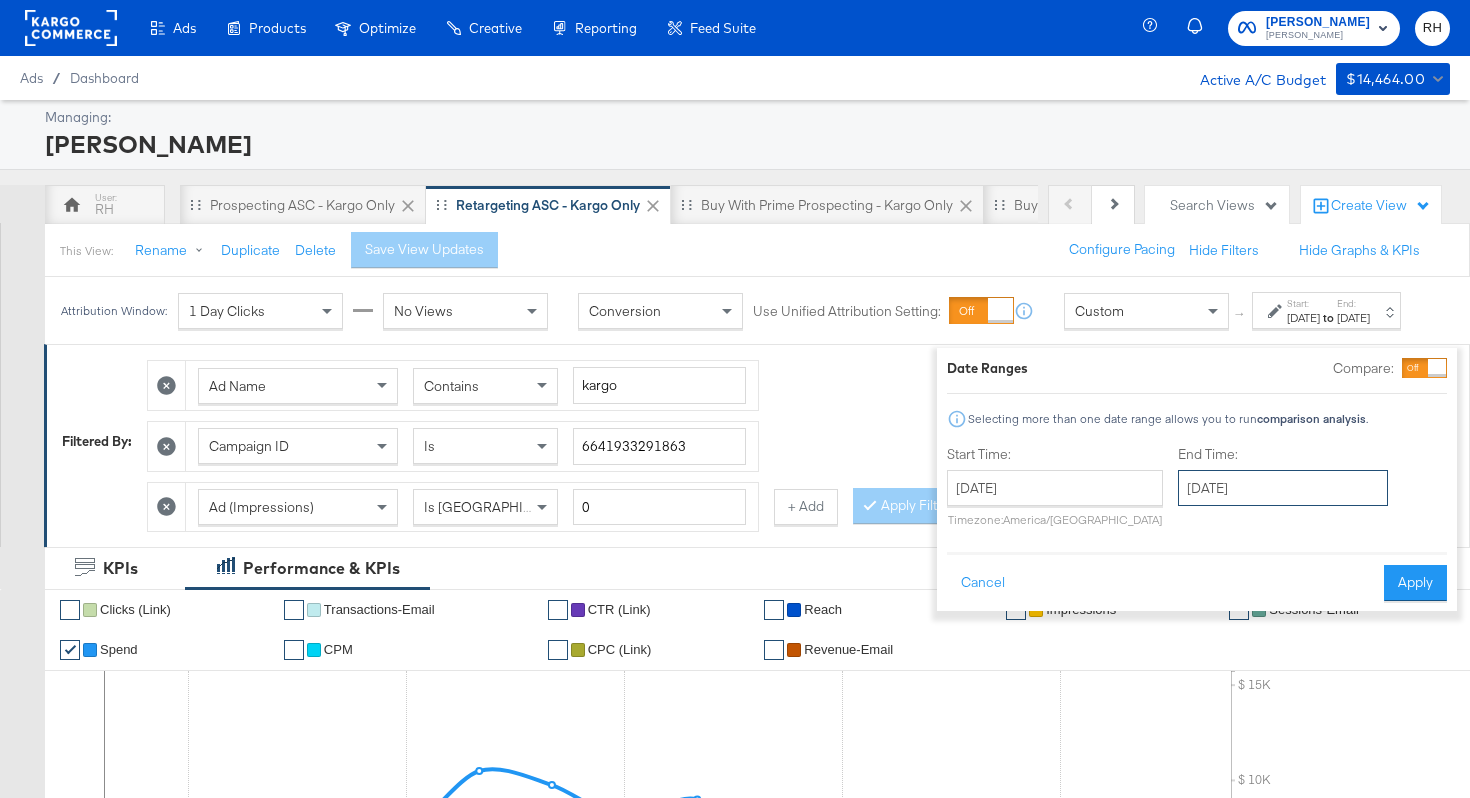 click on "[DATE]" at bounding box center (1283, 488) 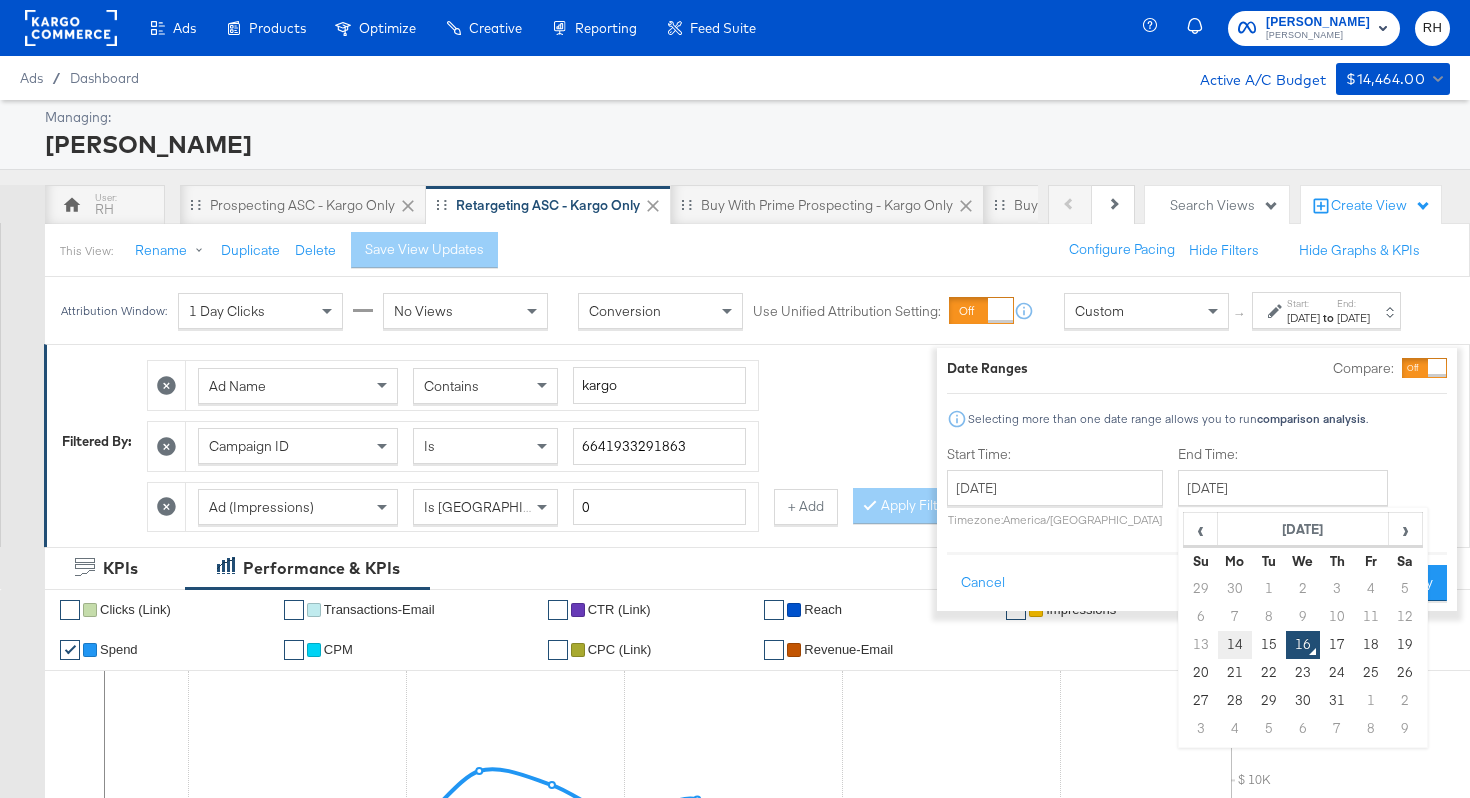 click on "14" at bounding box center (1235, 645) 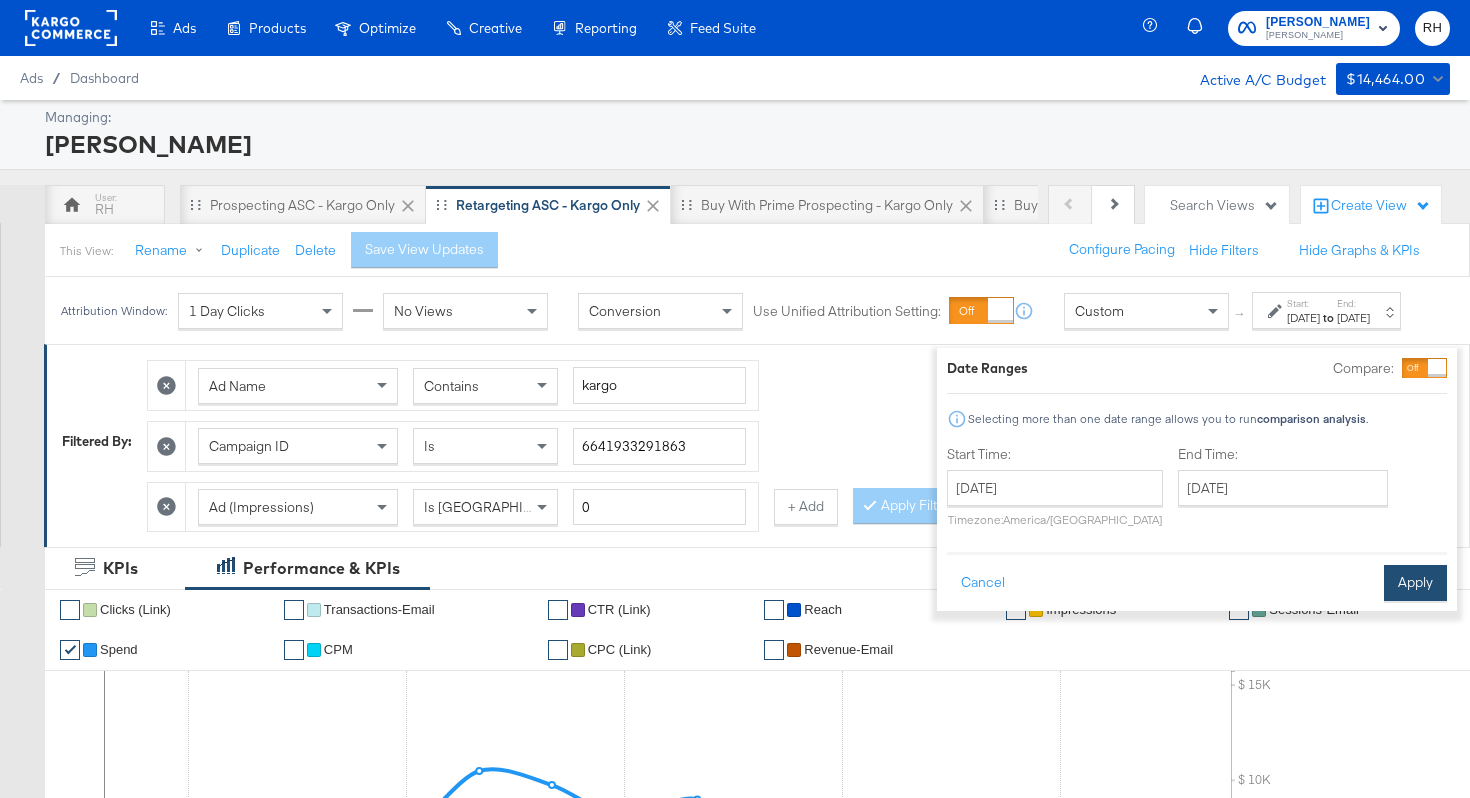 click on "Apply" at bounding box center (1415, 583) 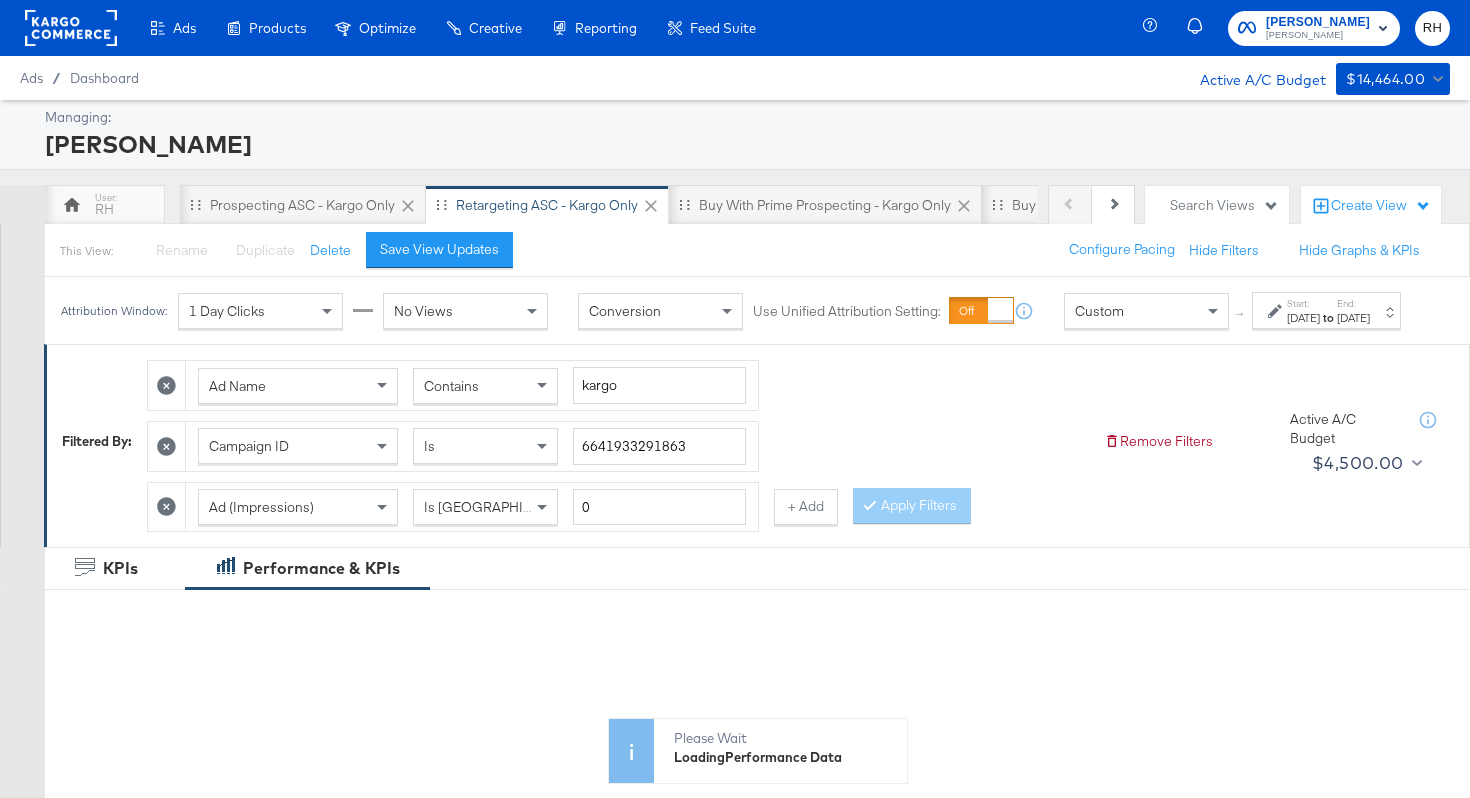 click on "Contains" at bounding box center (485, 386) 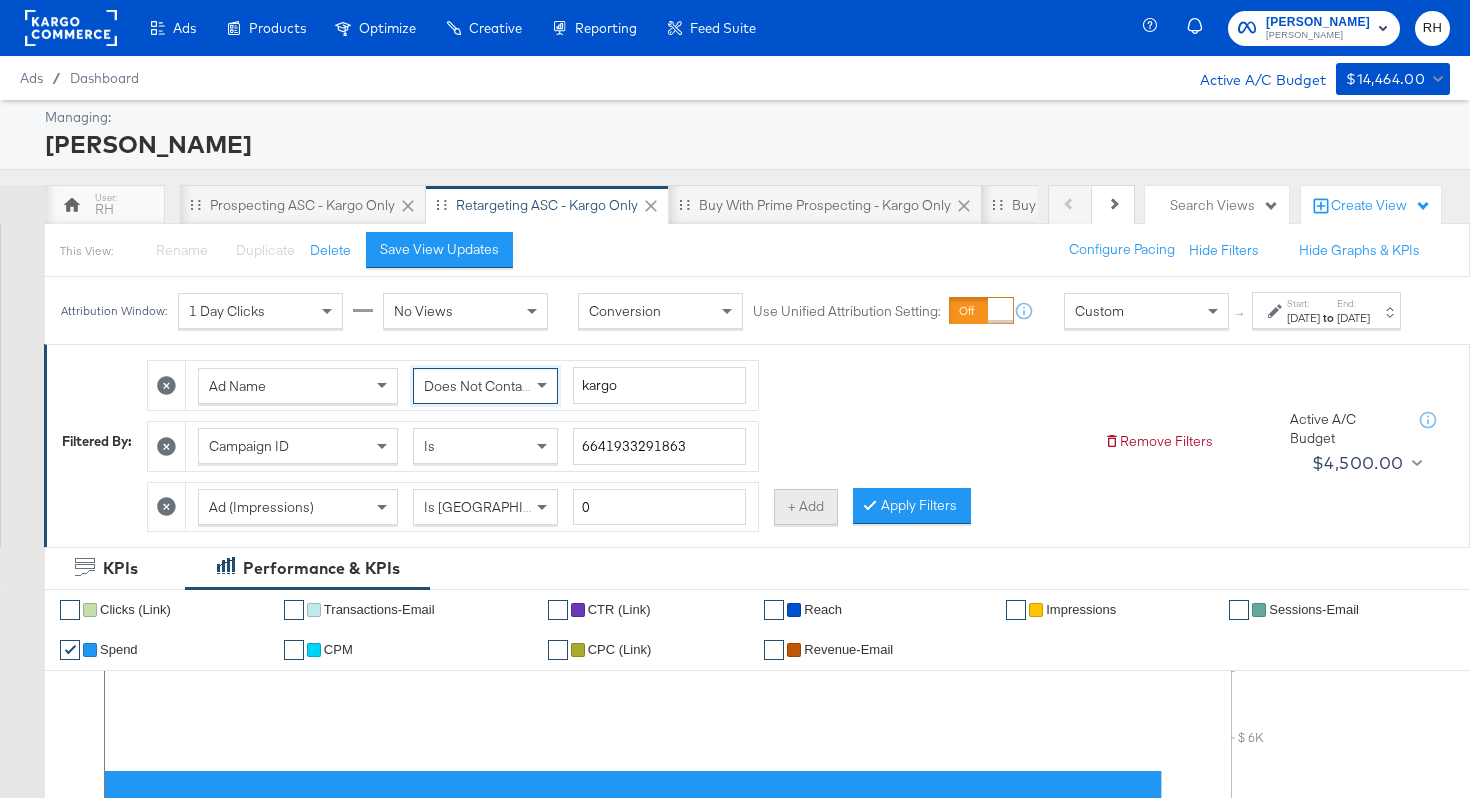 click on "+ Add" at bounding box center (806, 507) 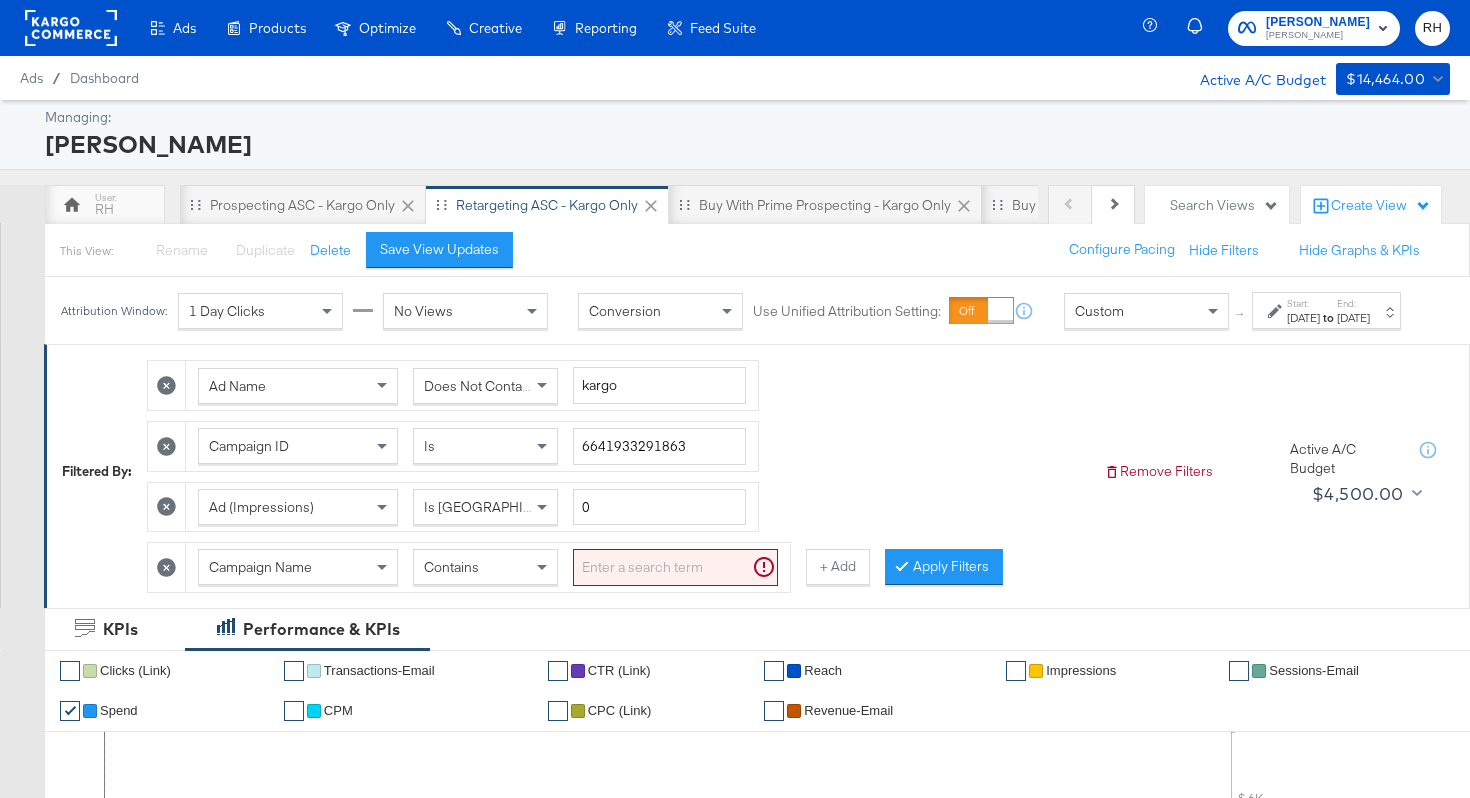 scroll, scrollTop: 5, scrollLeft: 0, axis: vertical 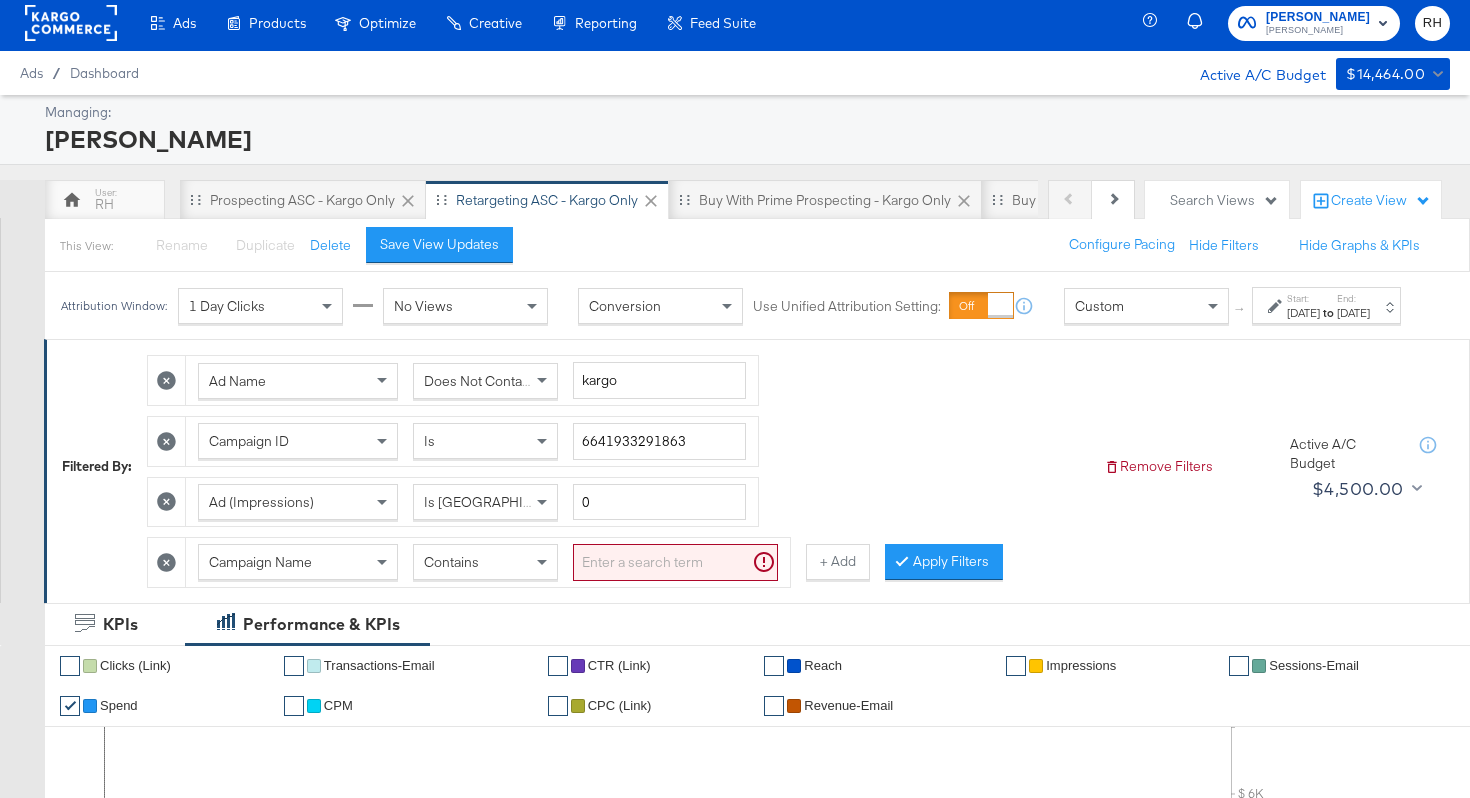 click on "Campaign Name" at bounding box center (260, 562) 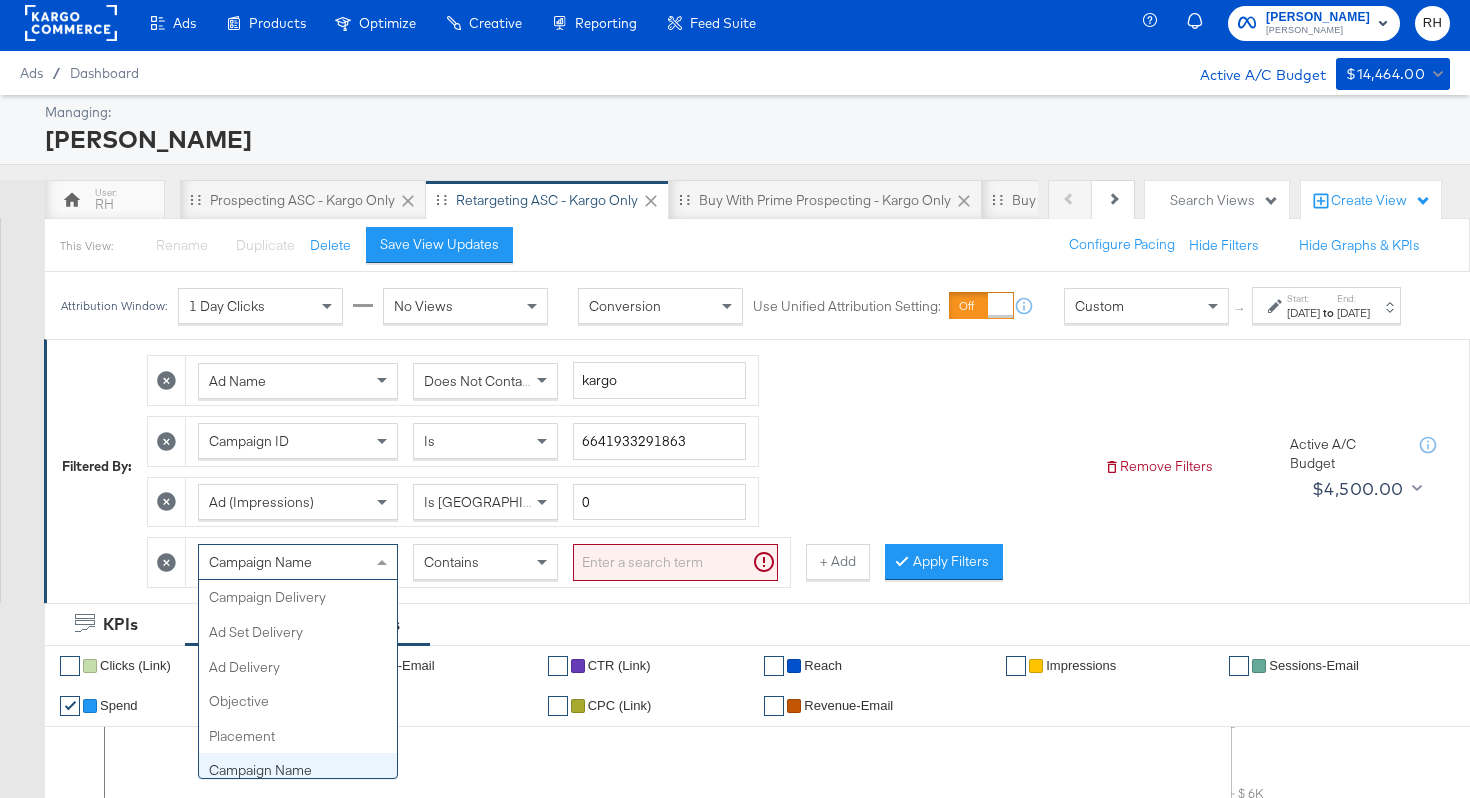 scroll, scrollTop: 173, scrollLeft: 0, axis: vertical 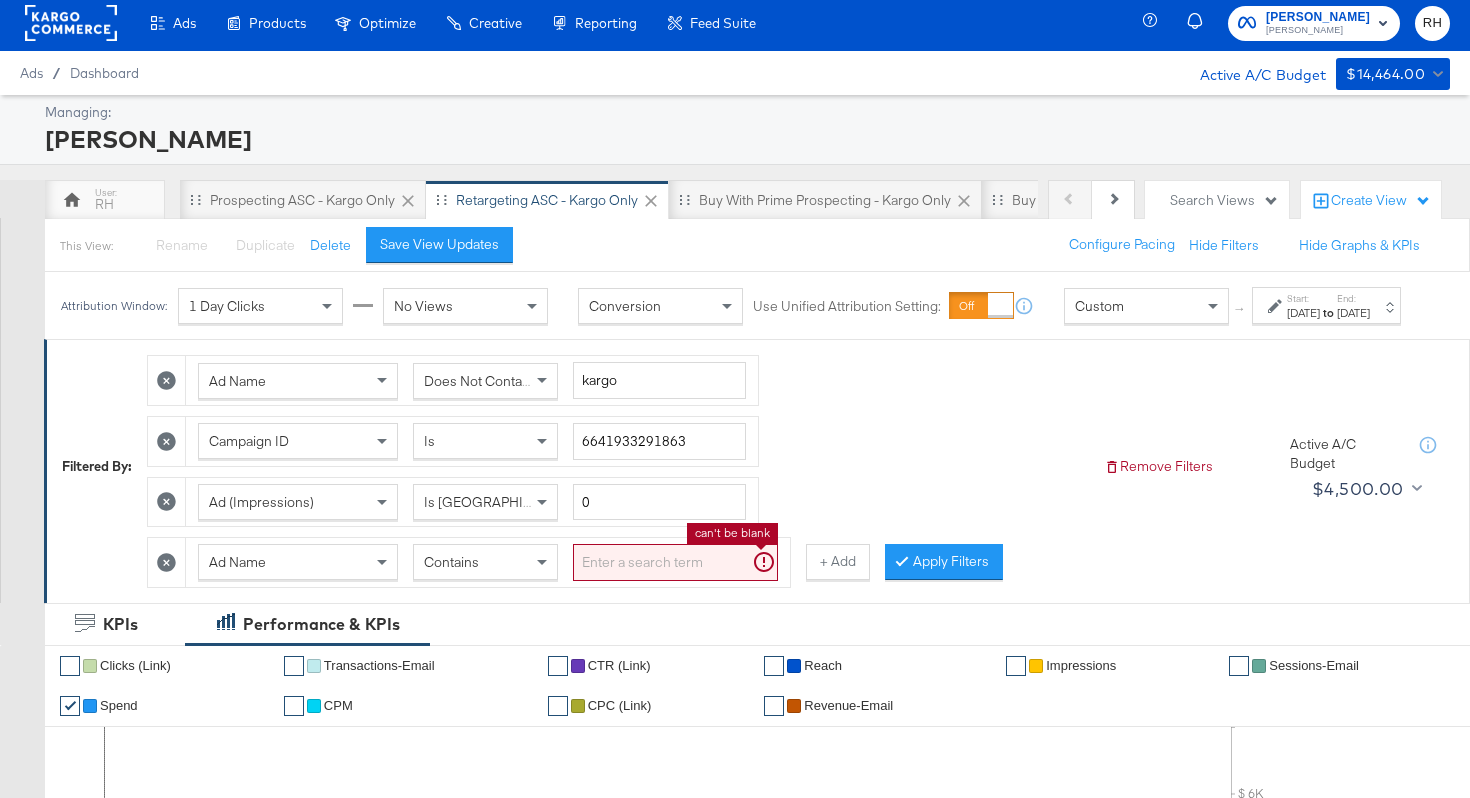 click at bounding box center (675, 562) 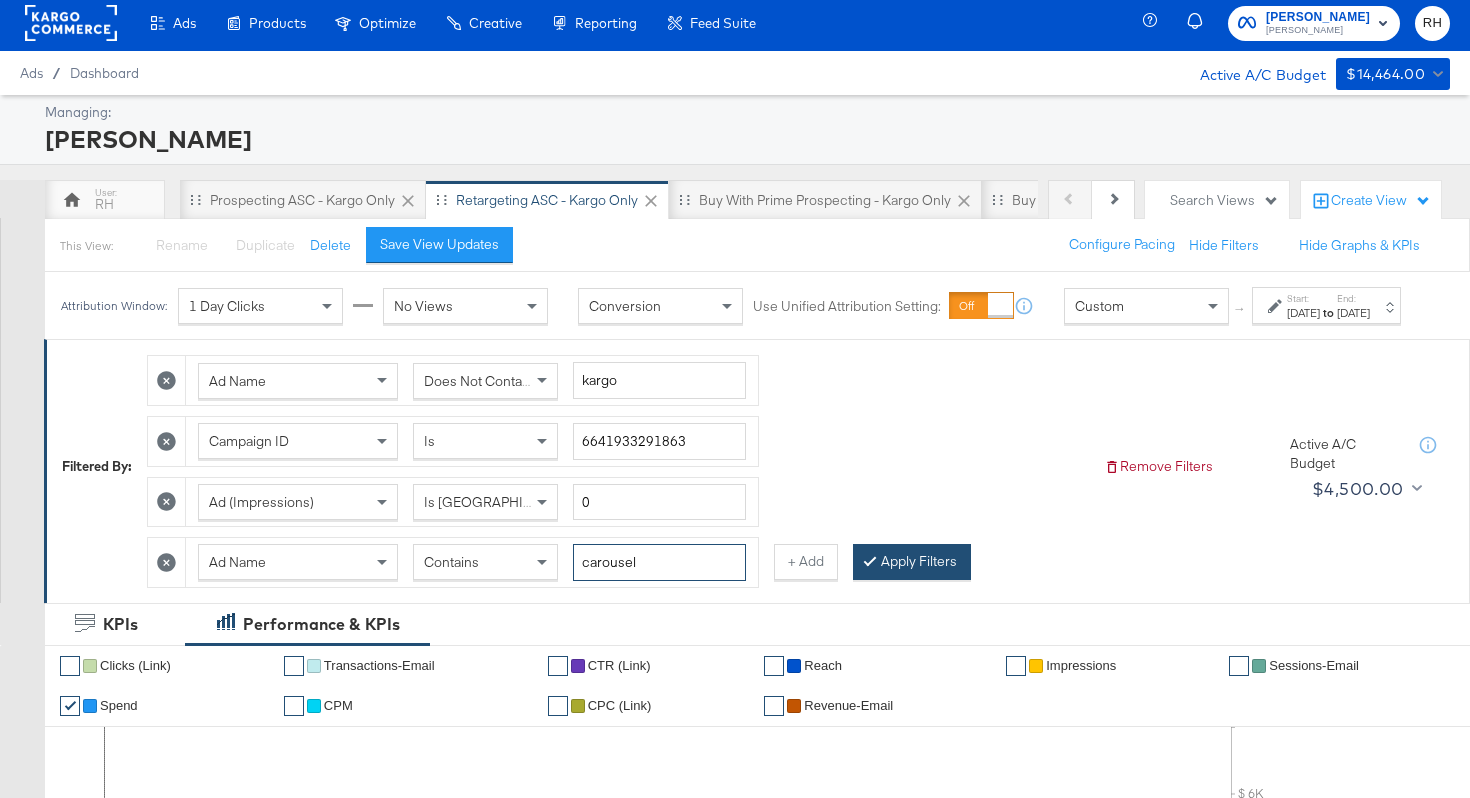 type on "carousel" 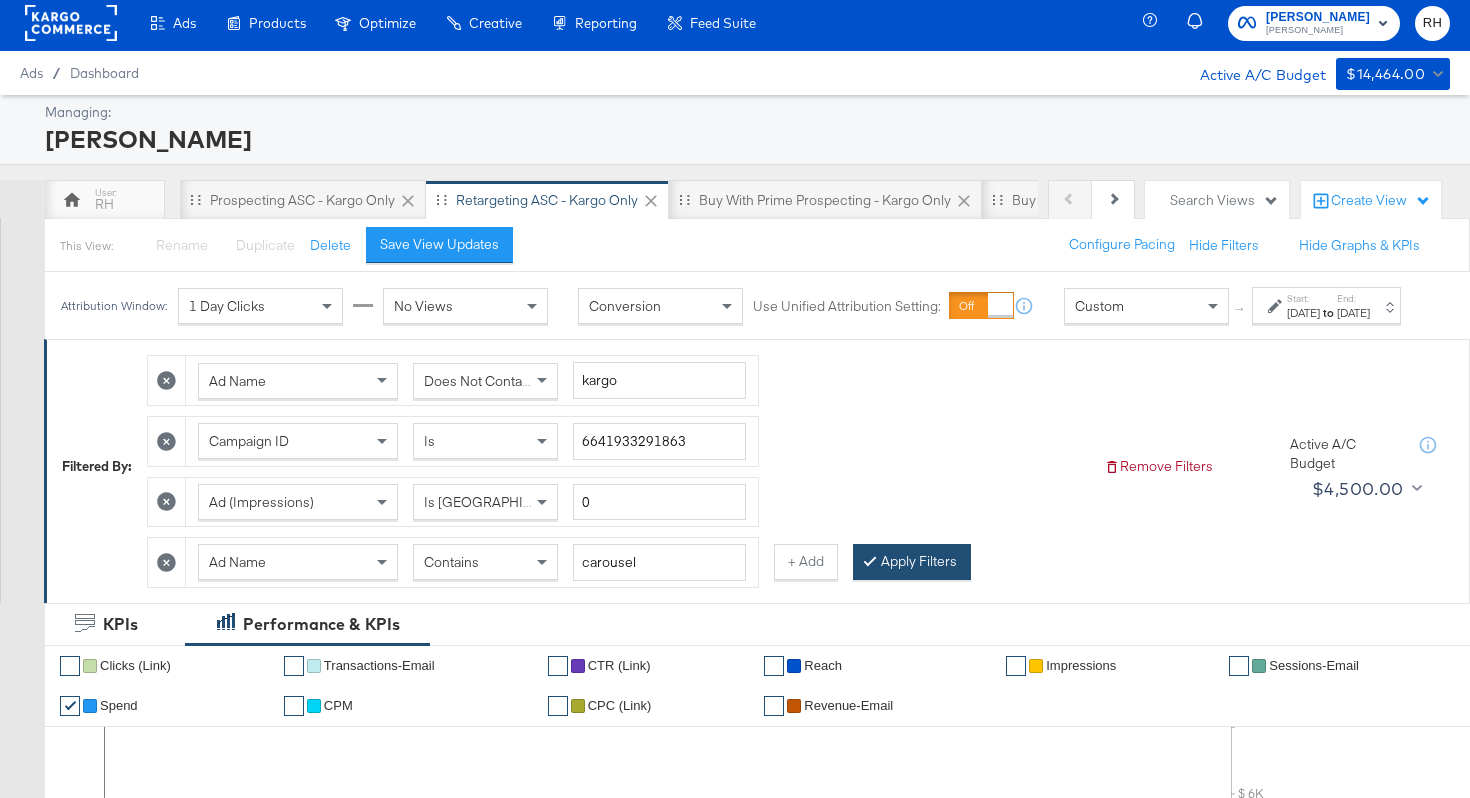 click on "Apply Filters" at bounding box center [912, 562] 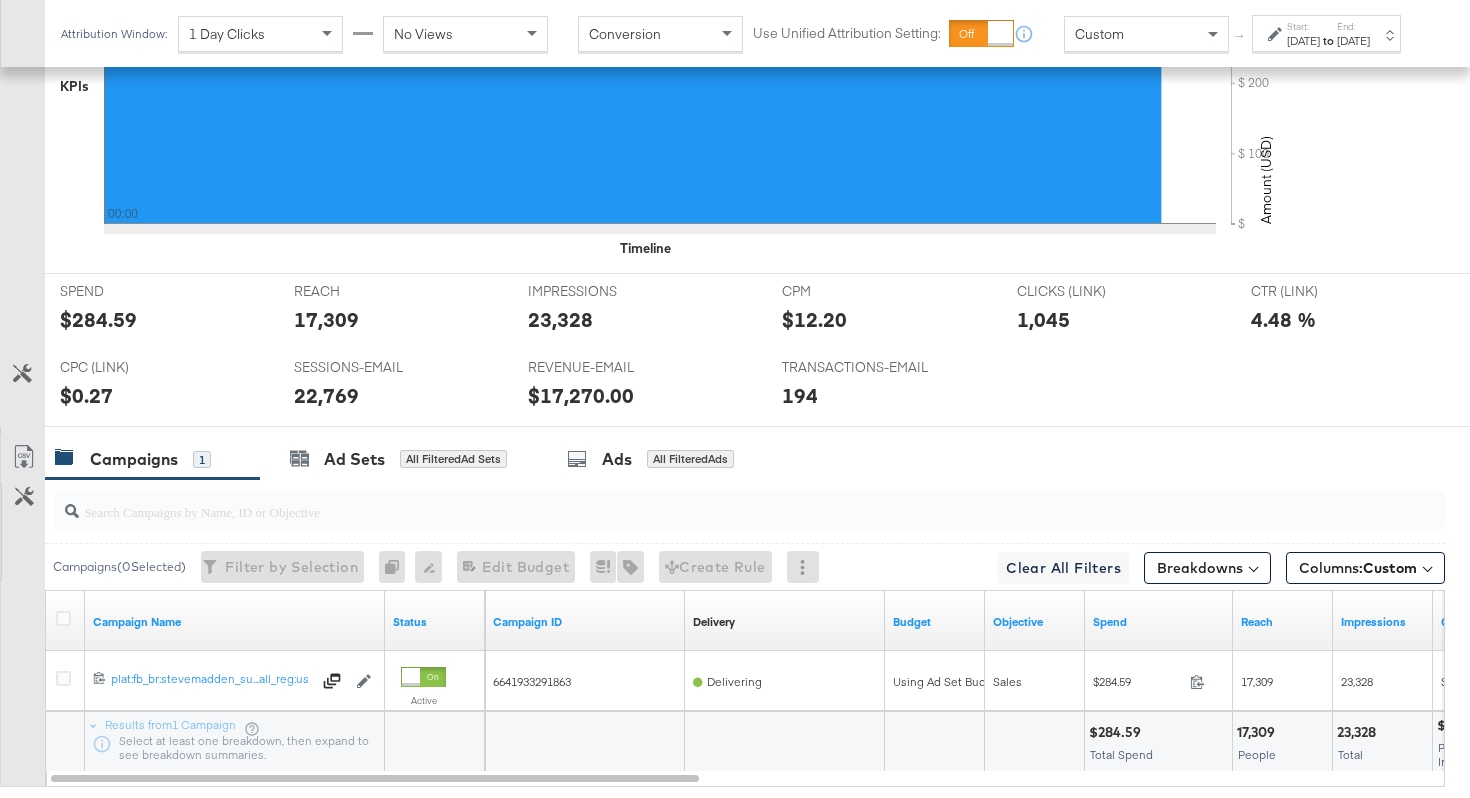 scroll, scrollTop: 831, scrollLeft: 0, axis: vertical 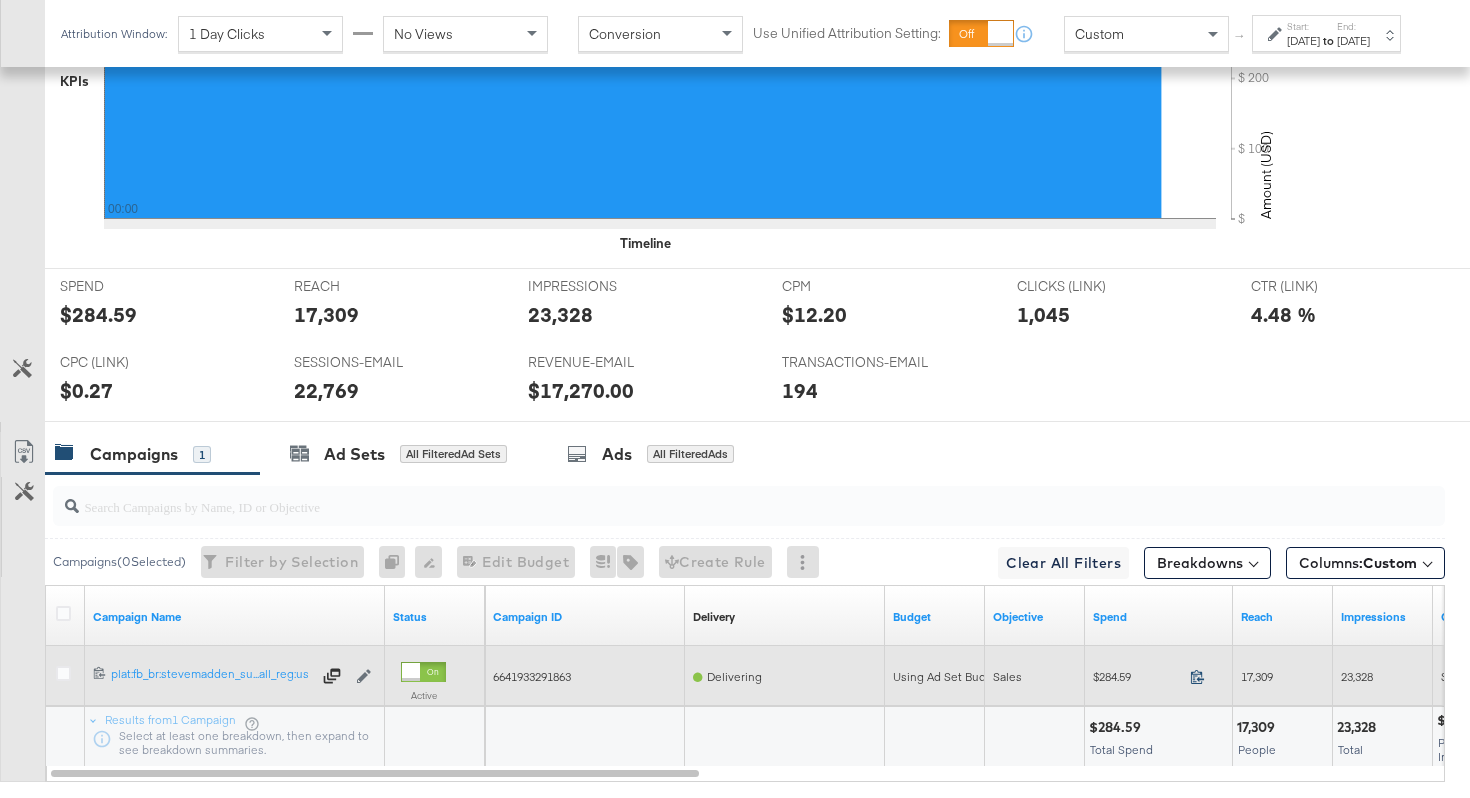 click 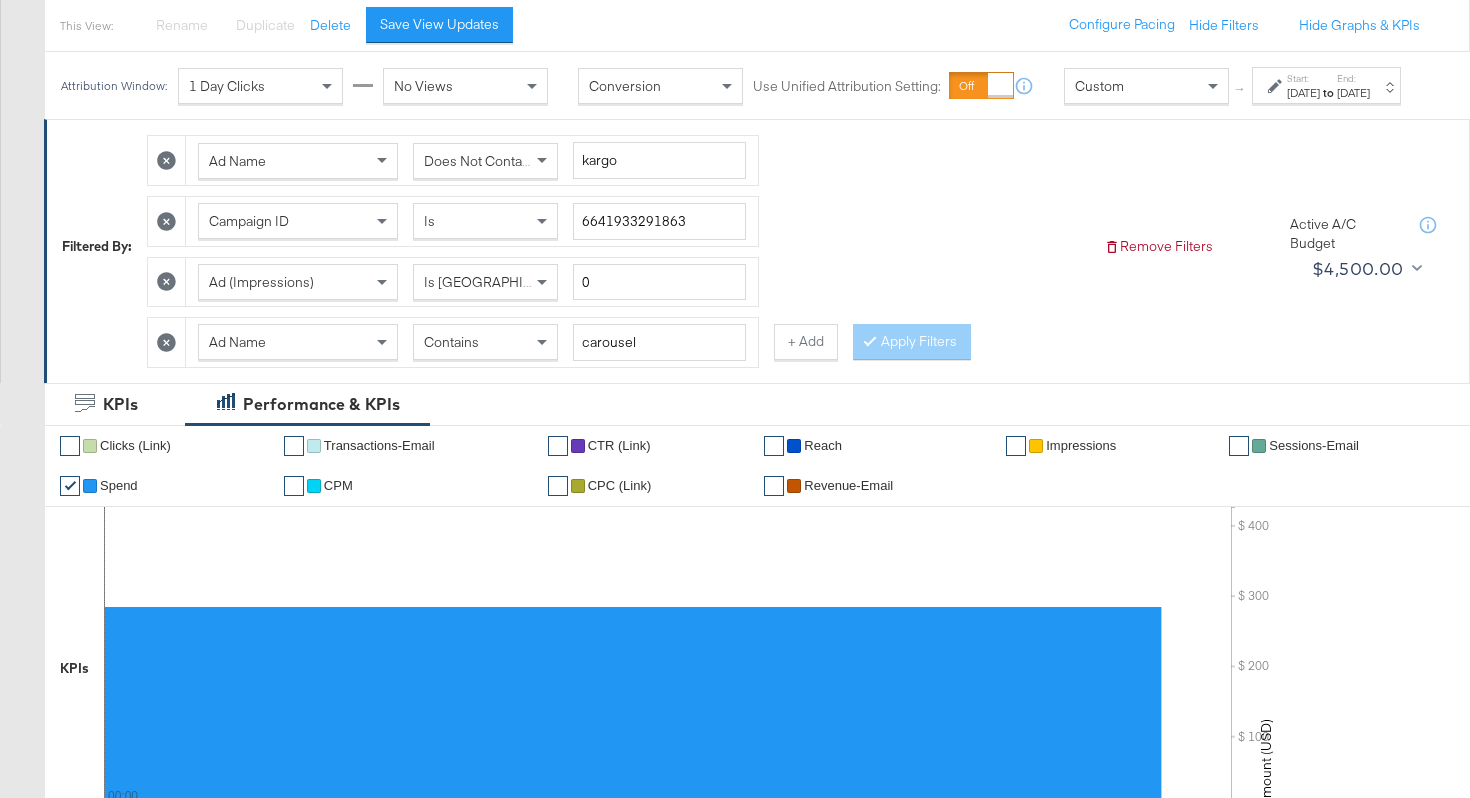 scroll, scrollTop: 218, scrollLeft: 0, axis: vertical 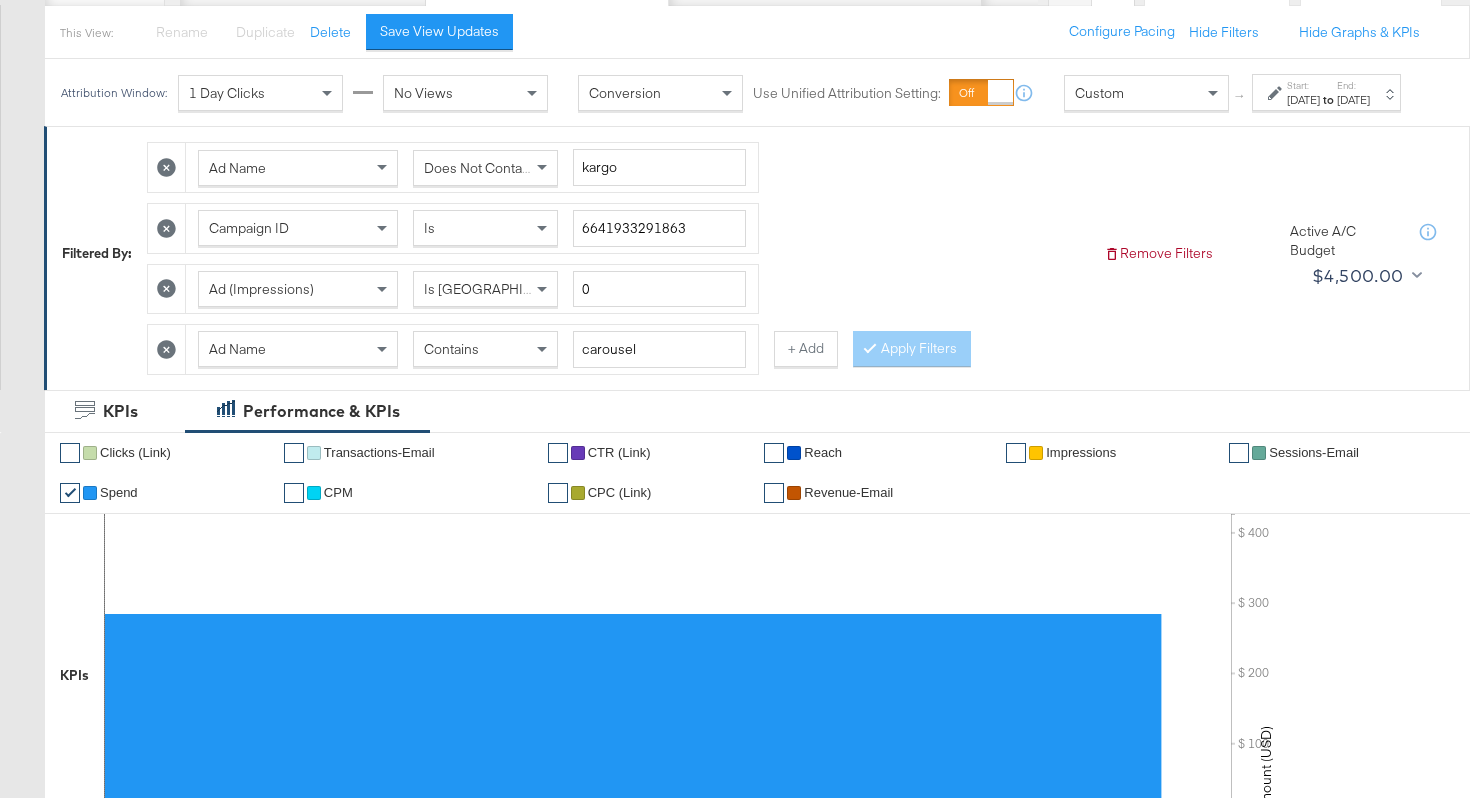 click on "[DATE]" at bounding box center [1303, 100] 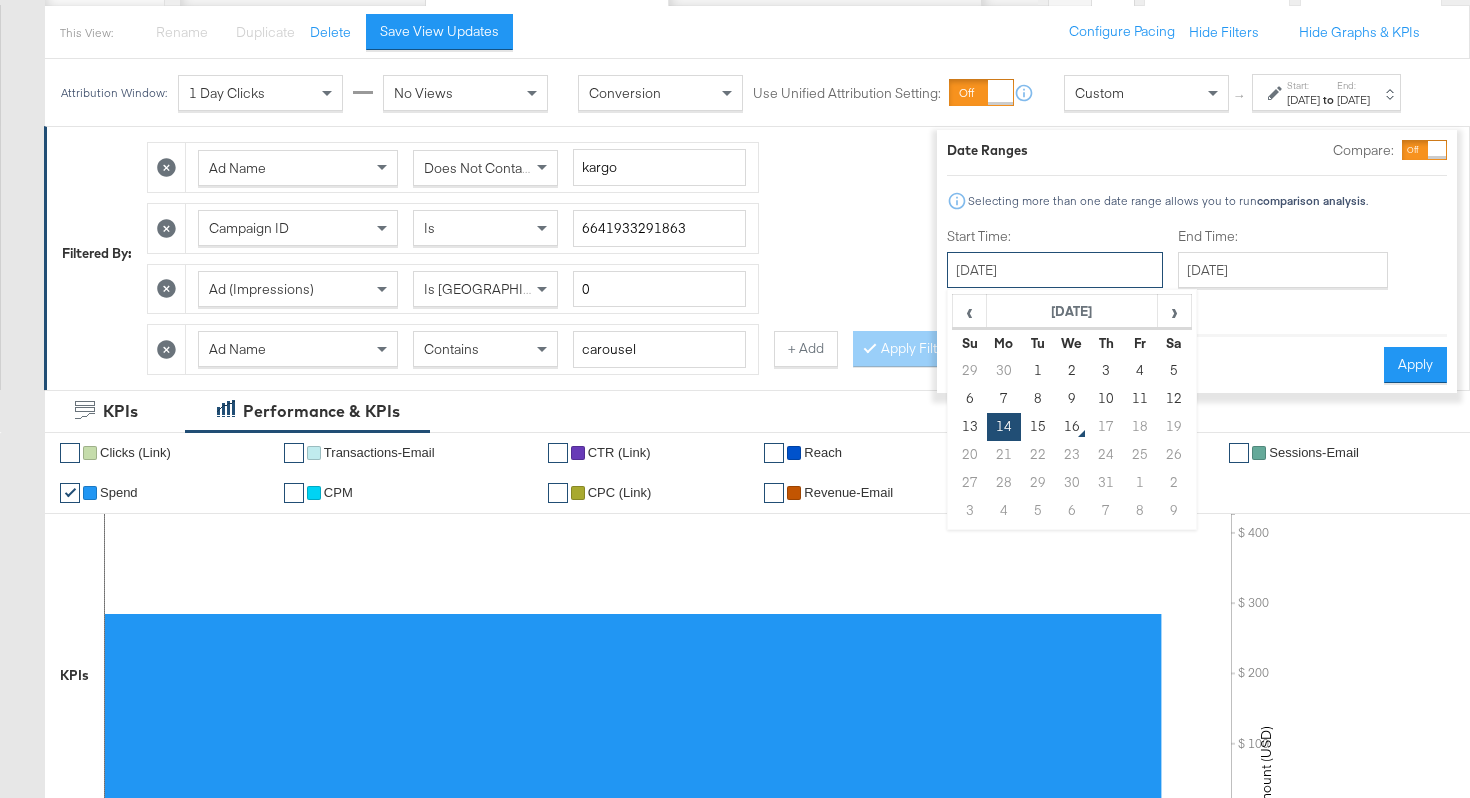 click on "[DATE]" at bounding box center [1055, 270] 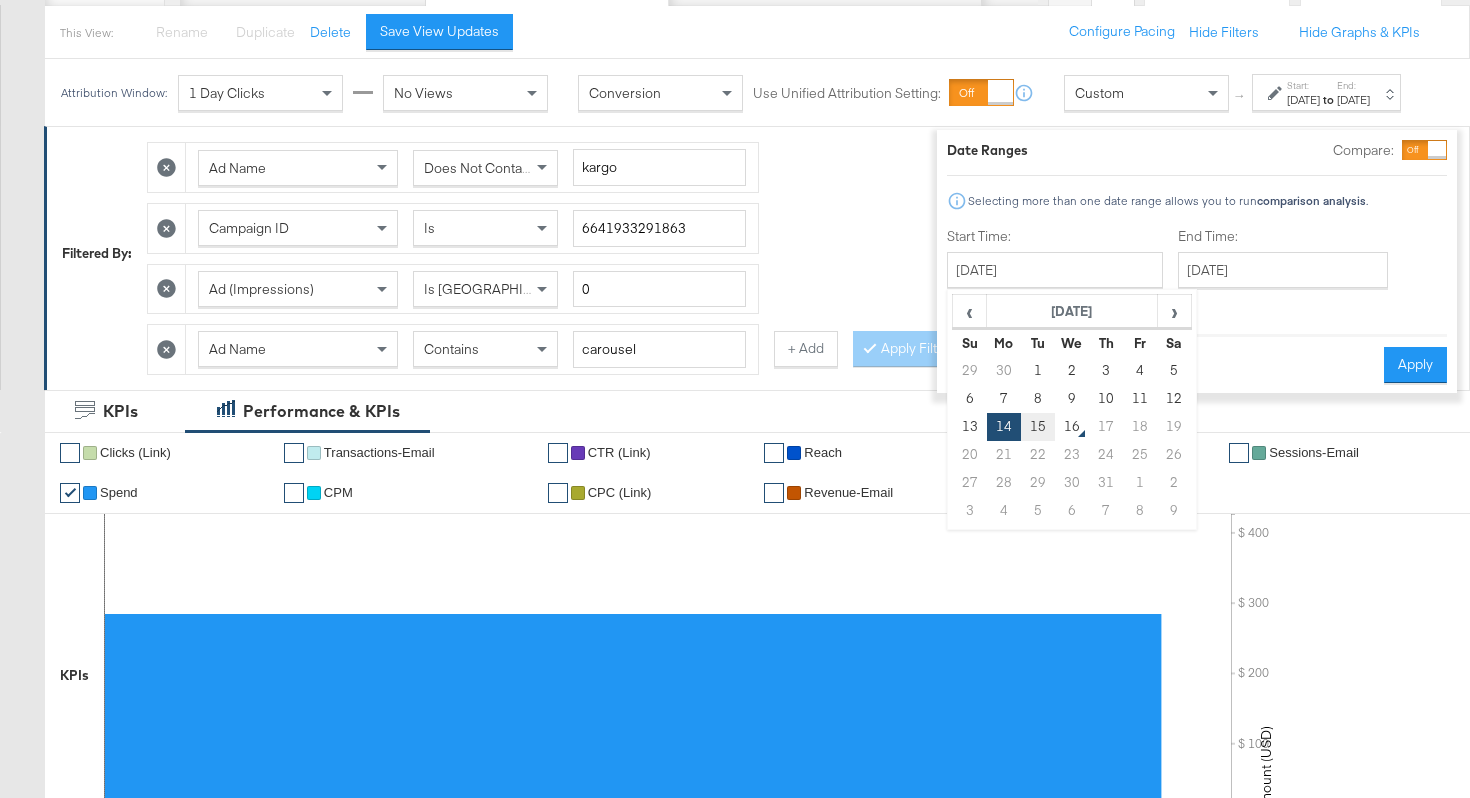 click on "15" at bounding box center (1038, 427) 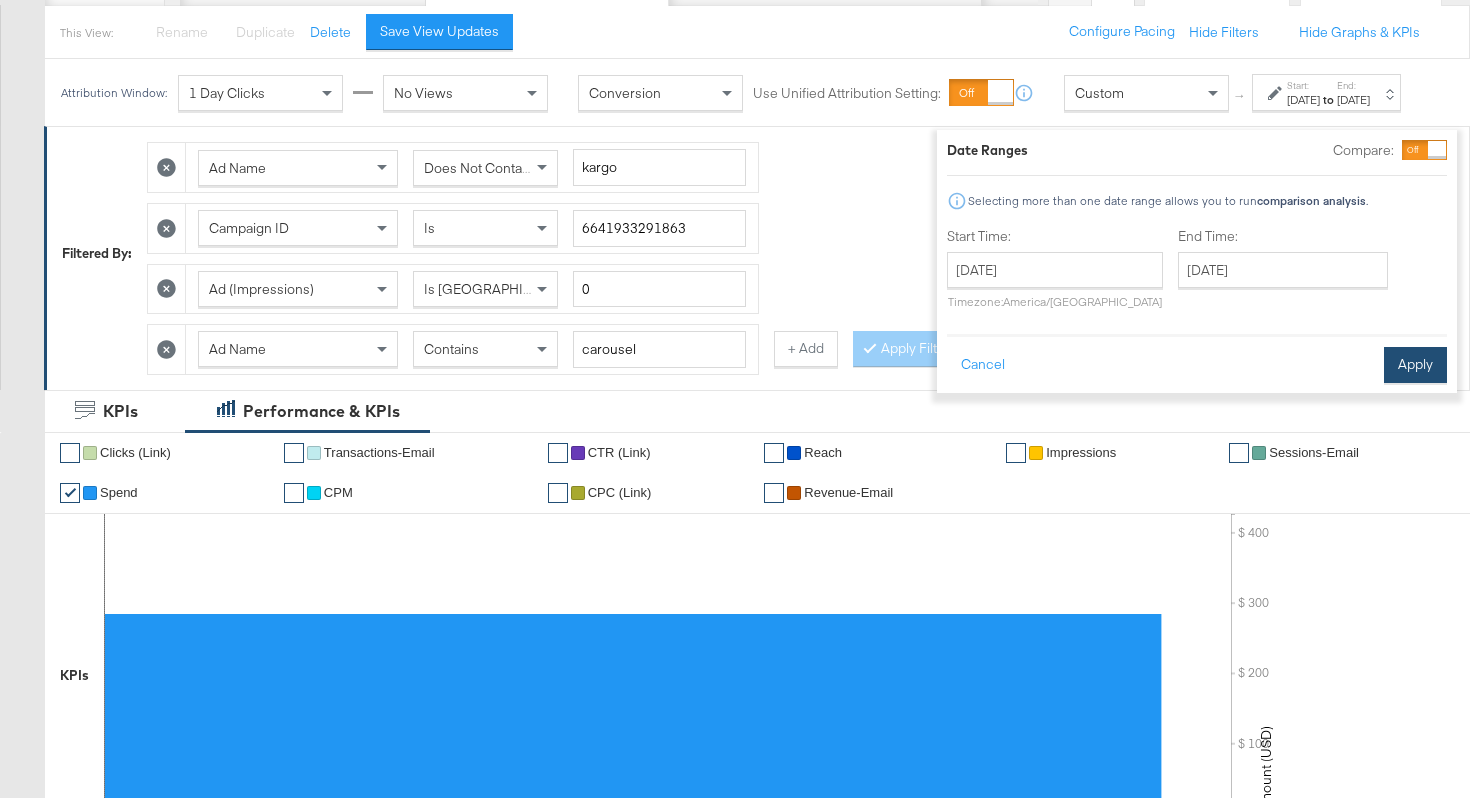 click on "Apply" at bounding box center [1415, 365] 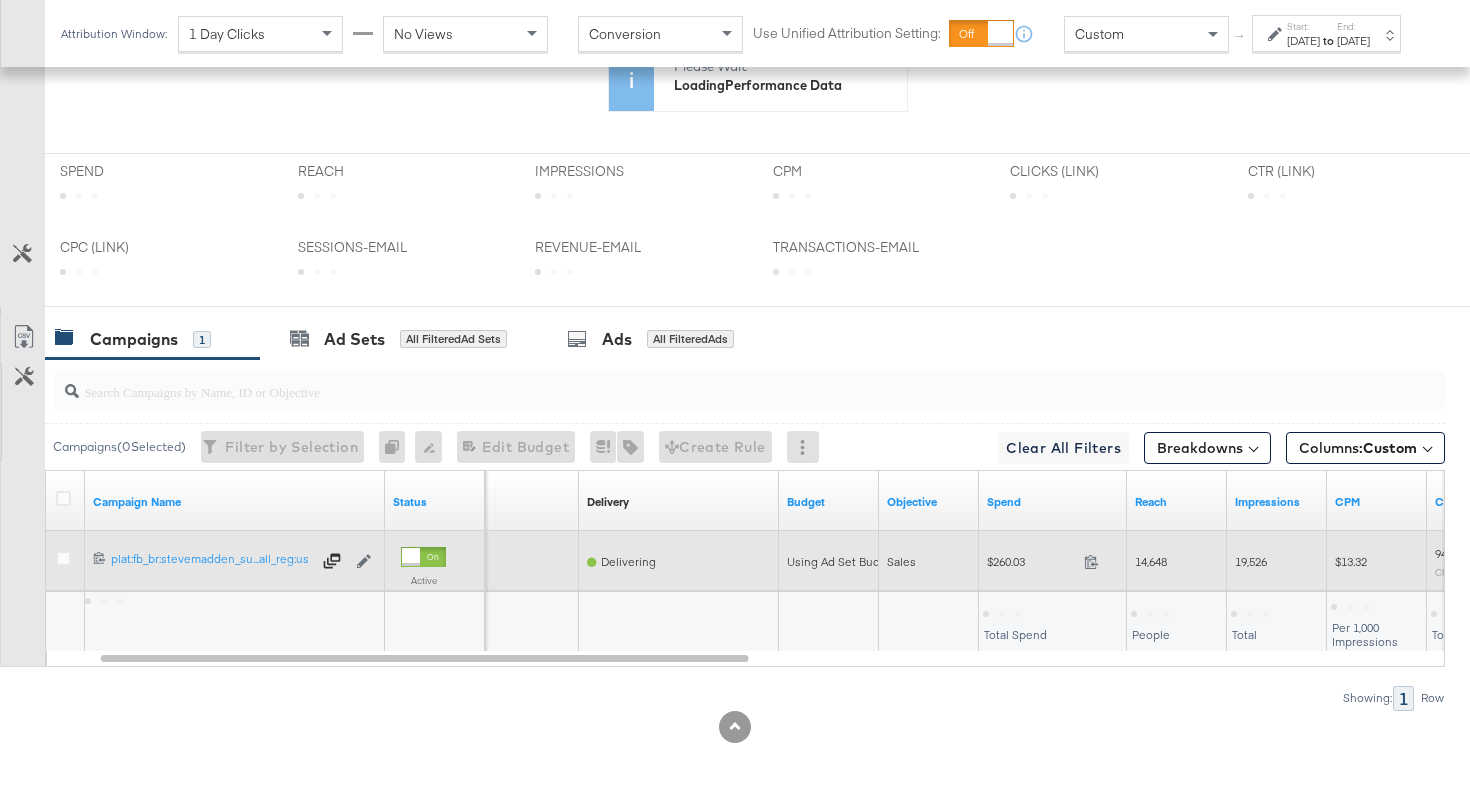 scroll, scrollTop: 946, scrollLeft: 0, axis: vertical 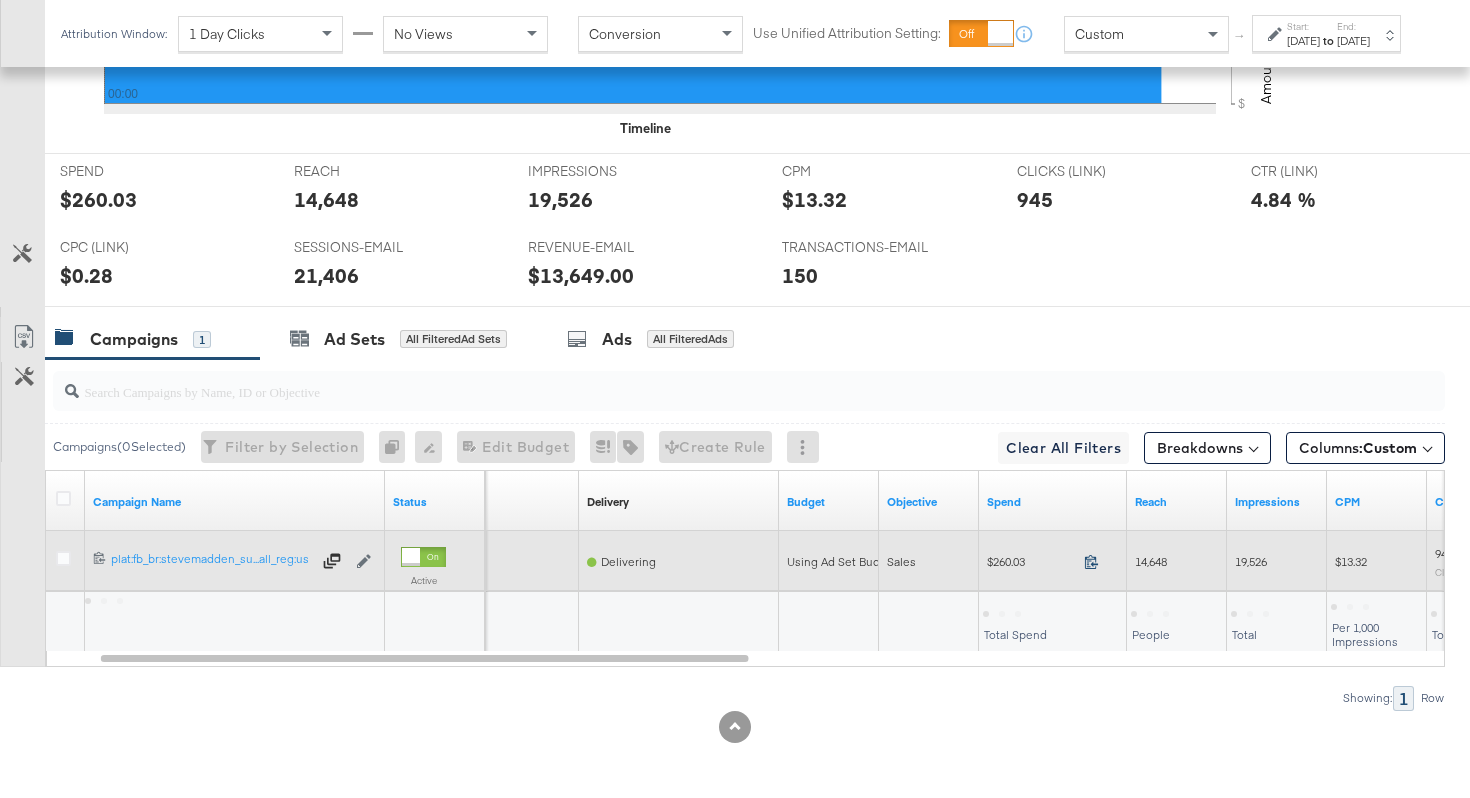 click 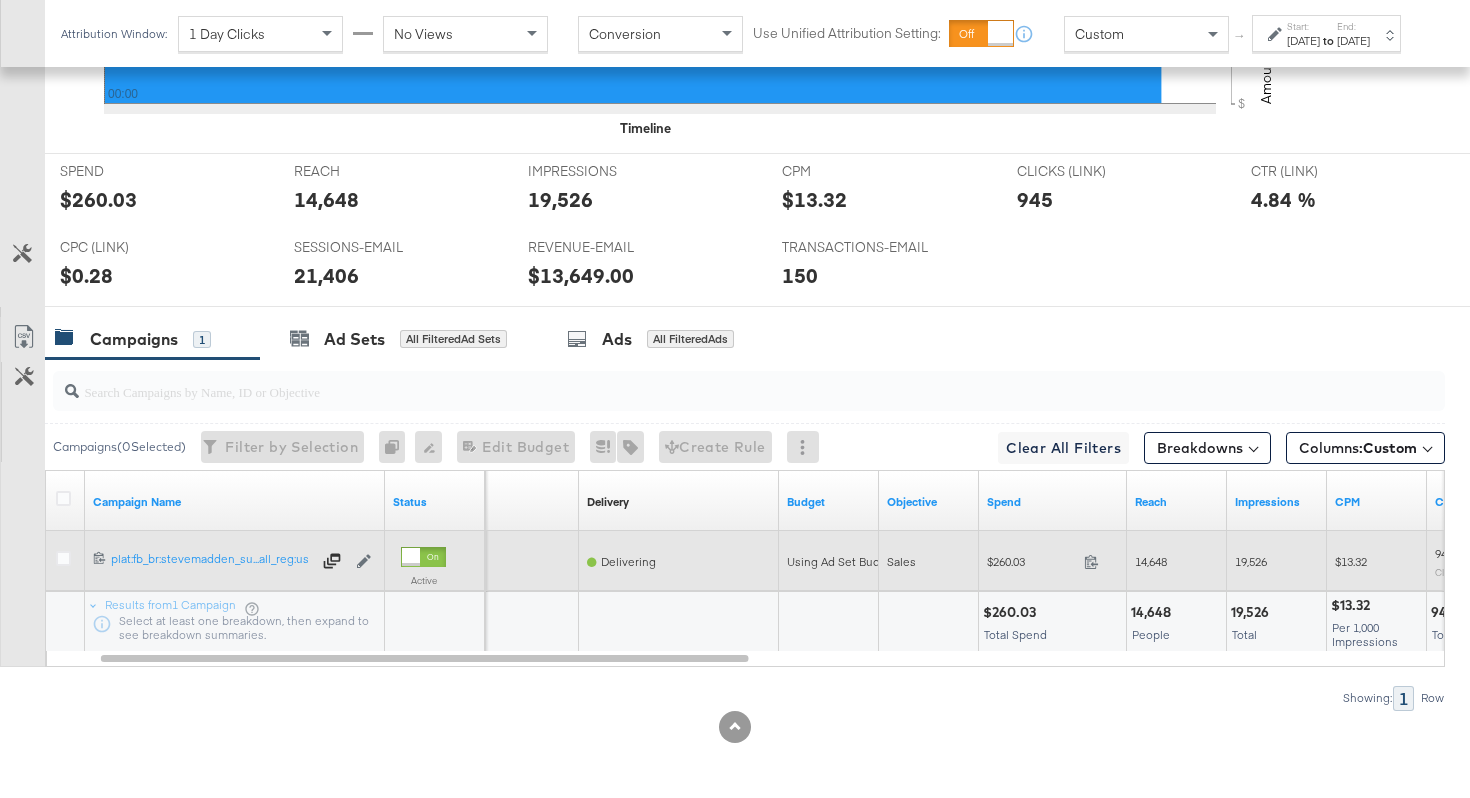 click on "14,648" at bounding box center [1151, 561] 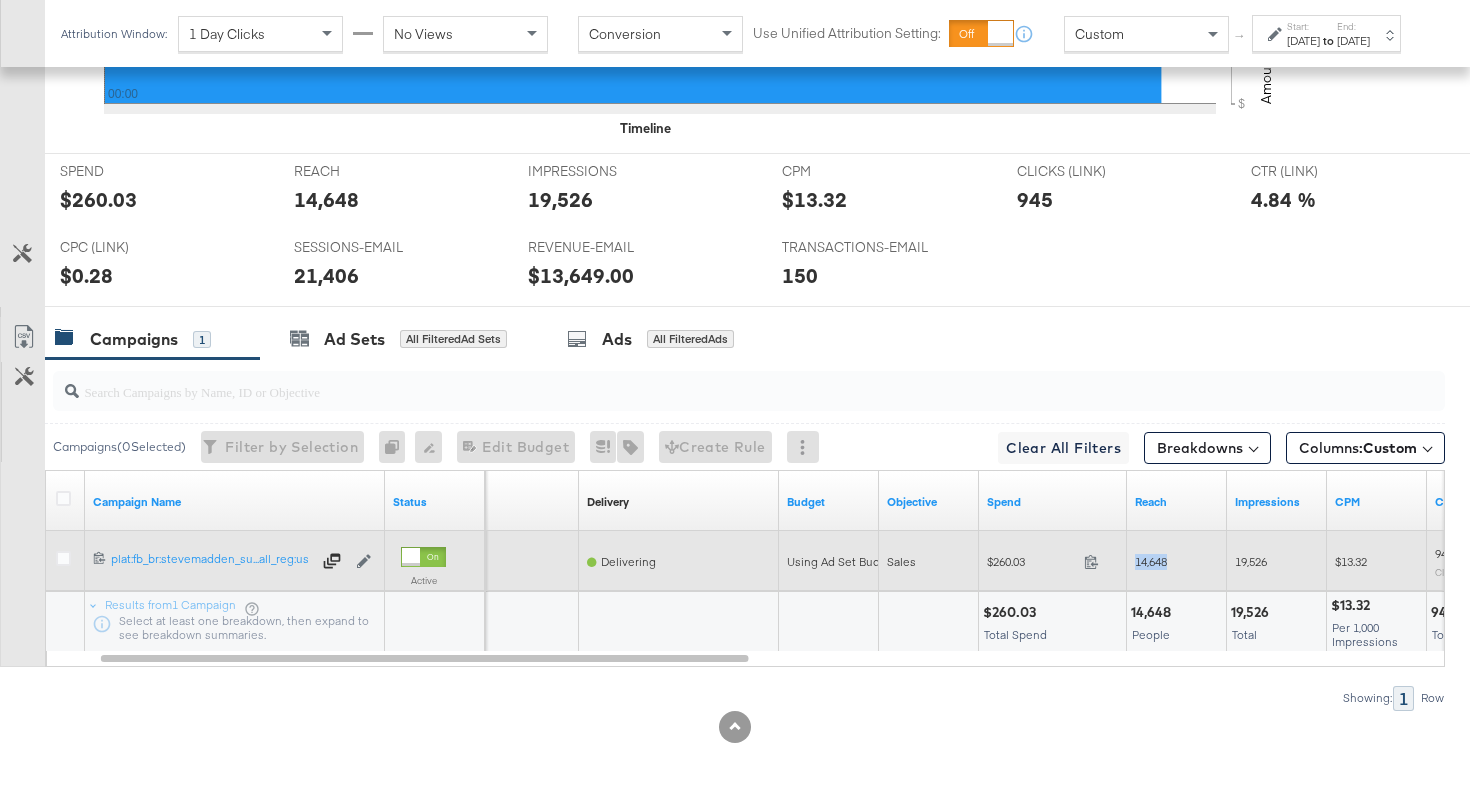 click on "14,648" at bounding box center (1151, 561) 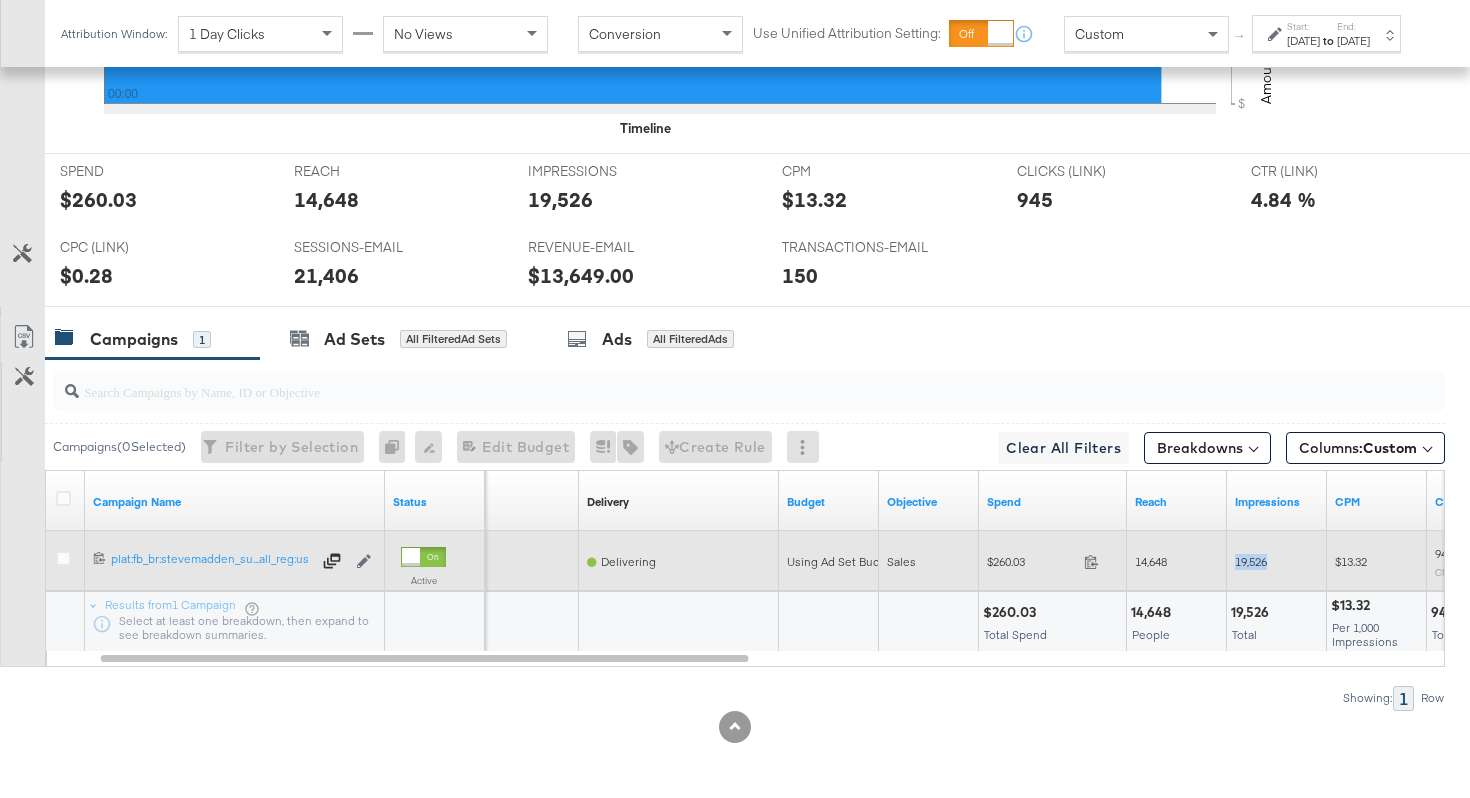 click on "19,526" at bounding box center (1251, 561) 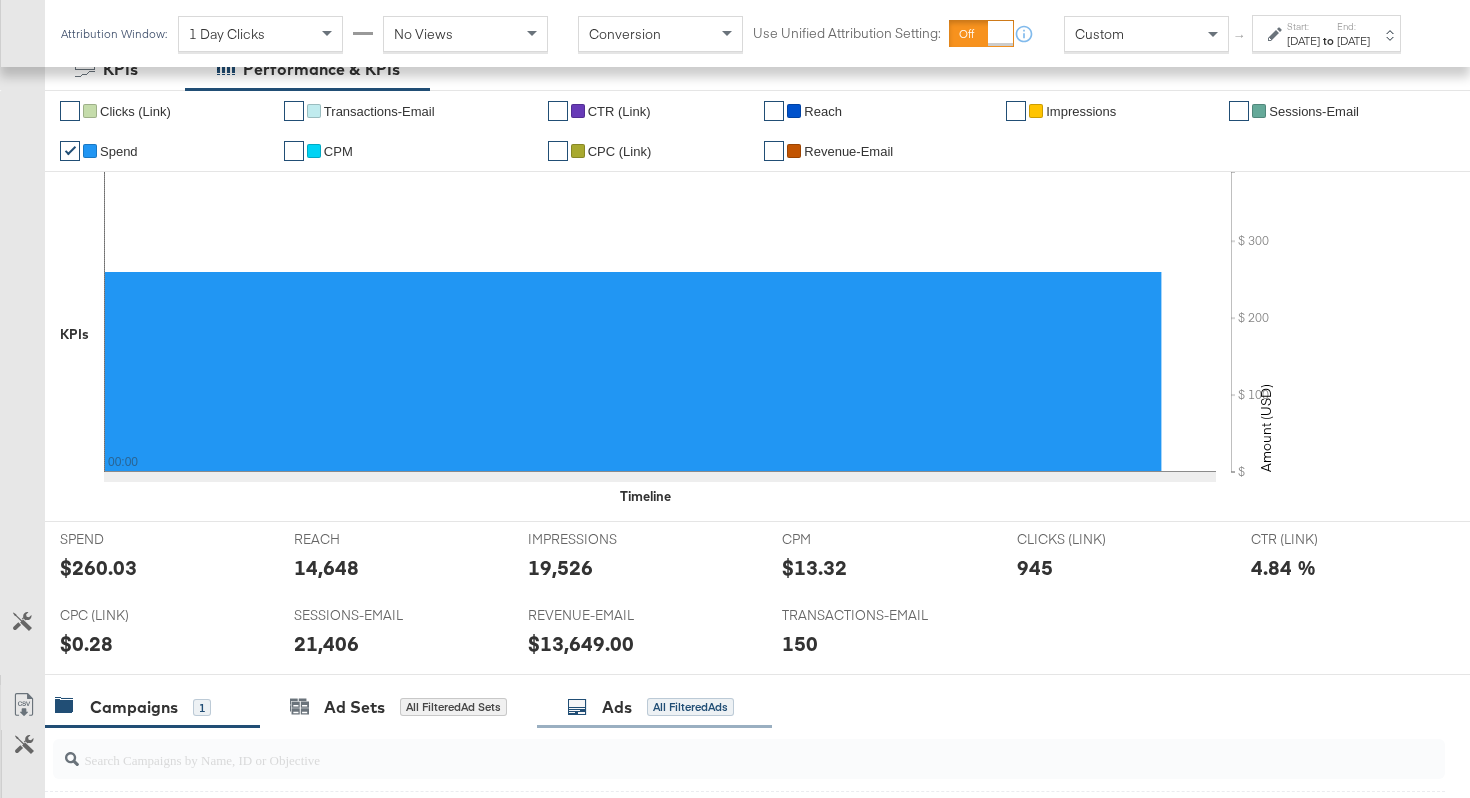 scroll, scrollTop: 0, scrollLeft: 0, axis: both 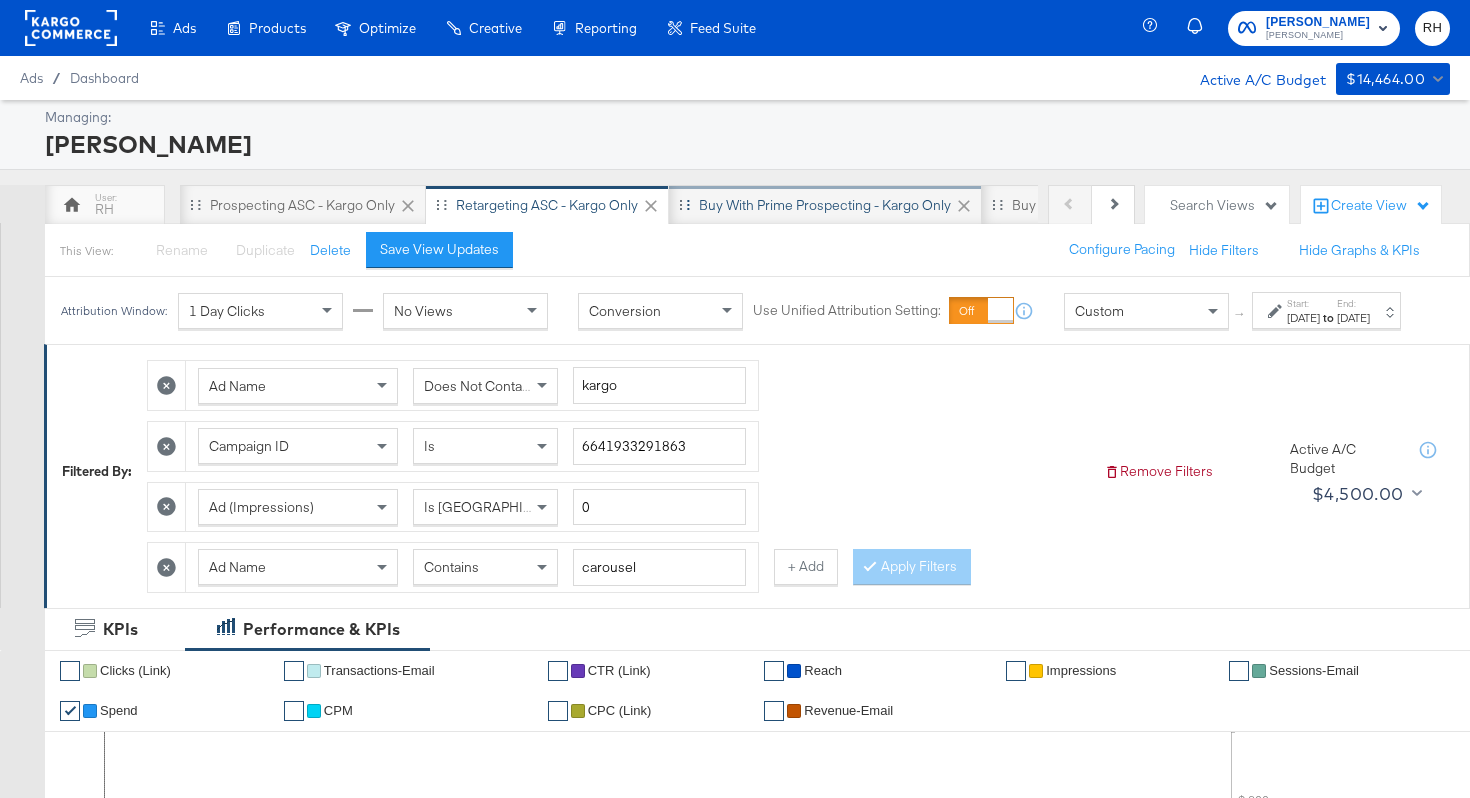 click on "Buy with Prime Prospecting - Kargo only" at bounding box center [825, 205] 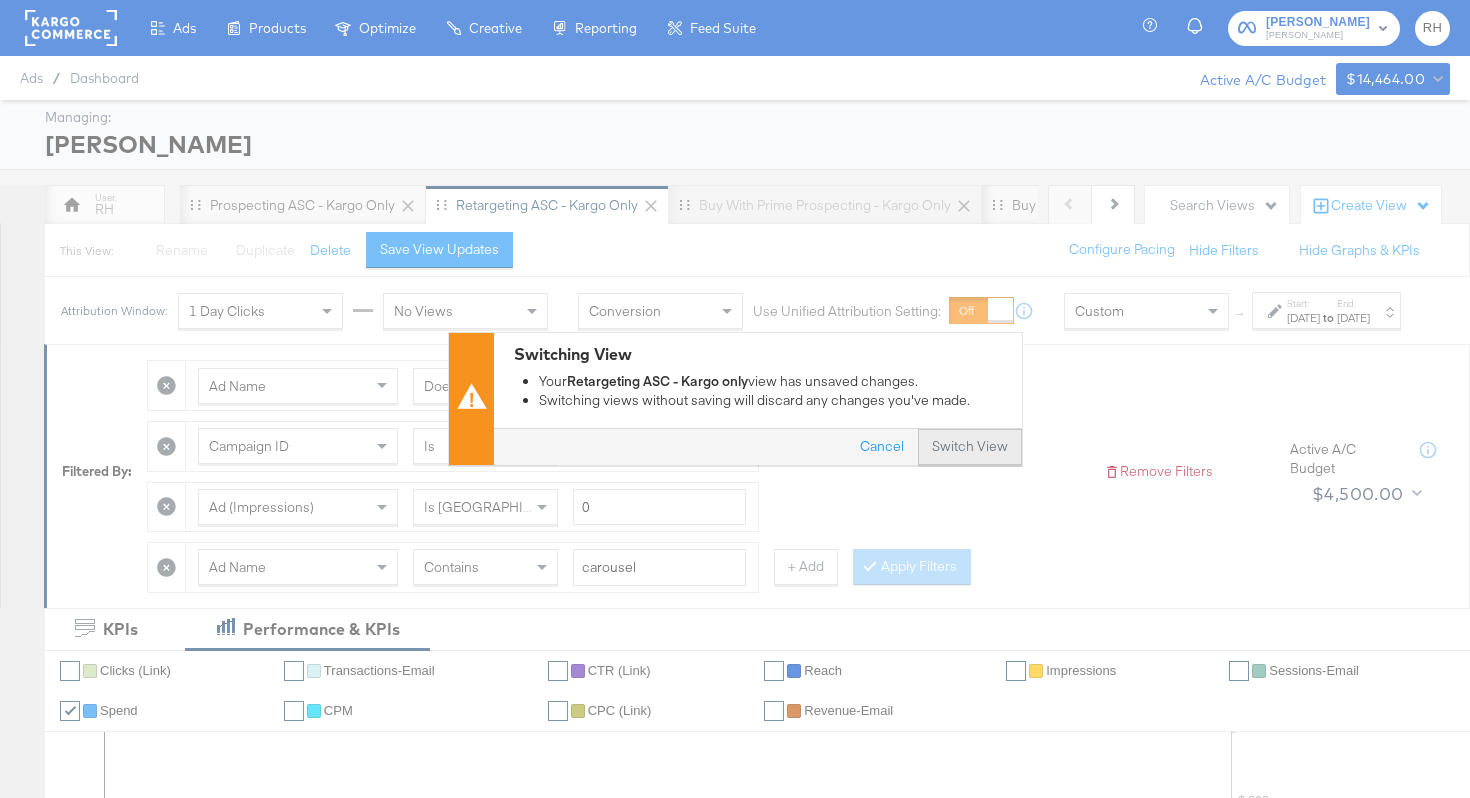 click on "Switch View" at bounding box center (970, 448) 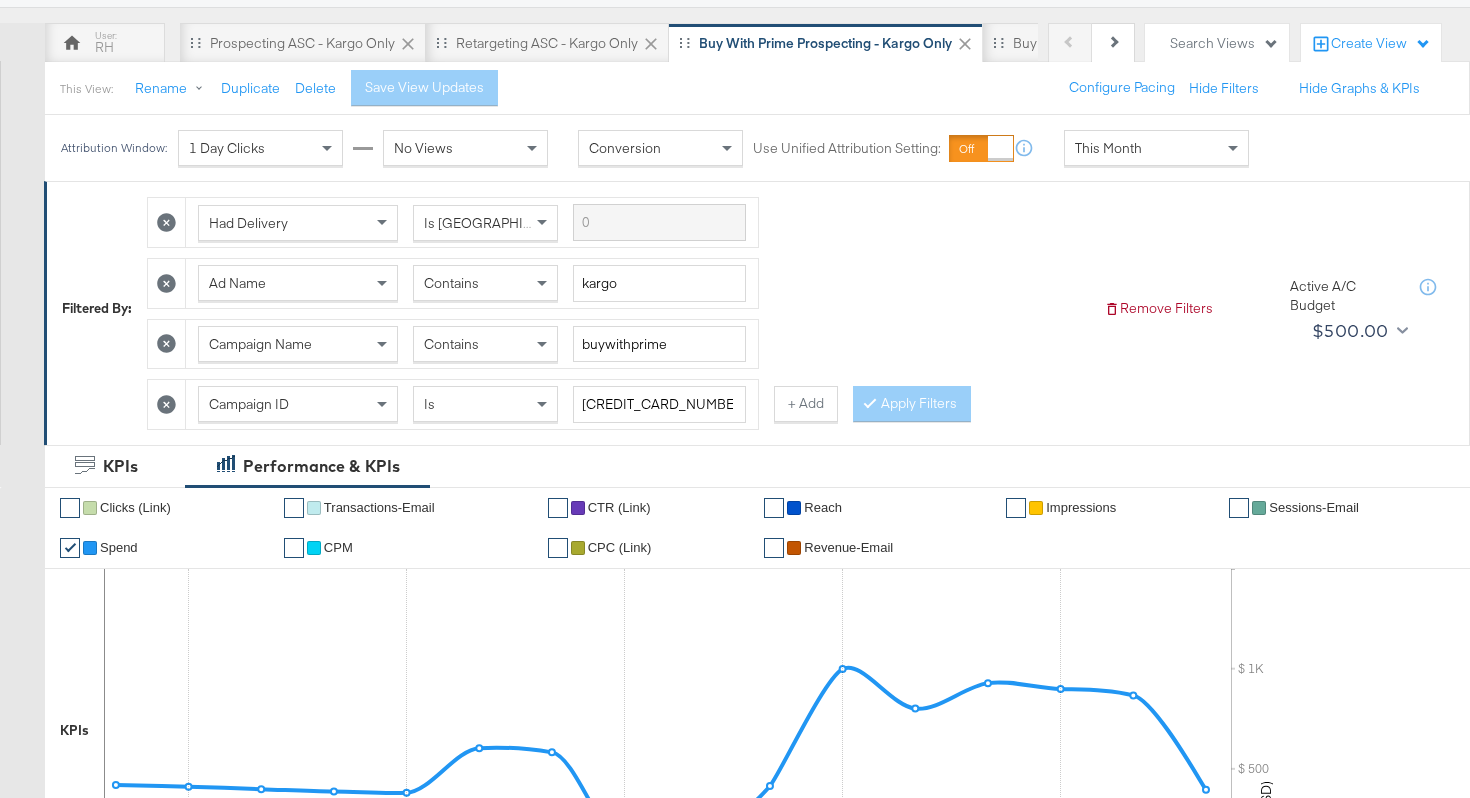 scroll, scrollTop: 170, scrollLeft: 0, axis: vertical 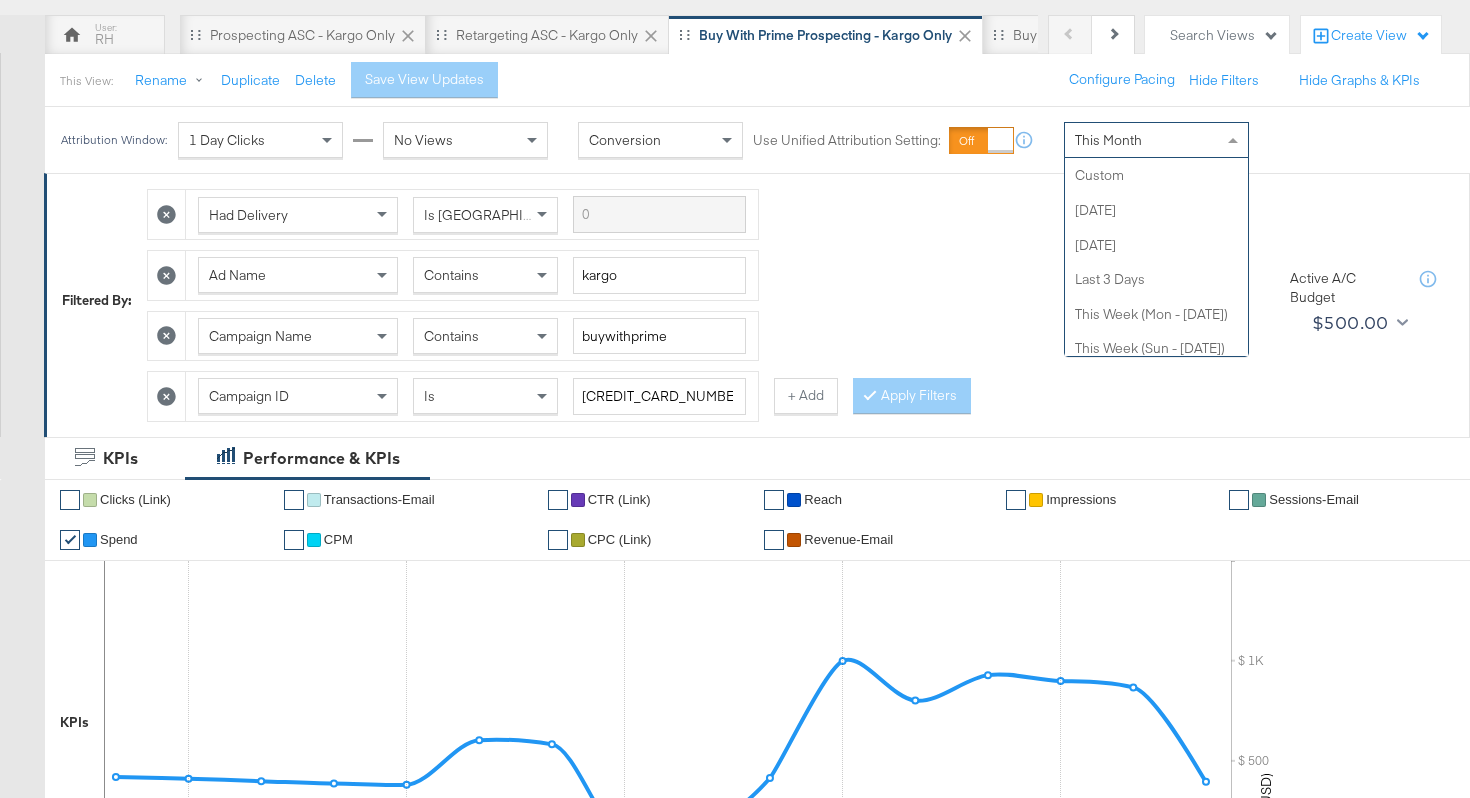 click on "This Month" at bounding box center [1108, 140] 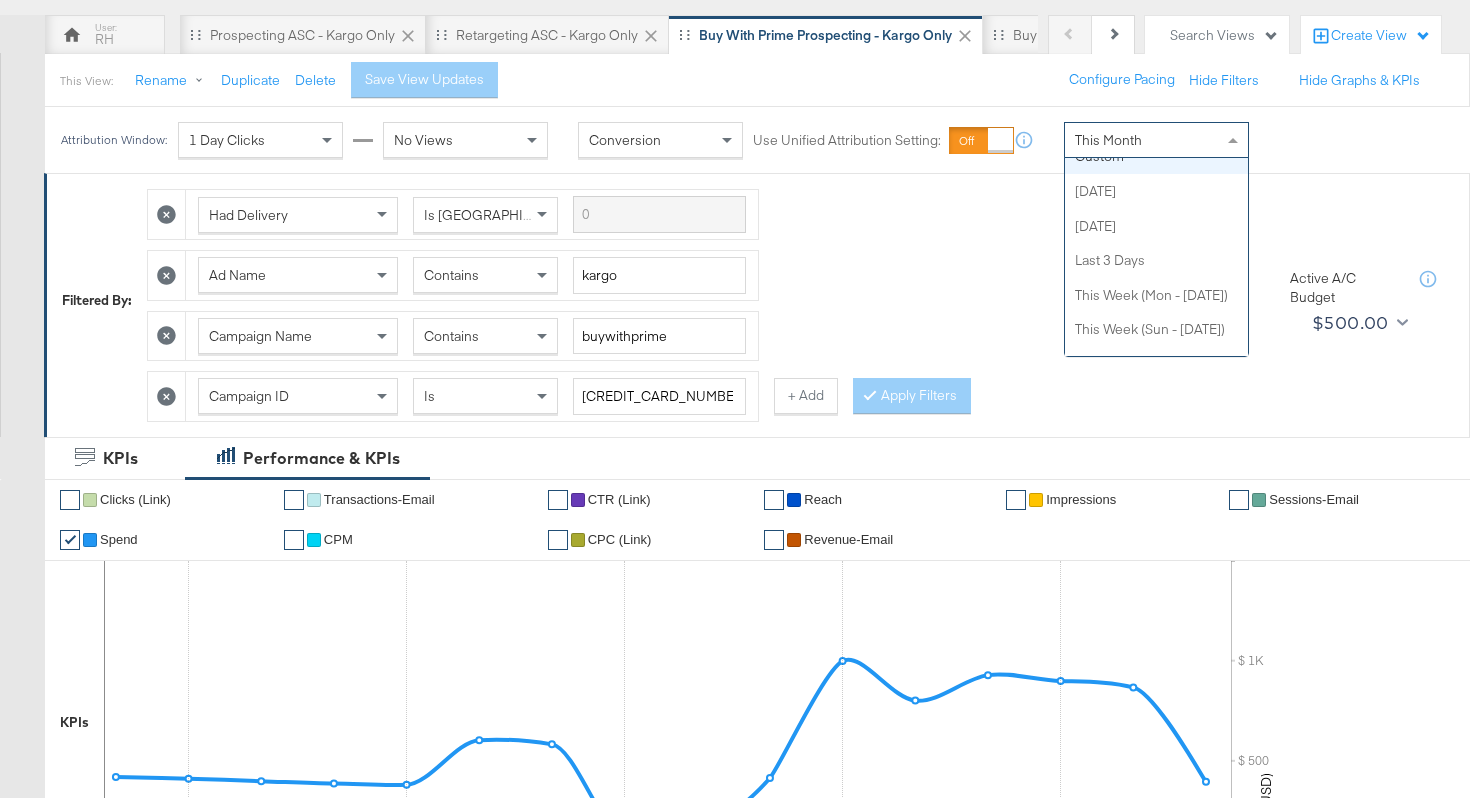 scroll, scrollTop: 0, scrollLeft: 0, axis: both 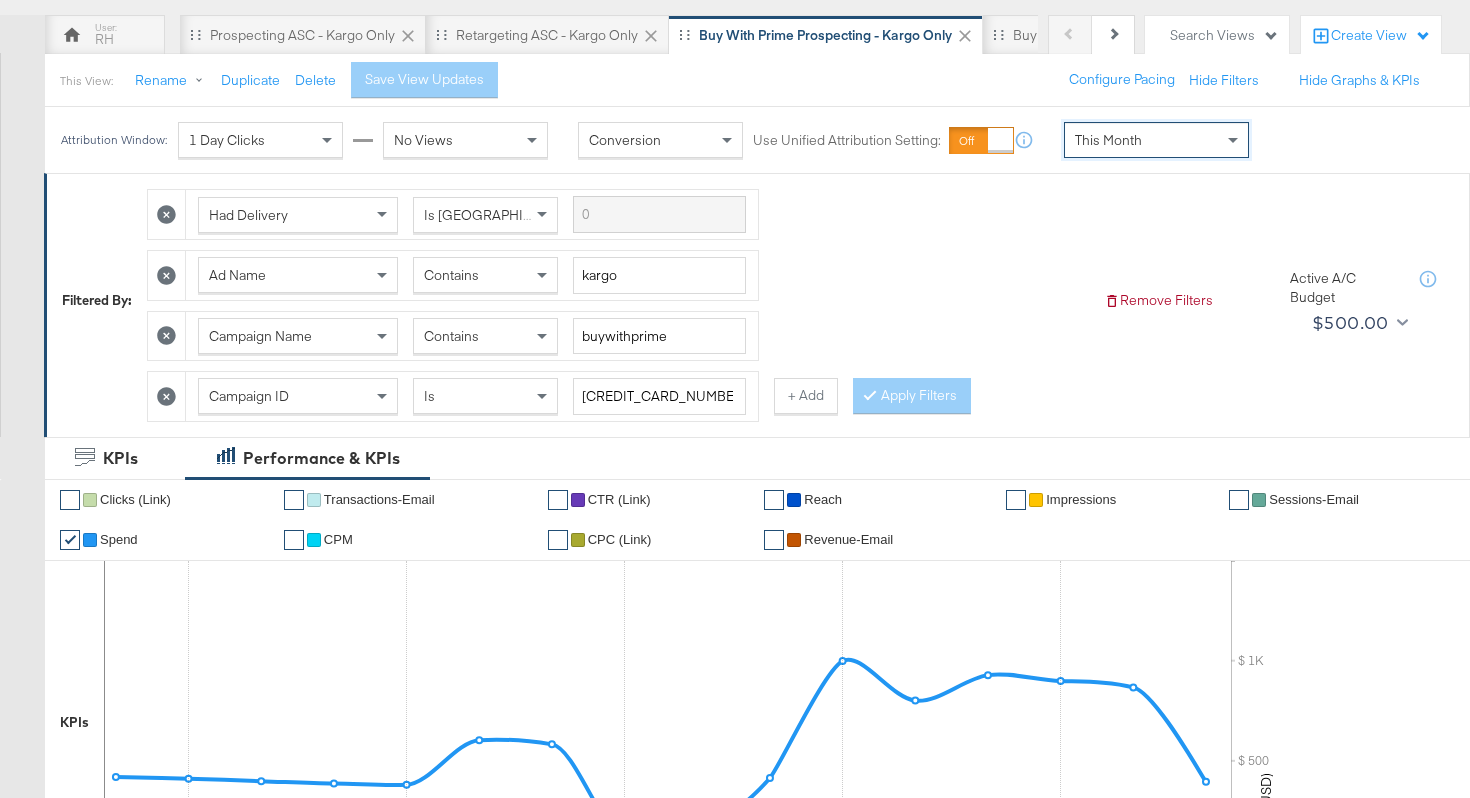 click on "This Month" at bounding box center [1108, 140] 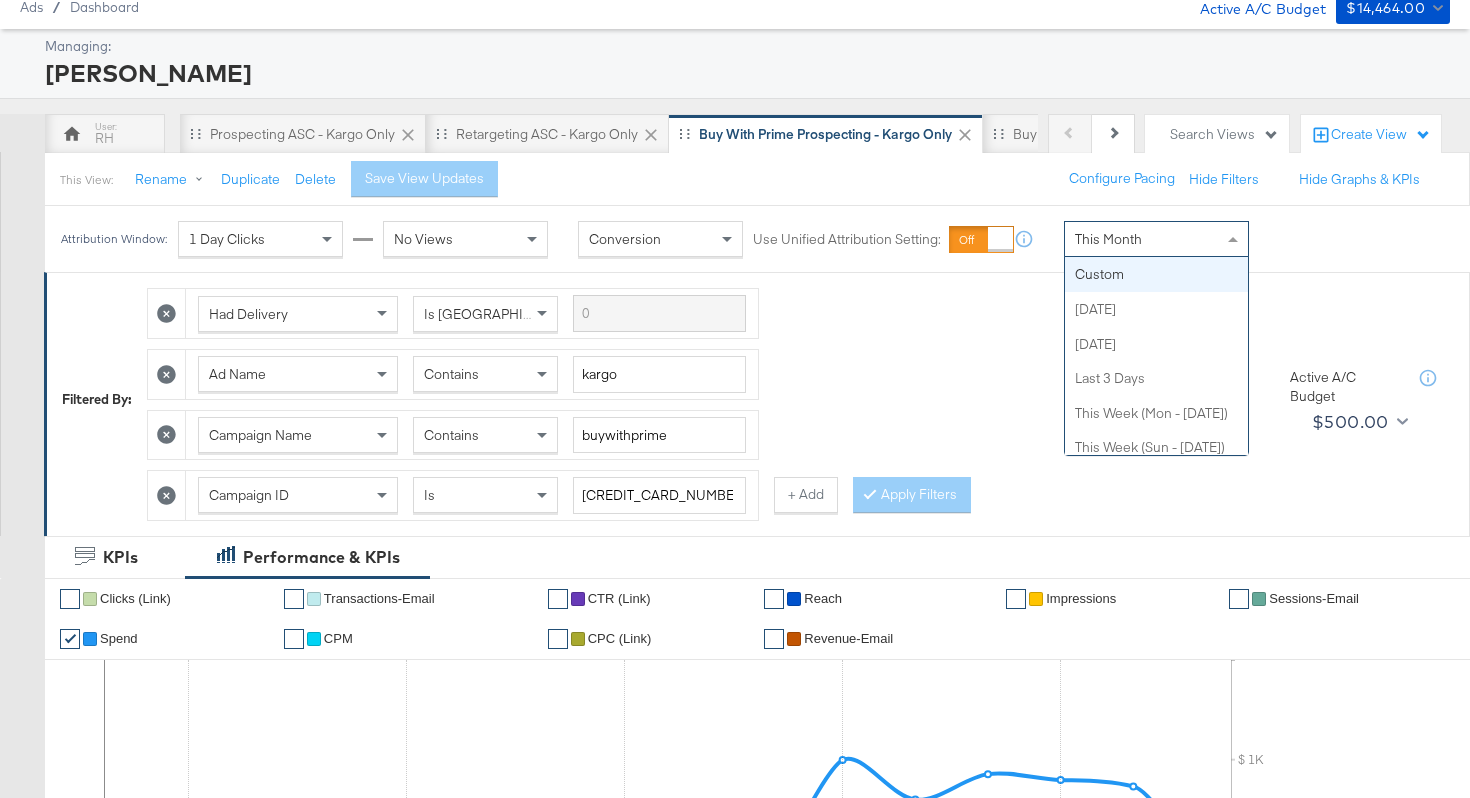 scroll, scrollTop: 0, scrollLeft: 0, axis: both 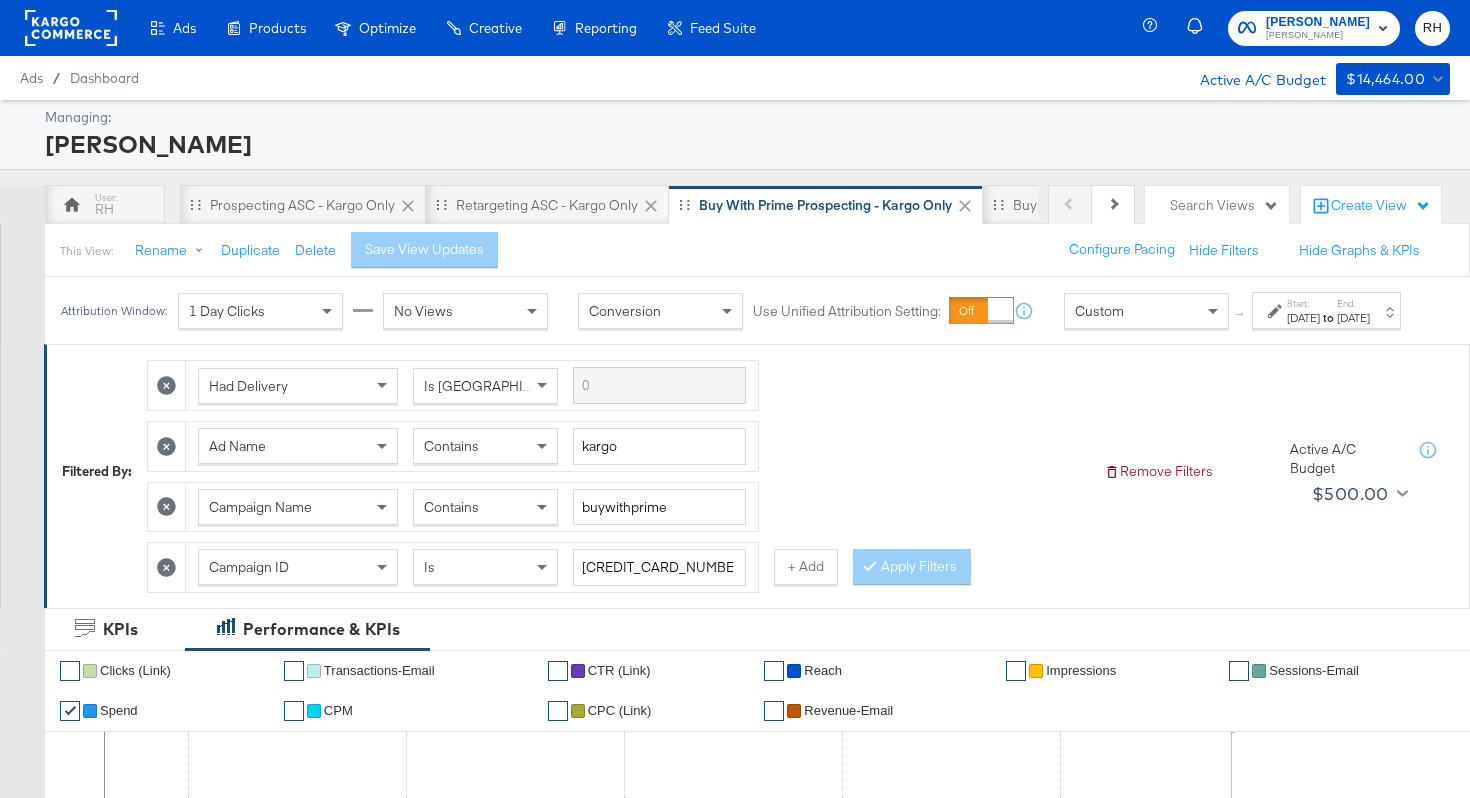 click on "[DATE]" at bounding box center (1303, 318) 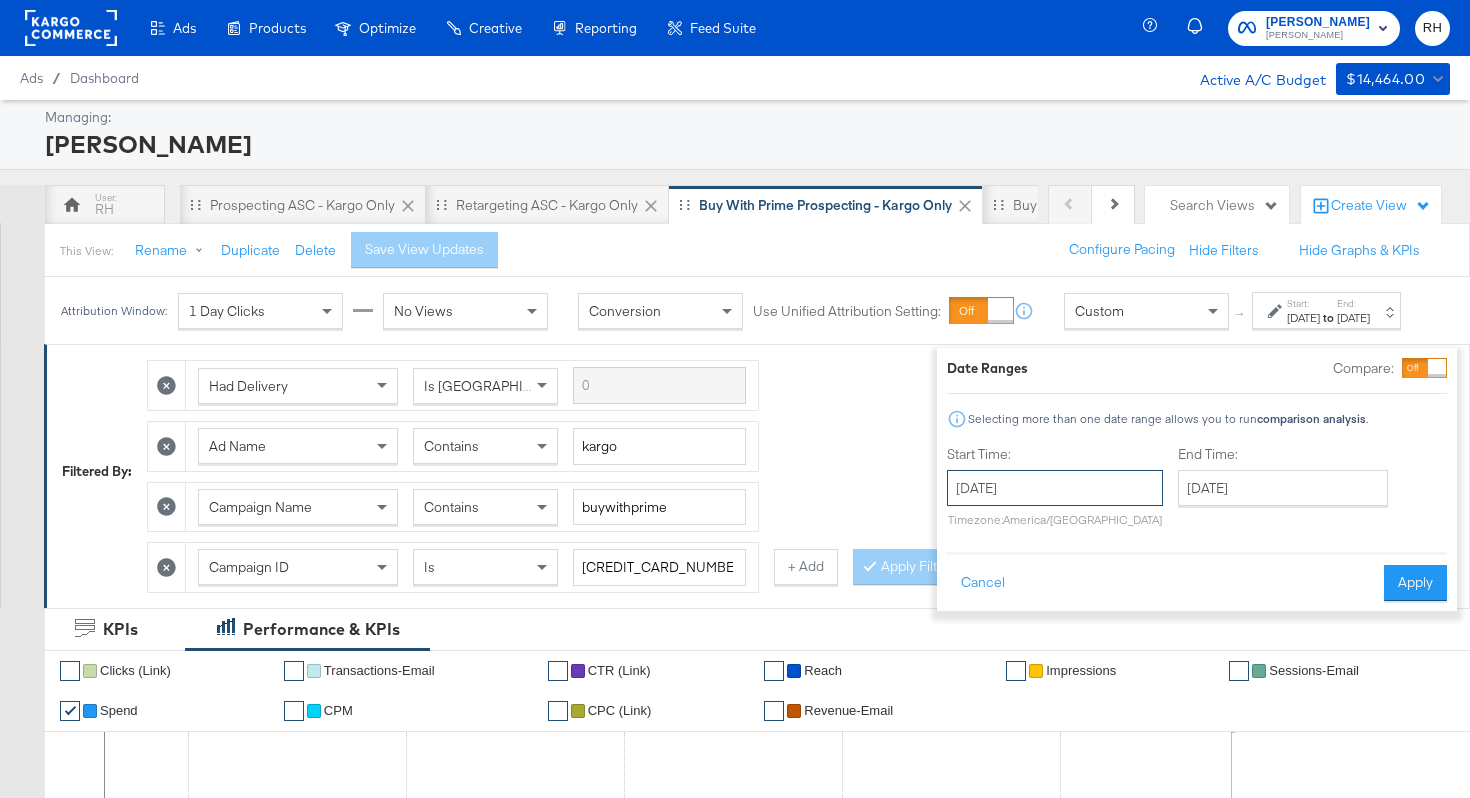 click on "[DATE]" at bounding box center (1055, 488) 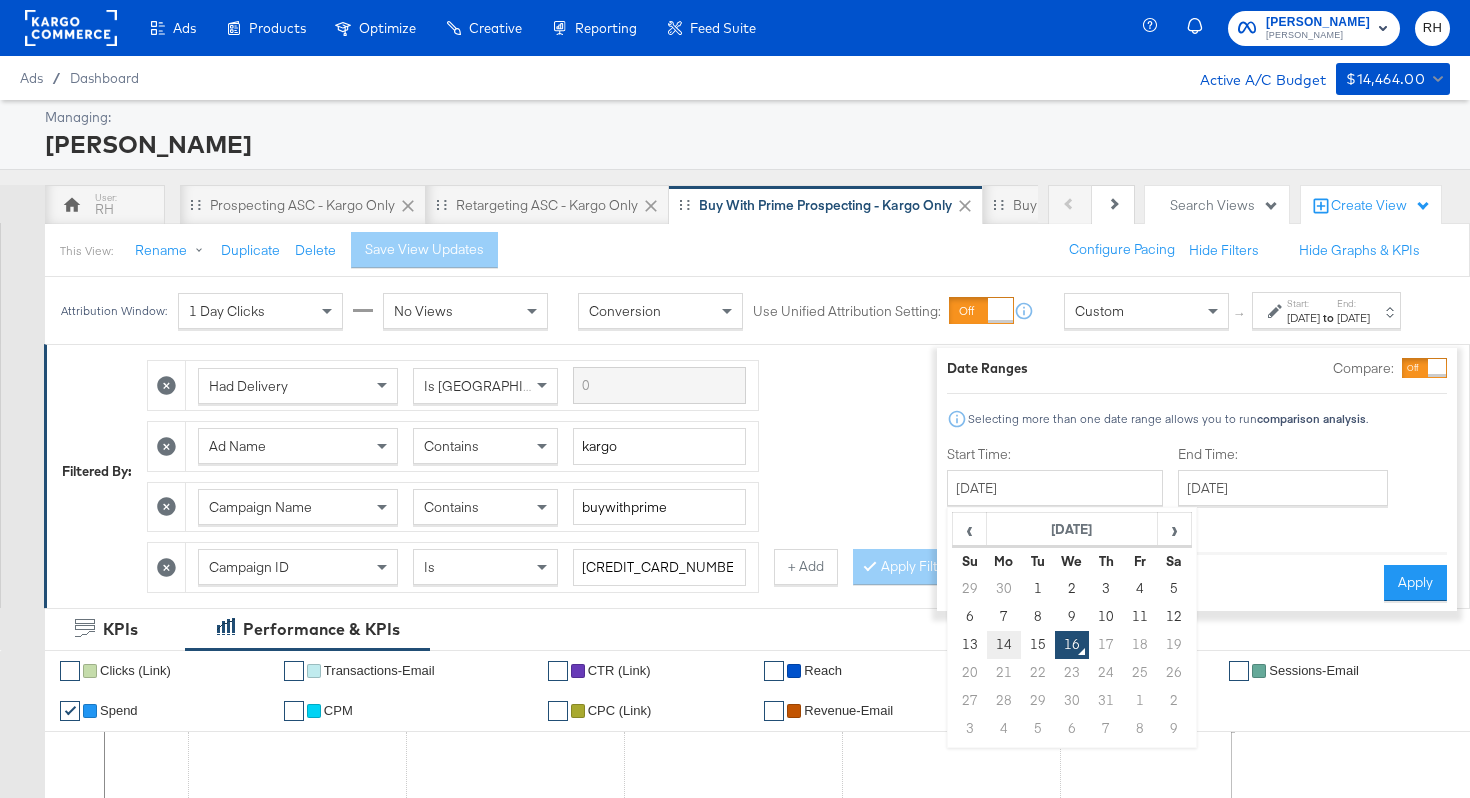 click on "14" at bounding box center (1004, 645) 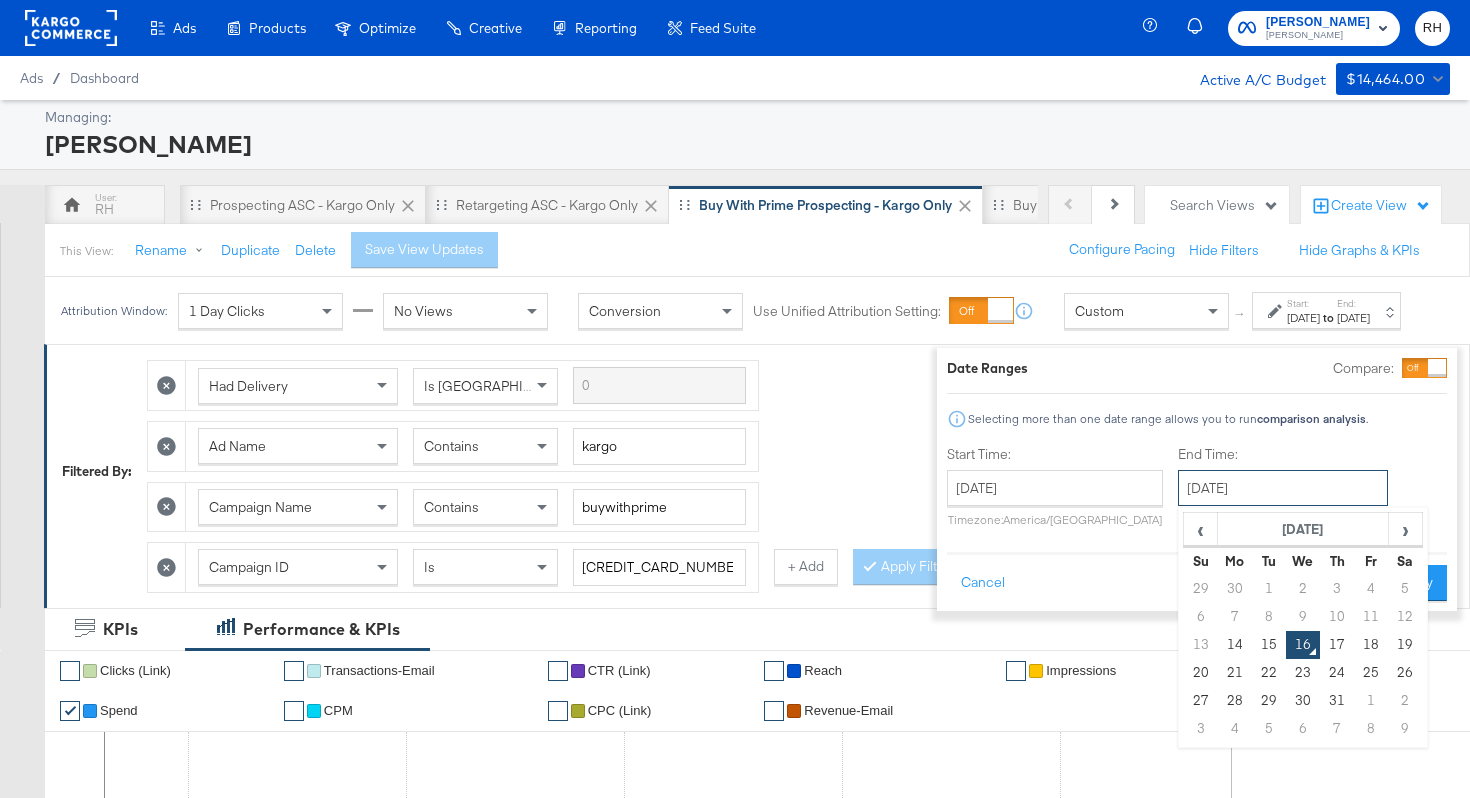 click on "[DATE]" at bounding box center (1283, 488) 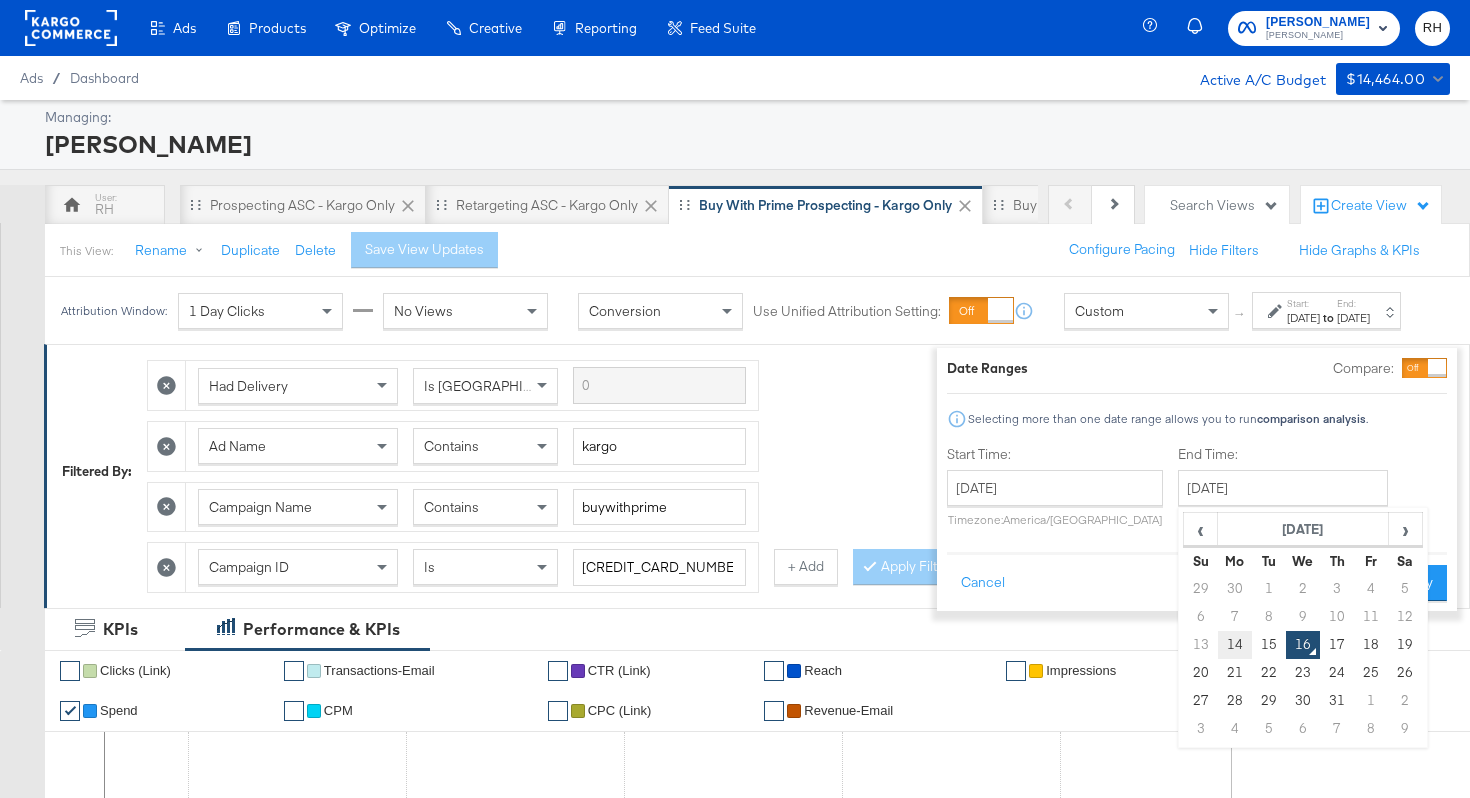 click on "14" at bounding box center [1235, 645] 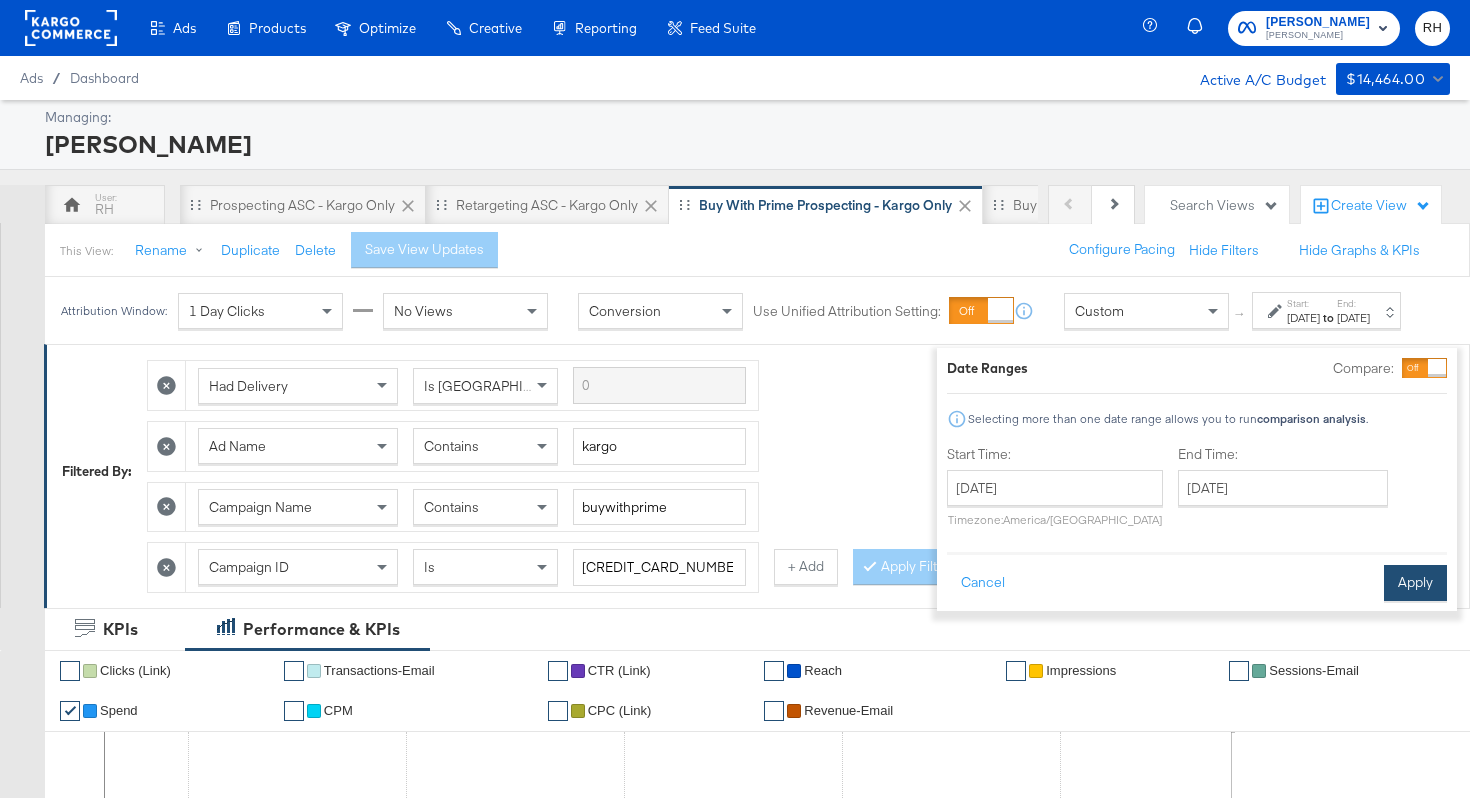 click on "Apply" at bounding box center (1415, 583) 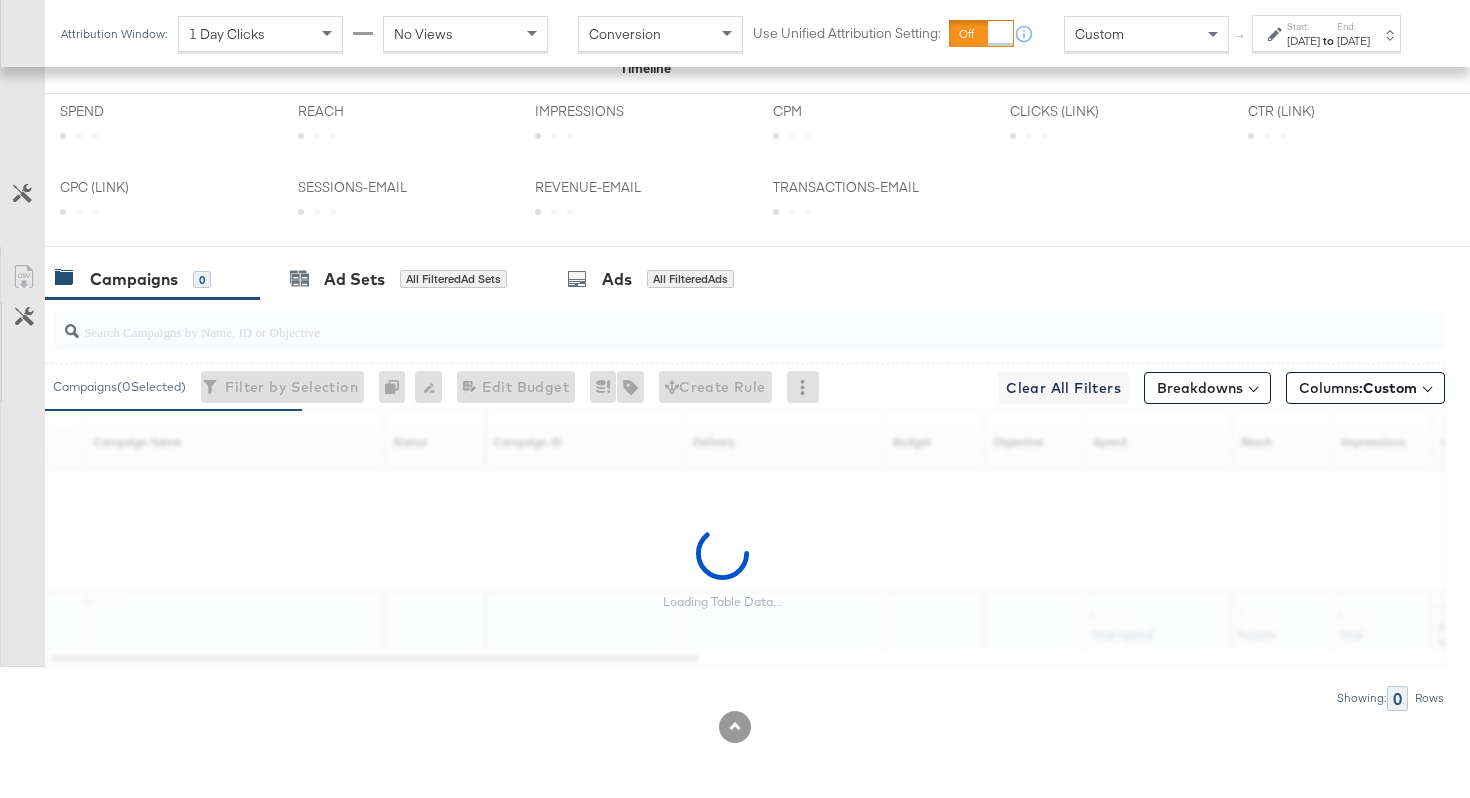 scroll, scrollTop: 946, scrollLeft: 0, axis: vertical 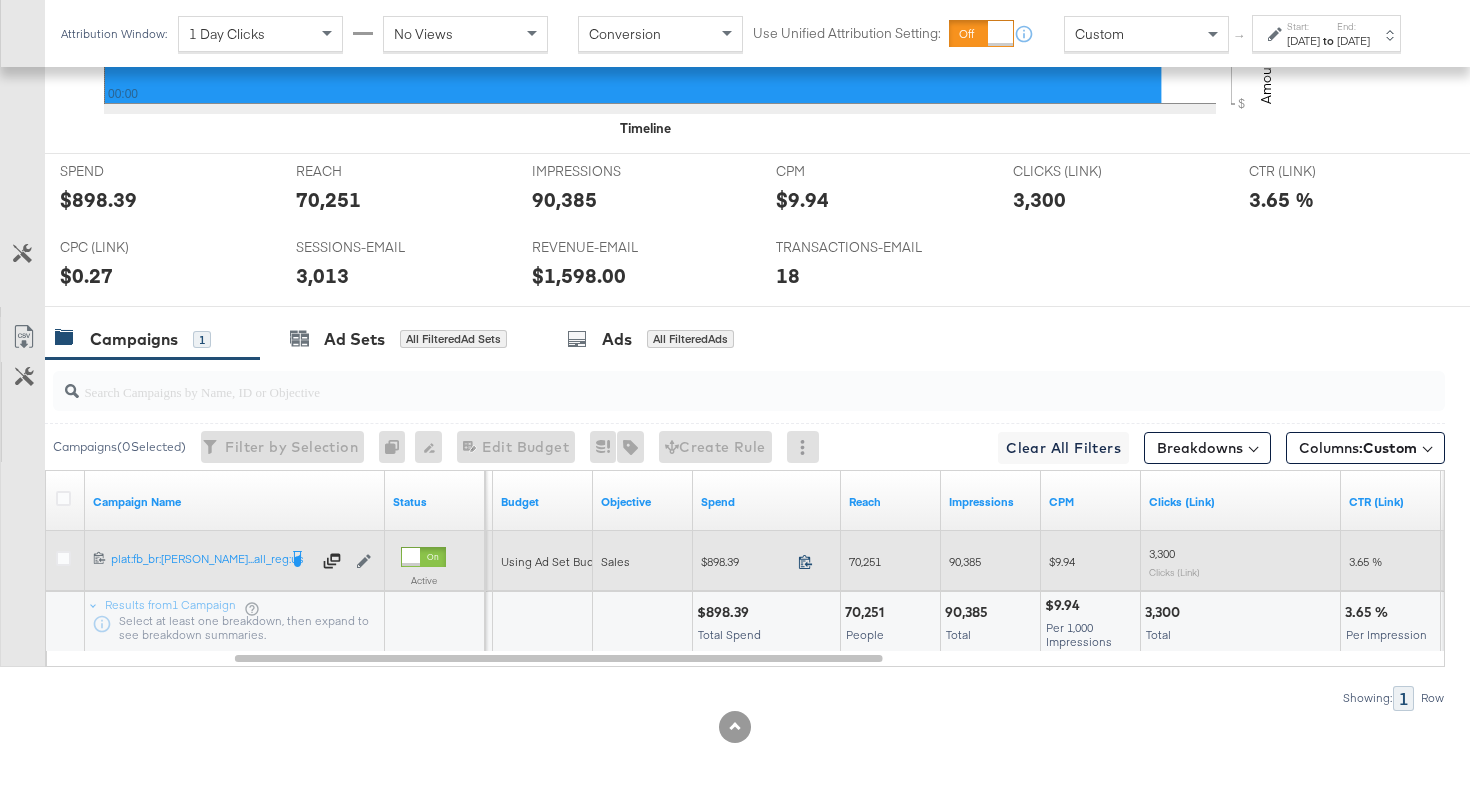 click 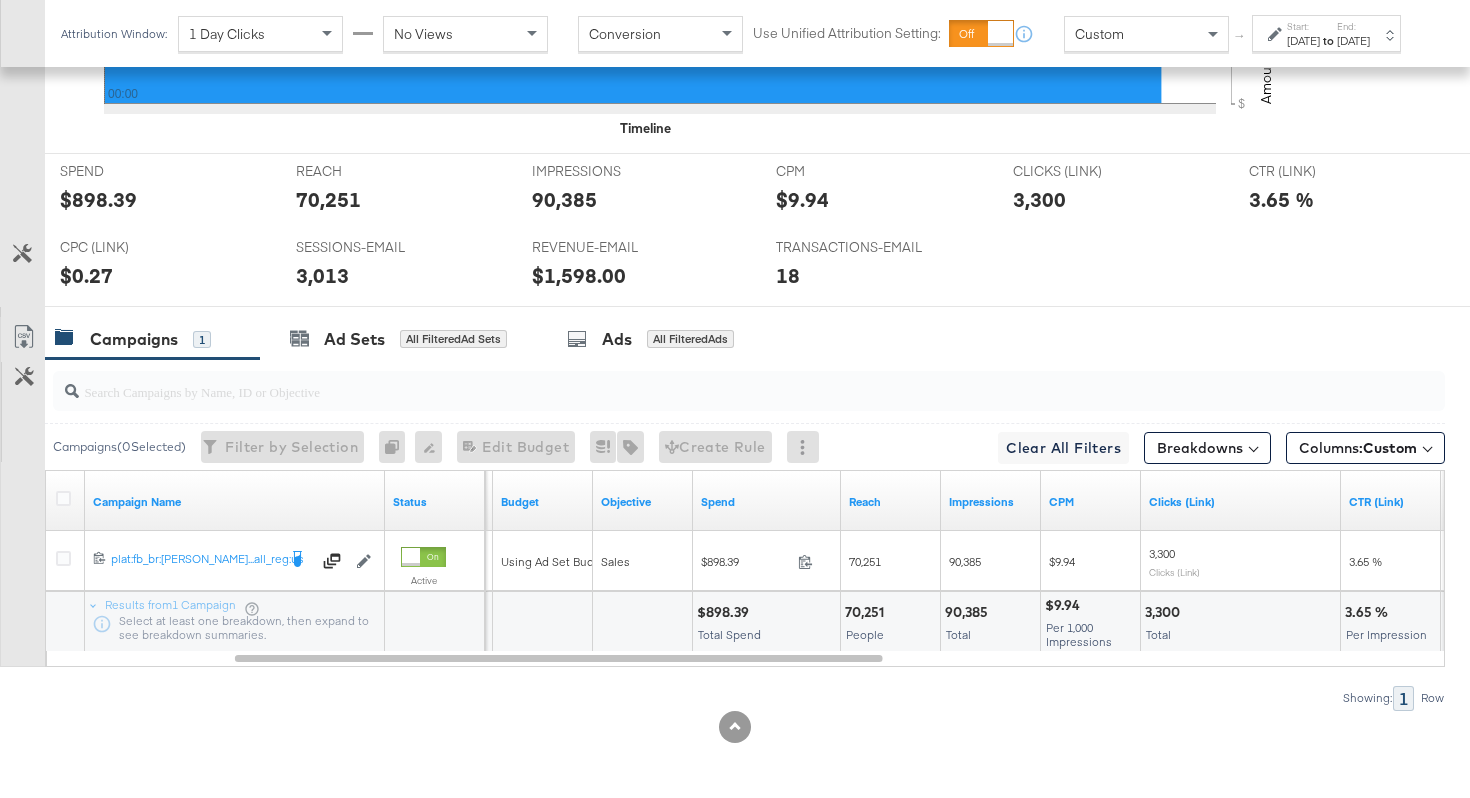 click on "[DATE]" at bounding box center (1303, 41) 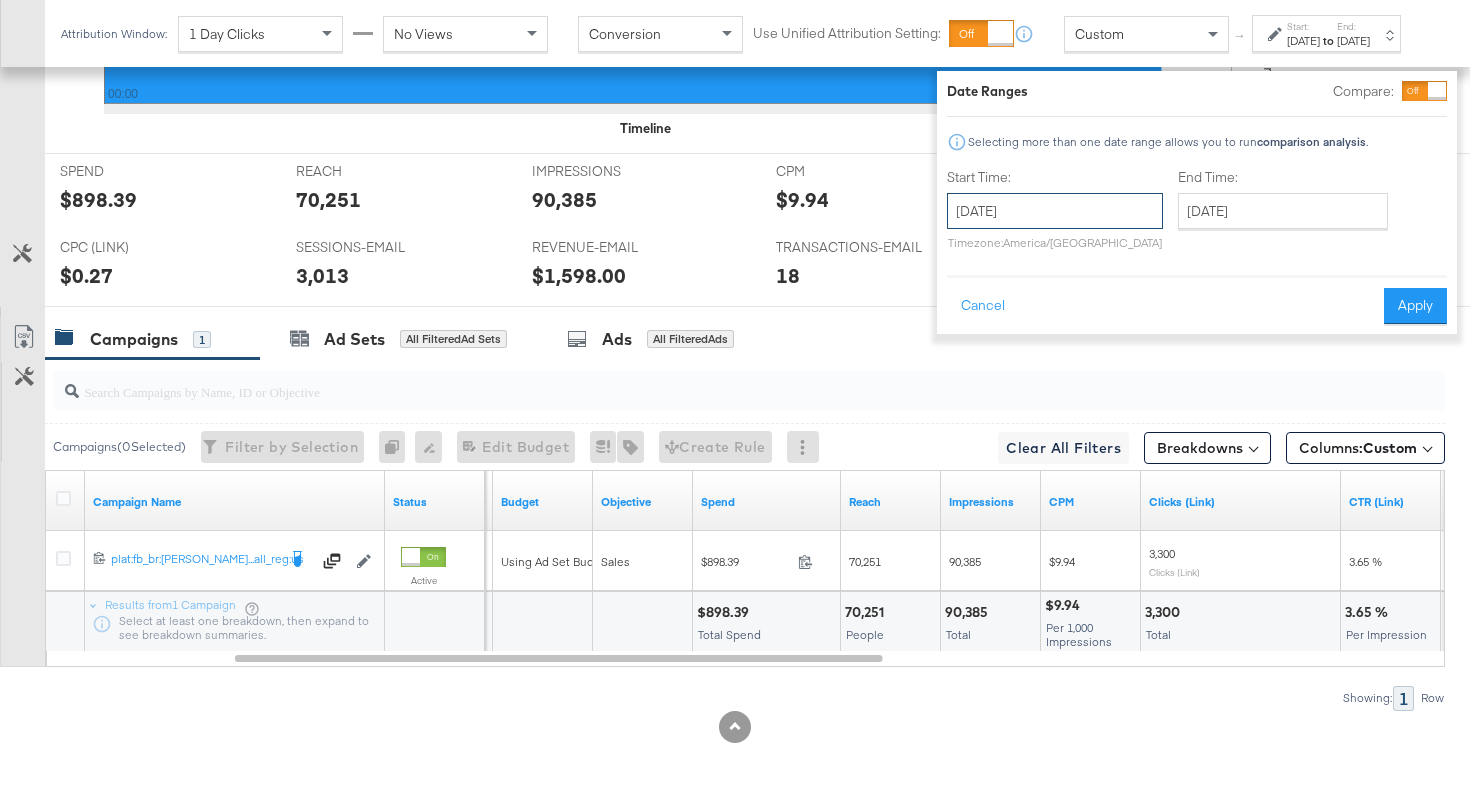 click on "[DATE]" at bounding box center [1055, 211] 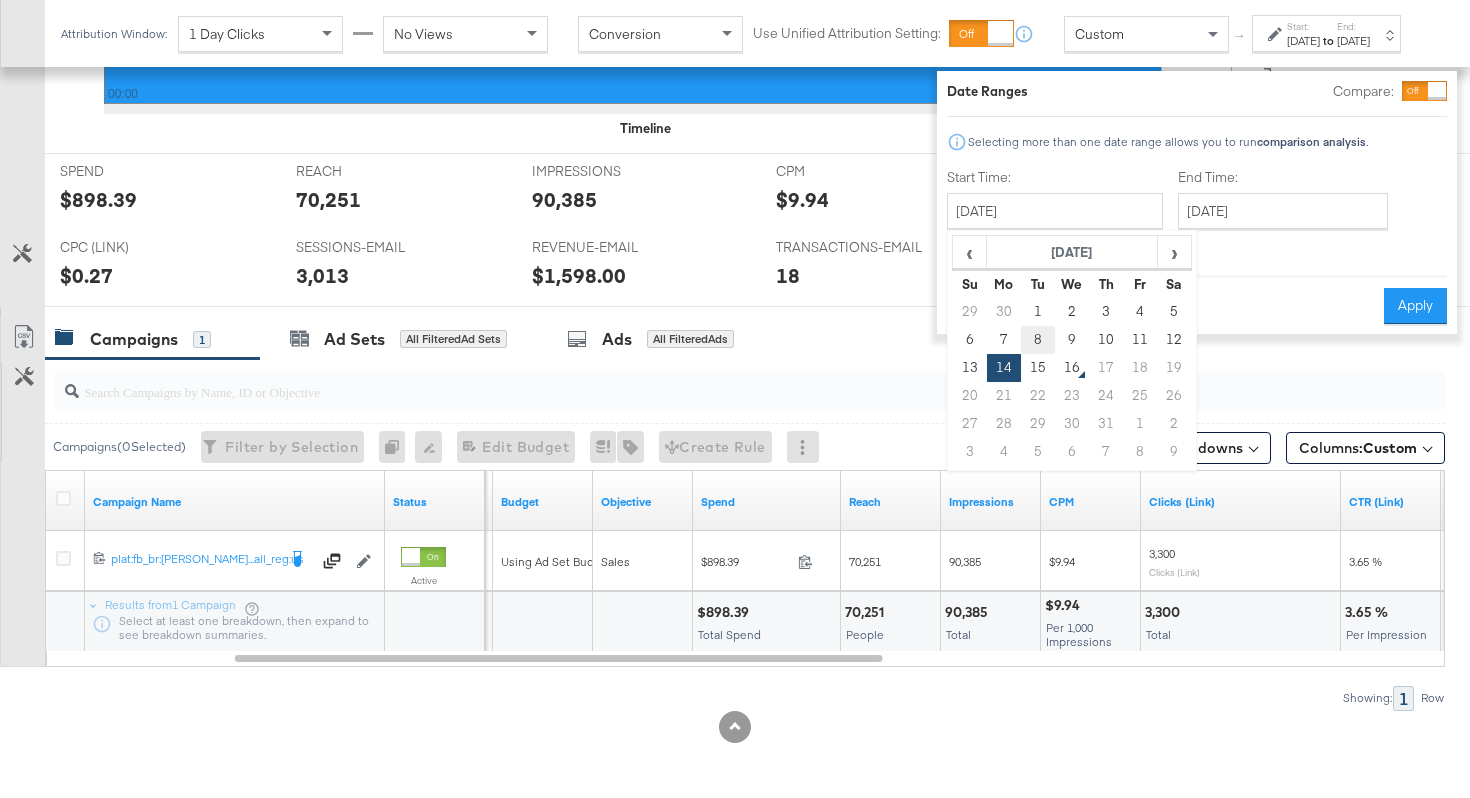 click on "8" at bounding box center (1038, 340) 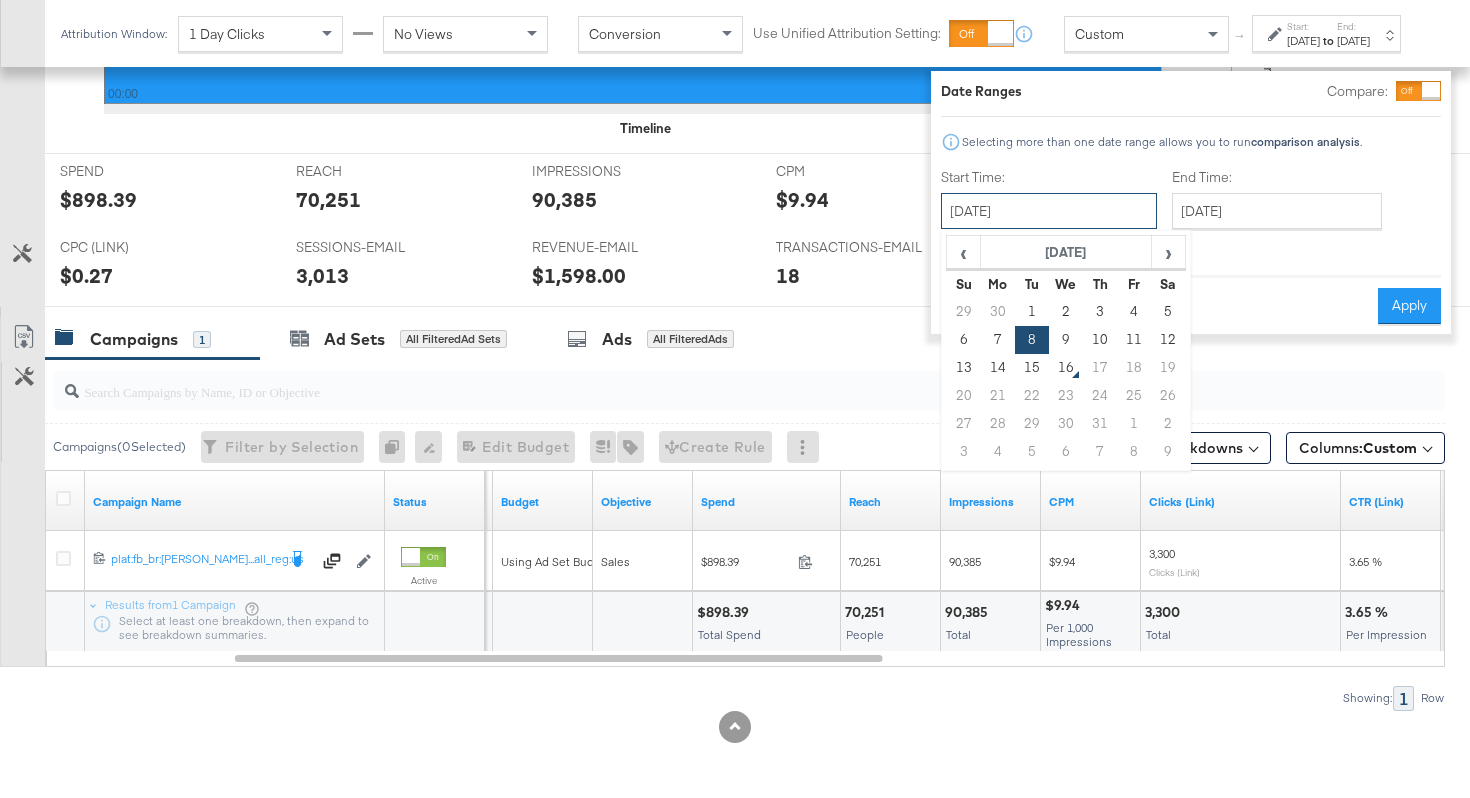 click on "[DATE]" at bounding box center (1049, 211) 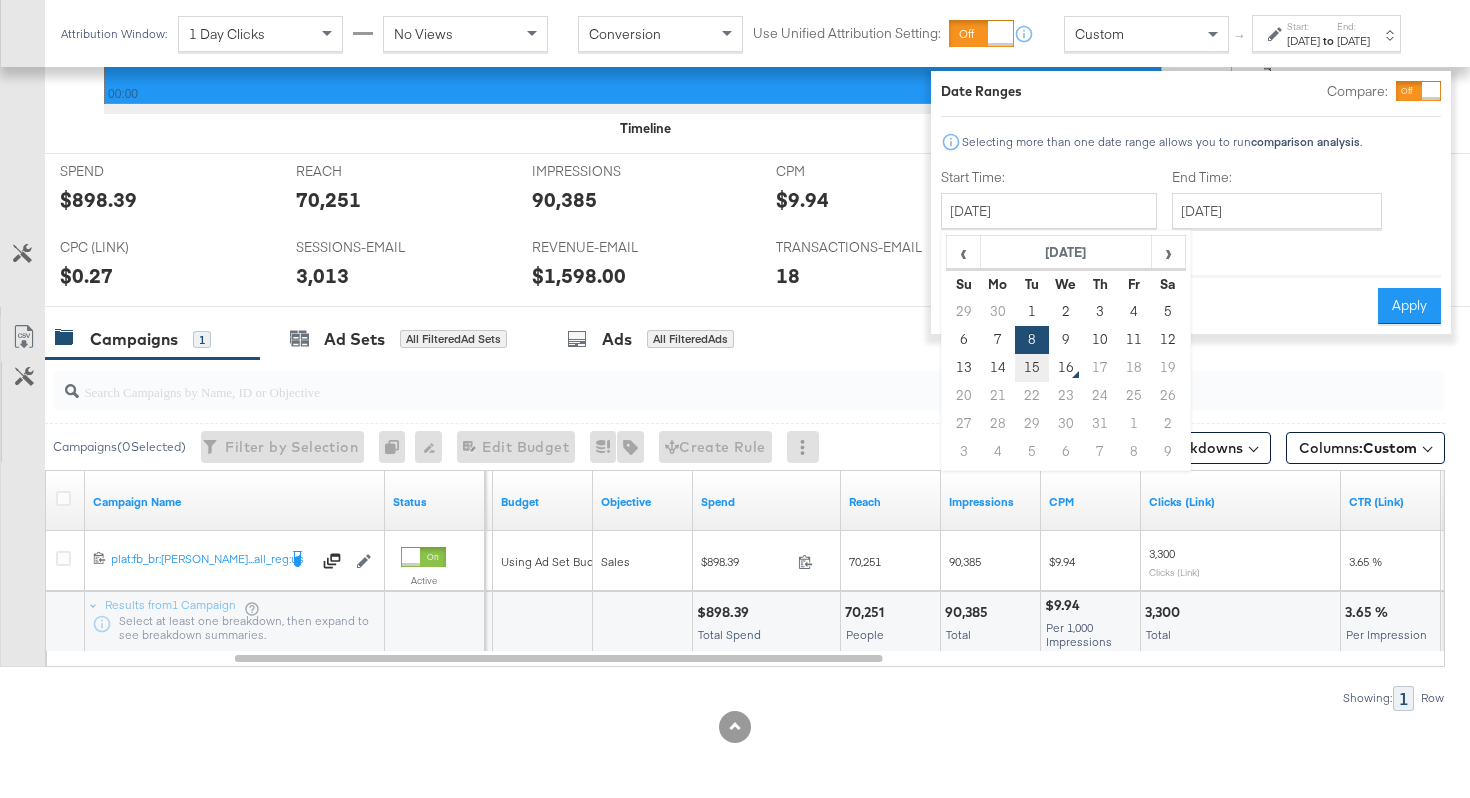 click on "15" at bounding box center [1032, 368] 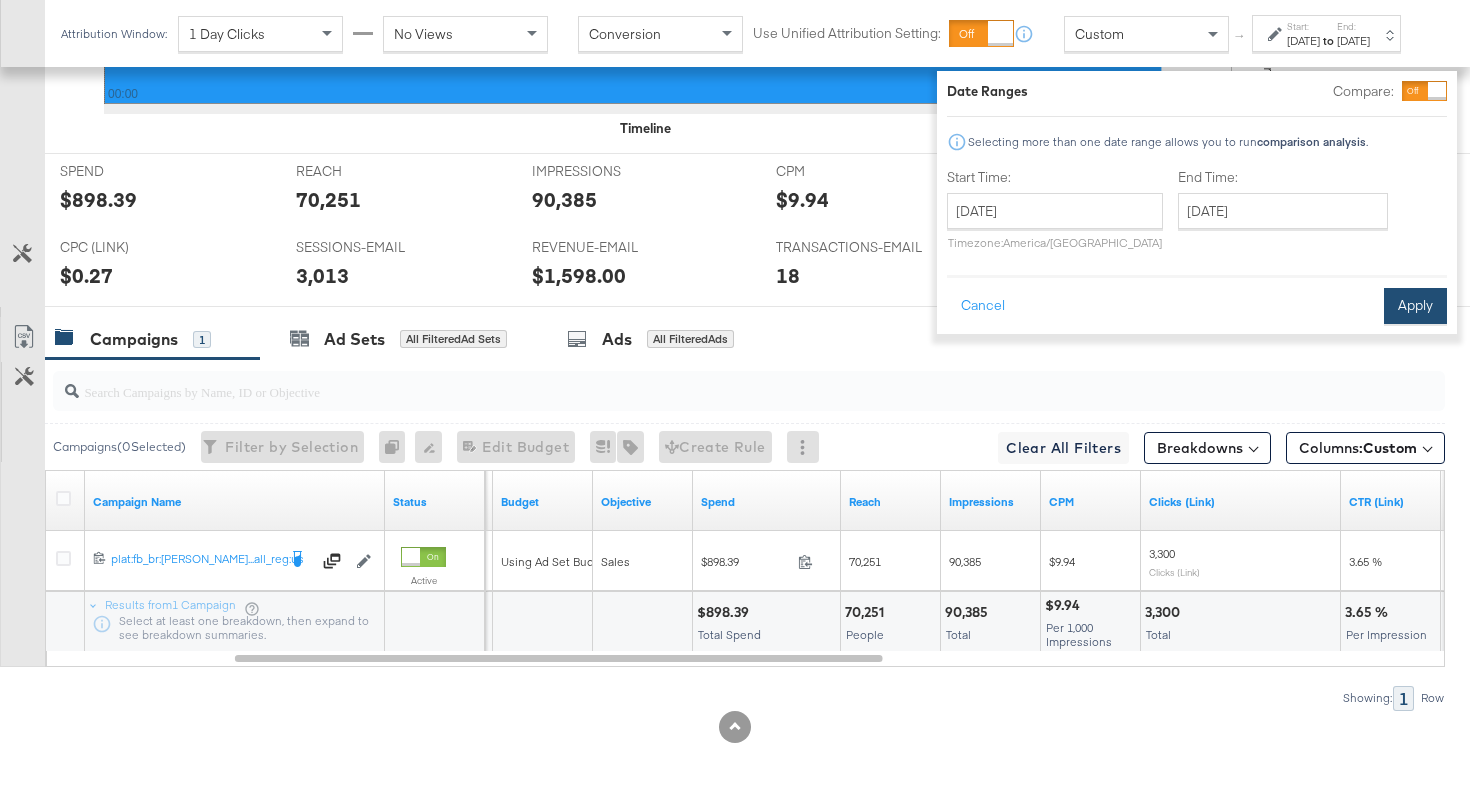 click on "Apply" at bounding box center [1415, 306] 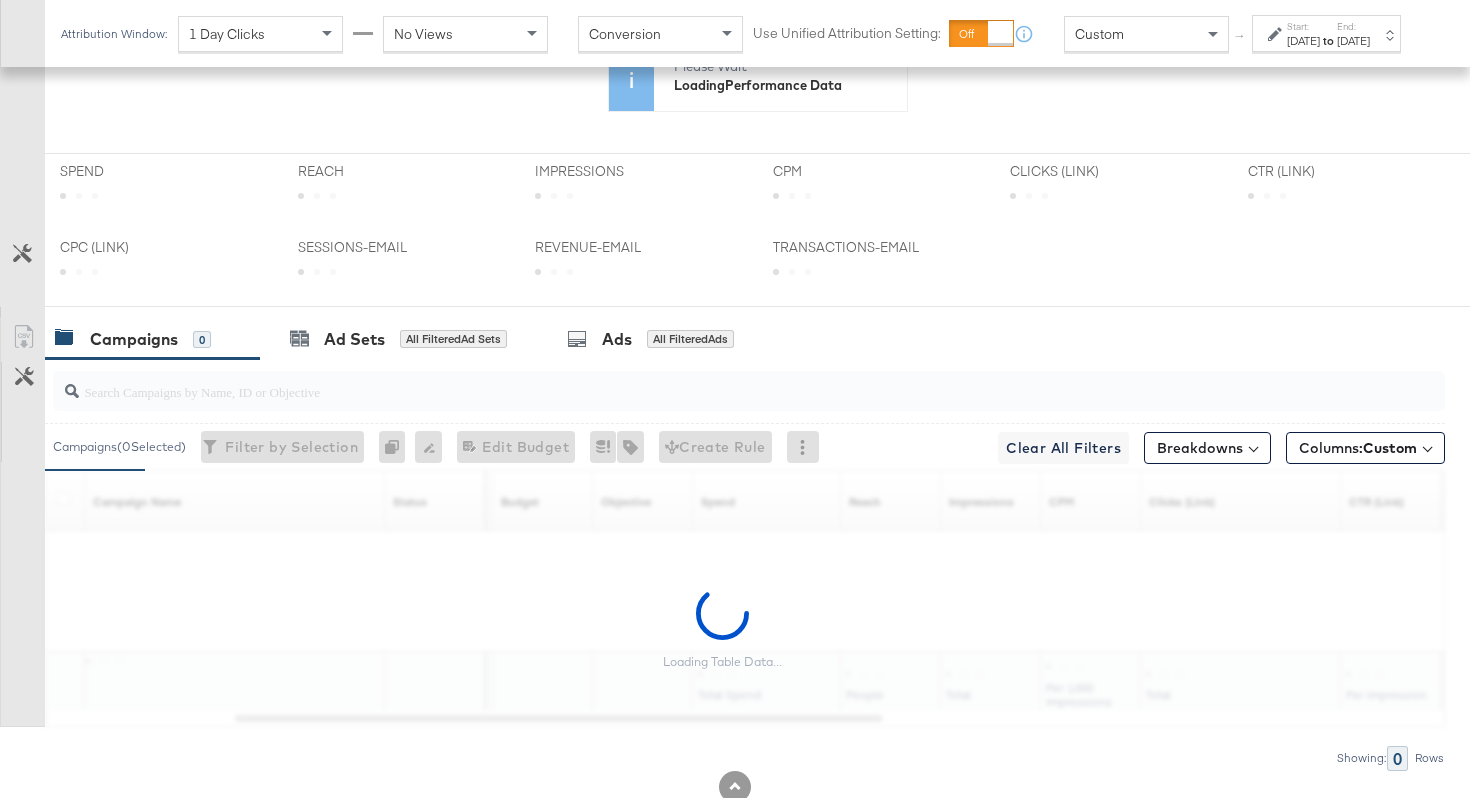 scroll, scrollTop: 946, scrollLeft: 0, axis: vertical 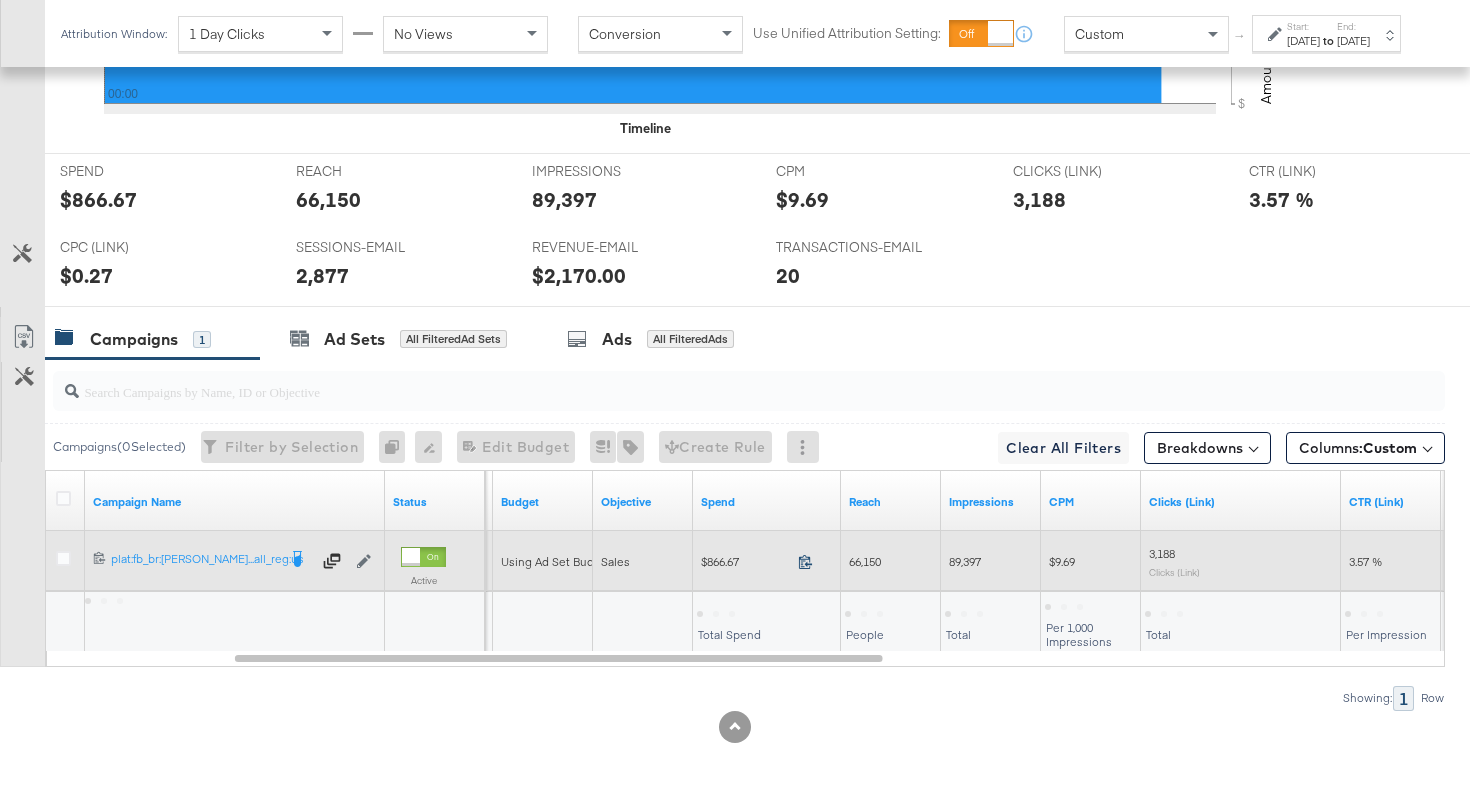 click 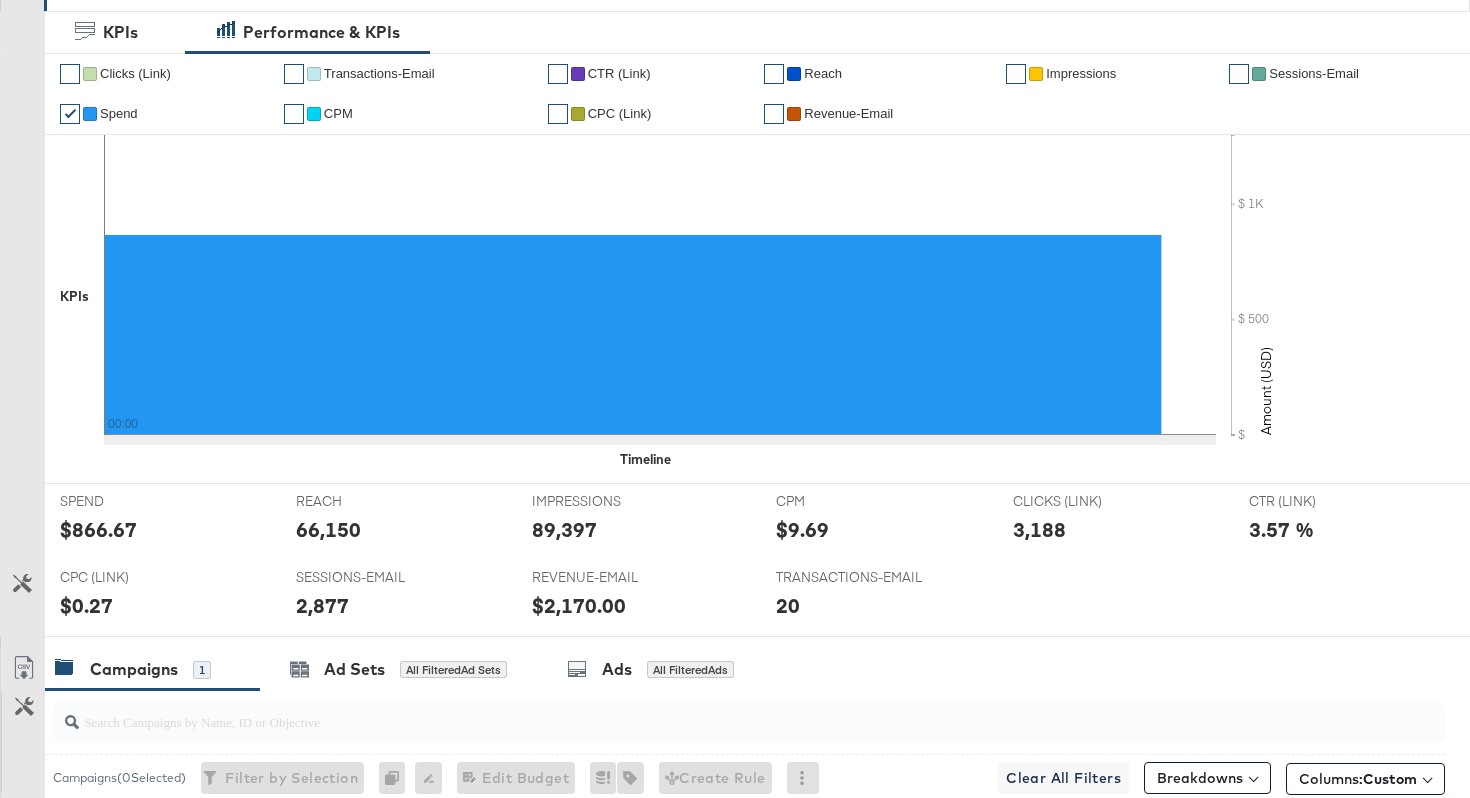 scroll, scrollTop: 0, scrollLeft: 0, axis: both 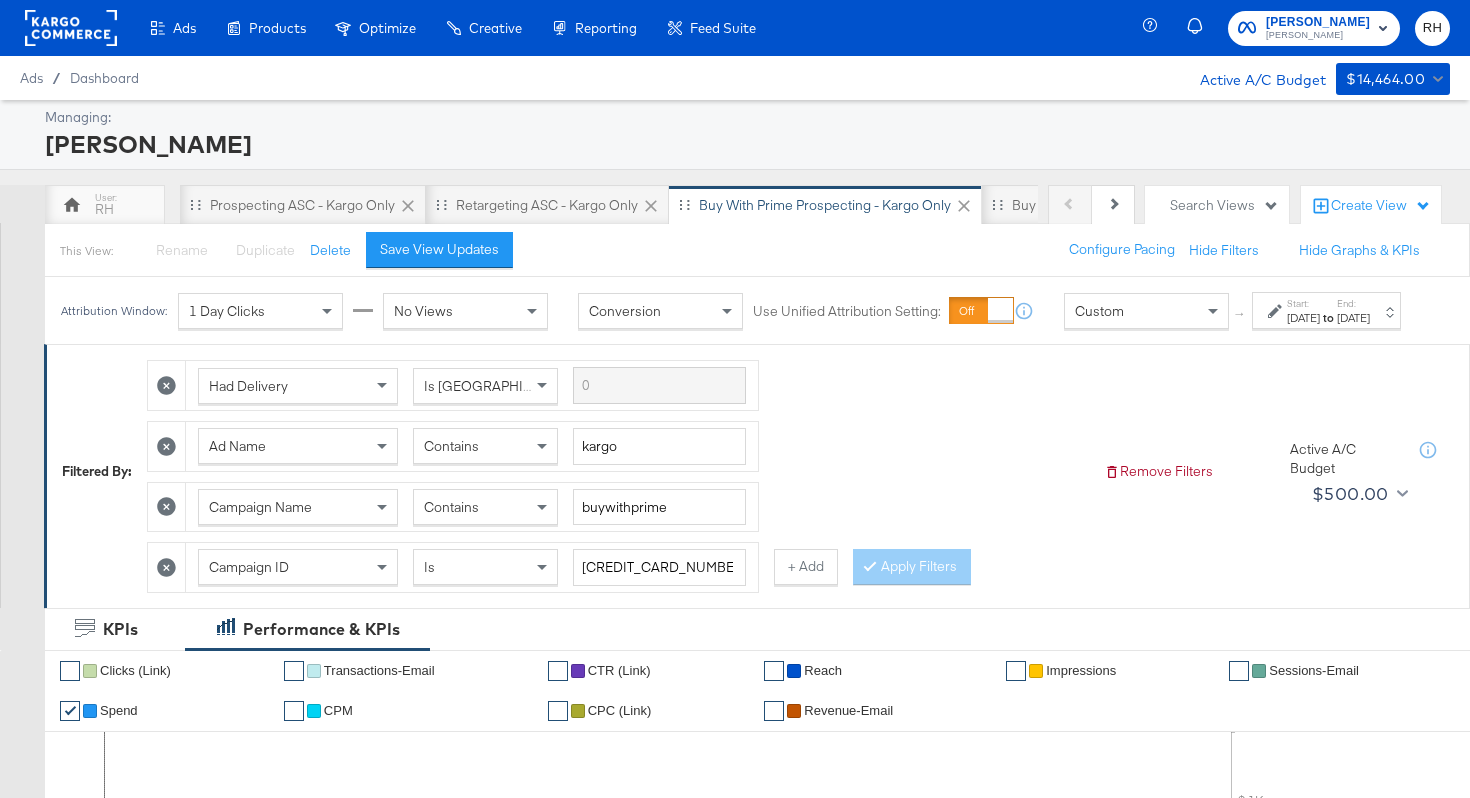 click on "Contains" at bounding box center (451, 446) 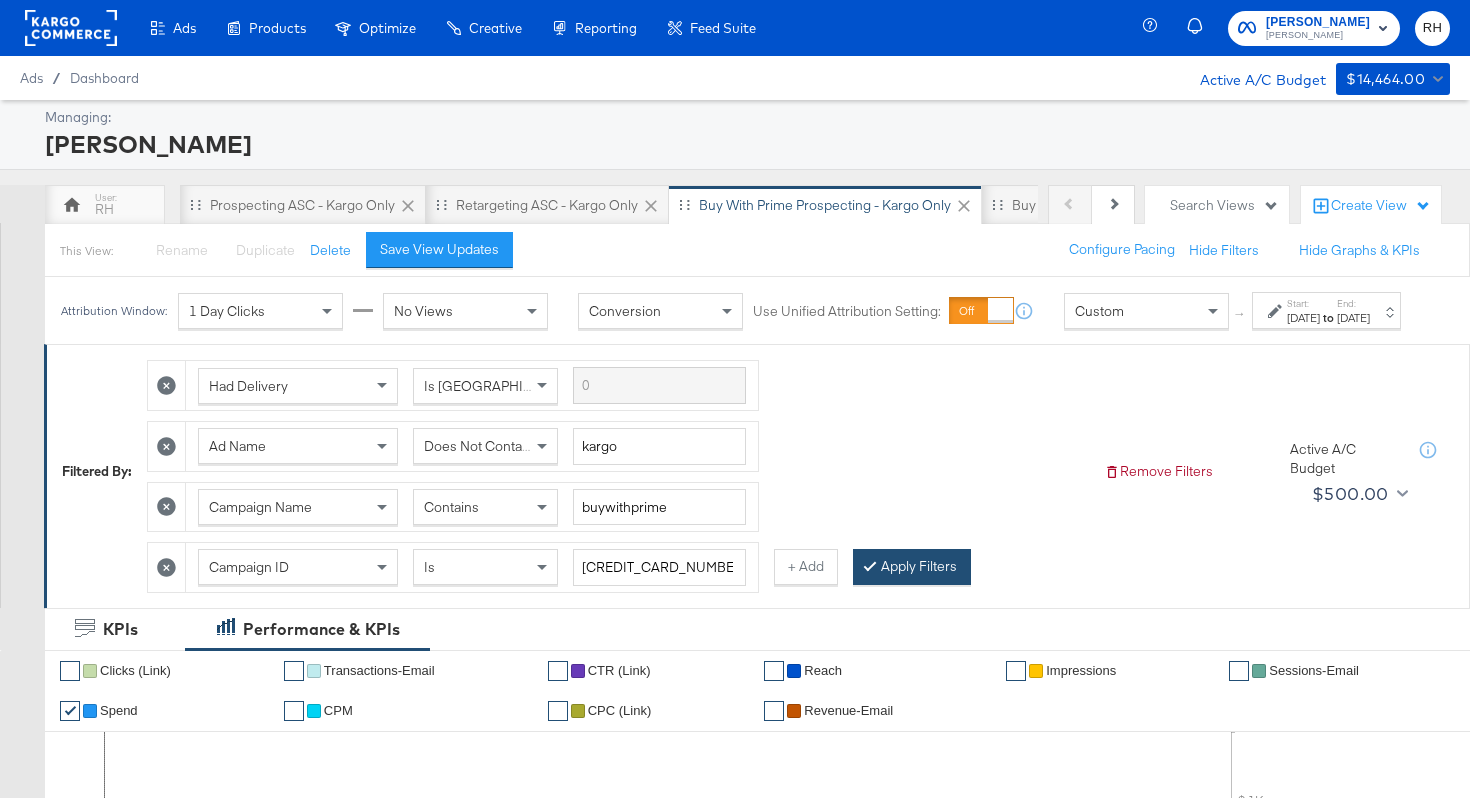 click on "Apply Filters" at bounding box center [912, 567] 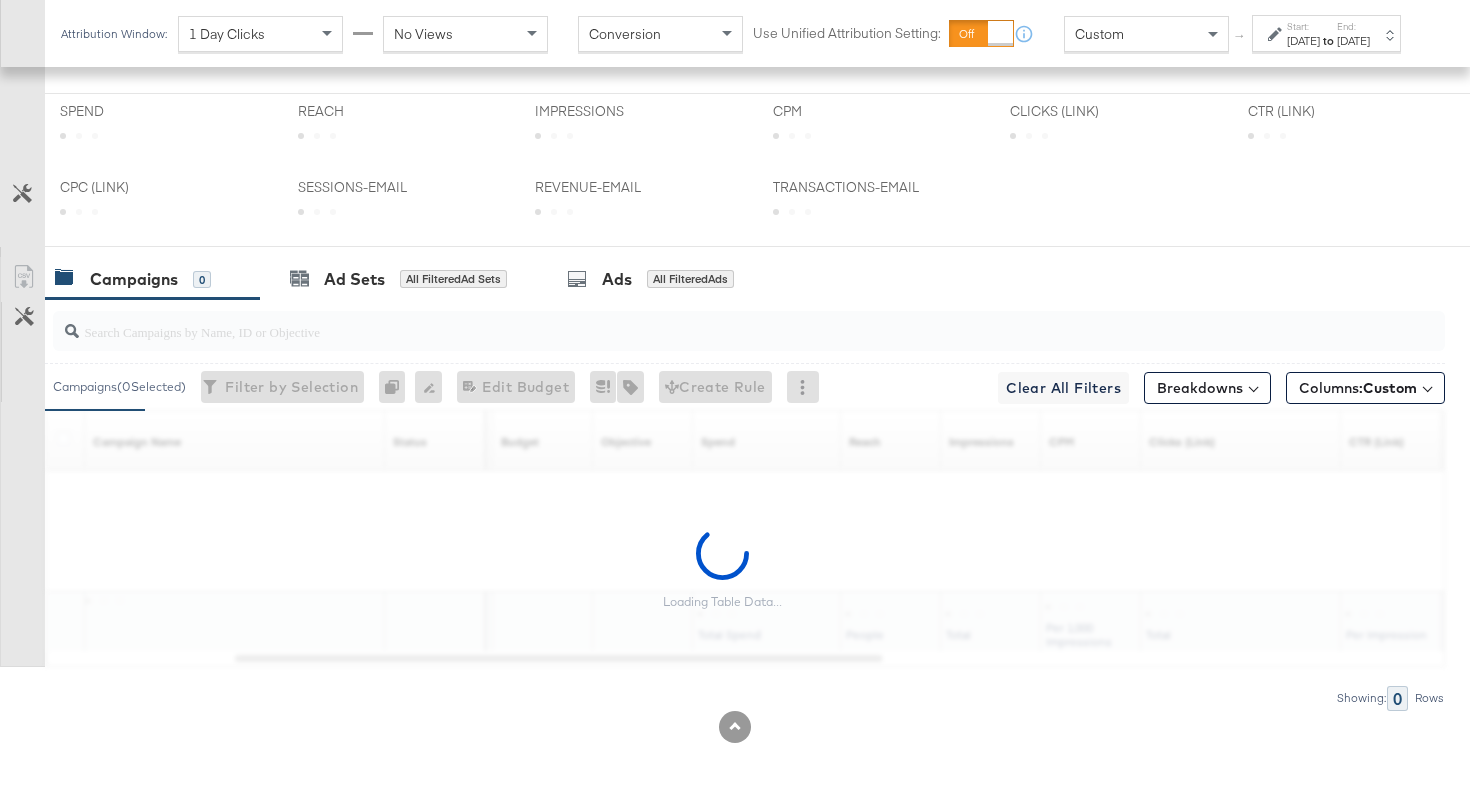 scroll, scrollTop: 1006, scrollLeft: 0, axis: vertical 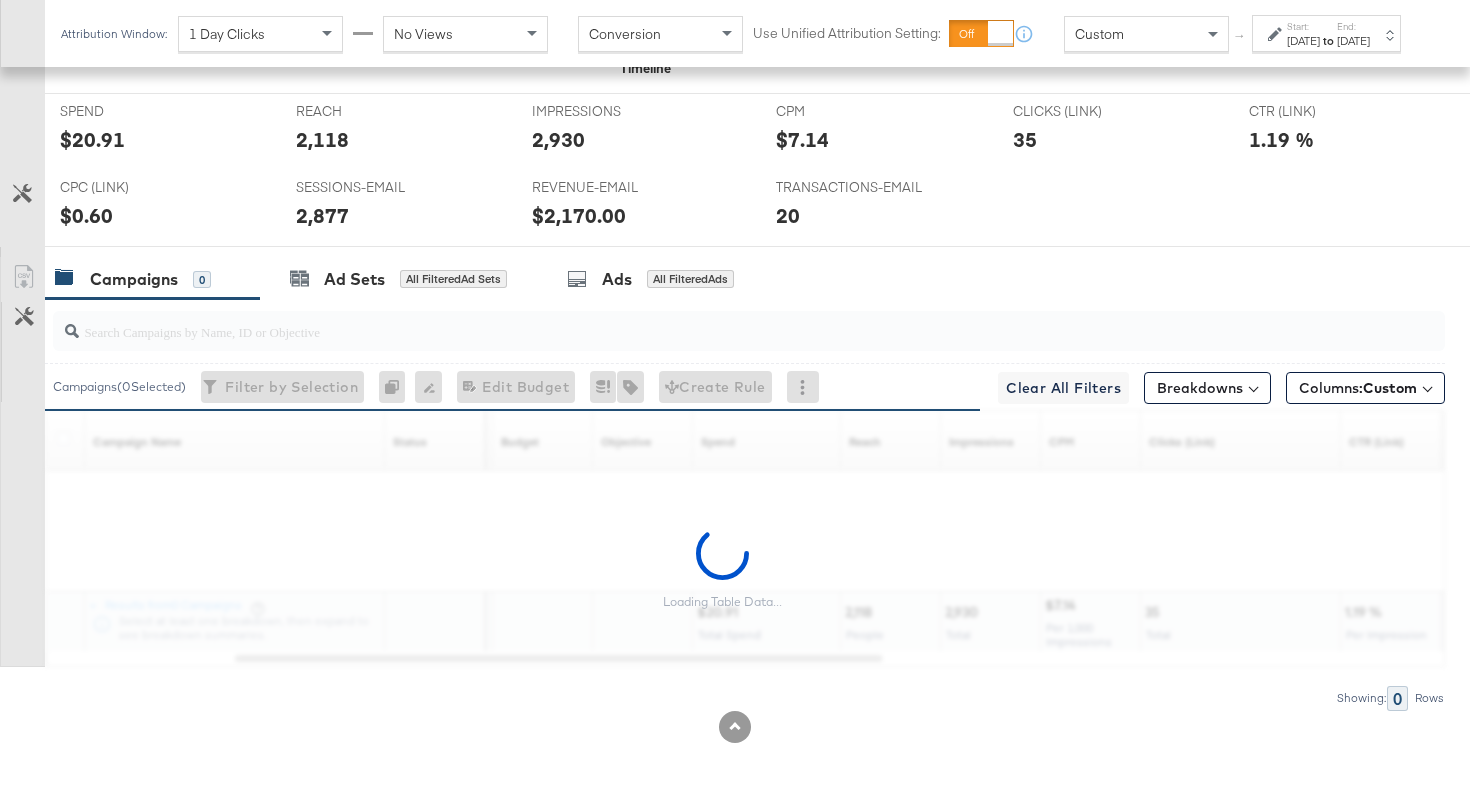 click on "REVENUE-EMAIL REVENUE-EMAIL $2,170.00" at bounding box center (639, 208) 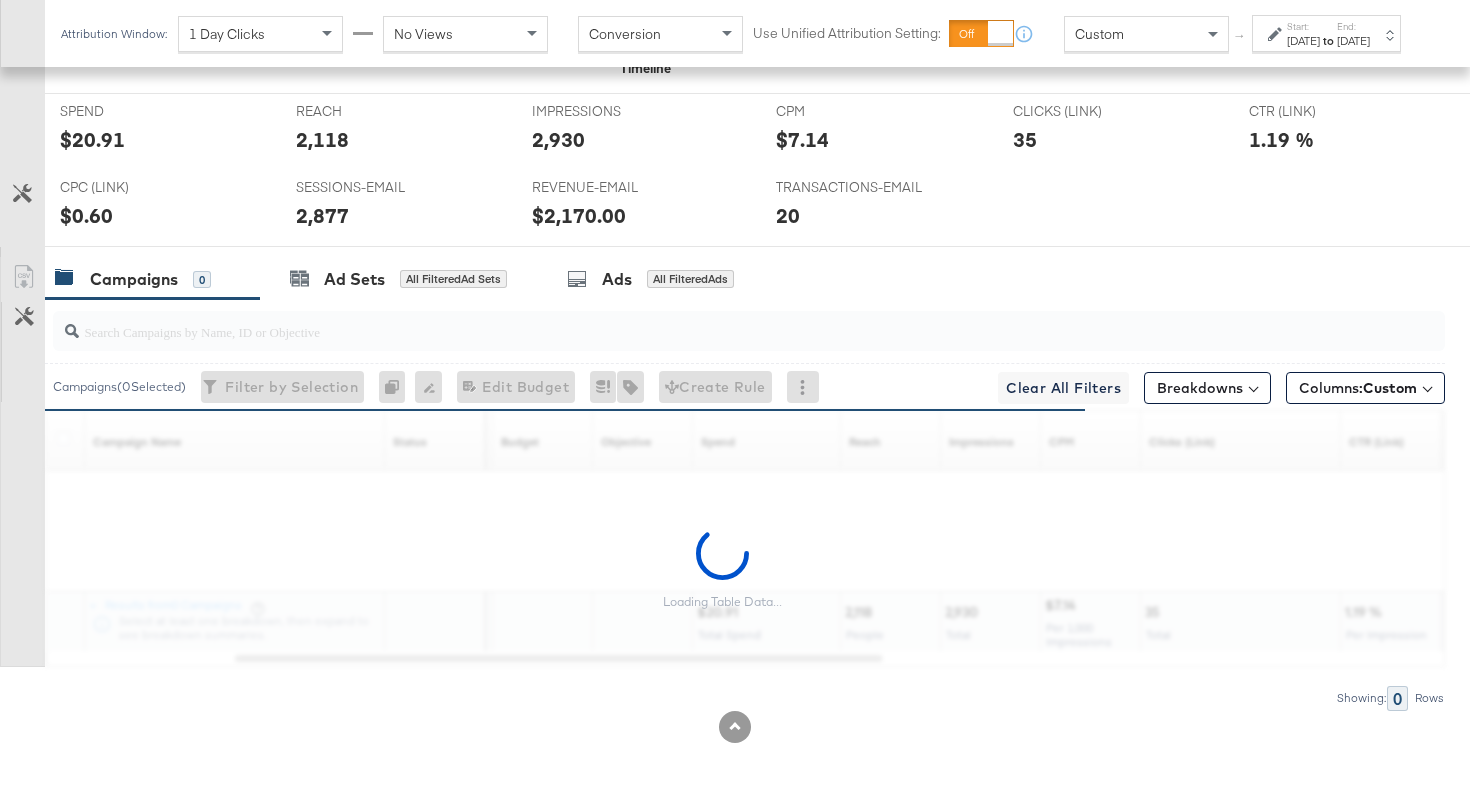 scroll, scrollTop: 946, scrollLeft: 0, axis: vertical 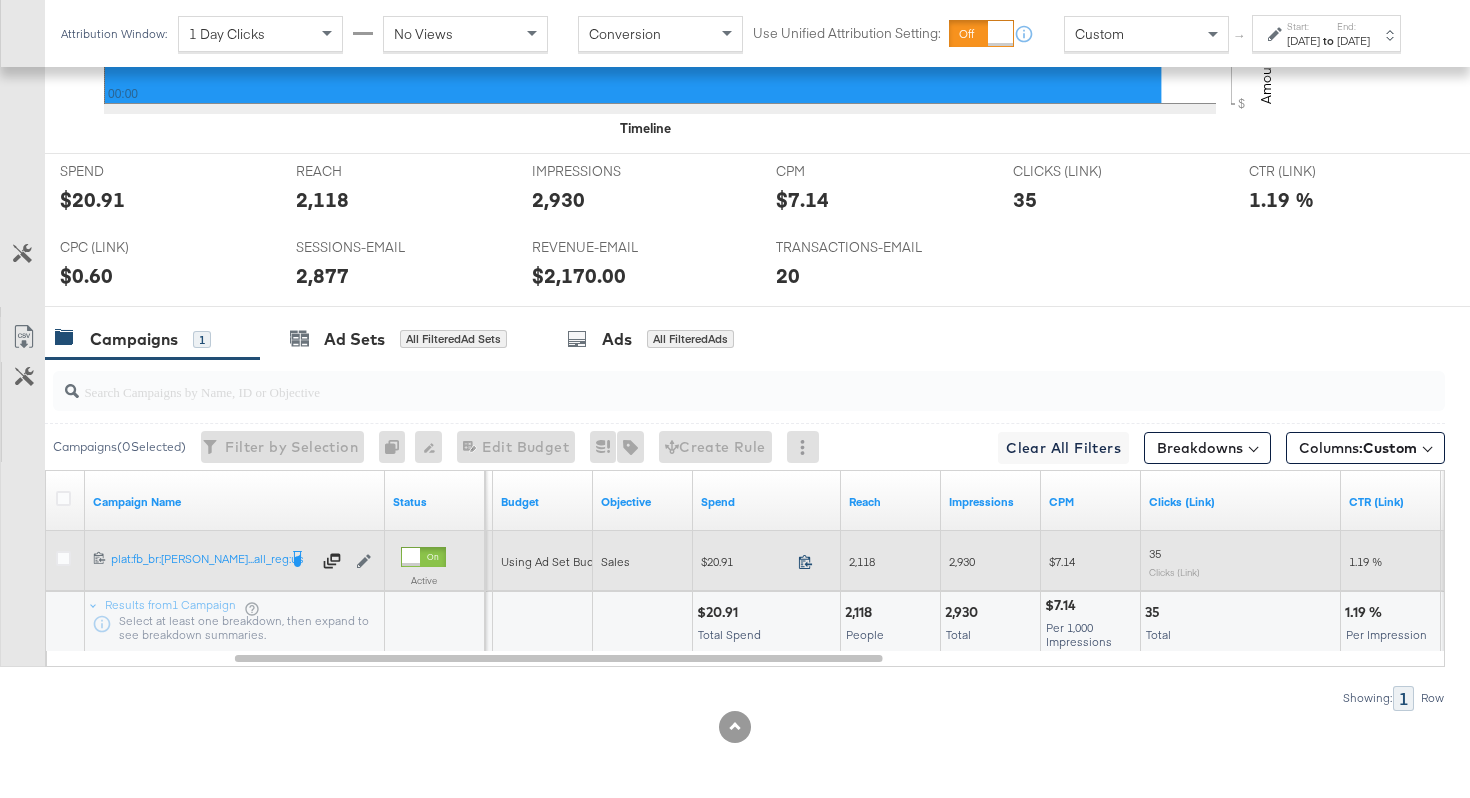 click 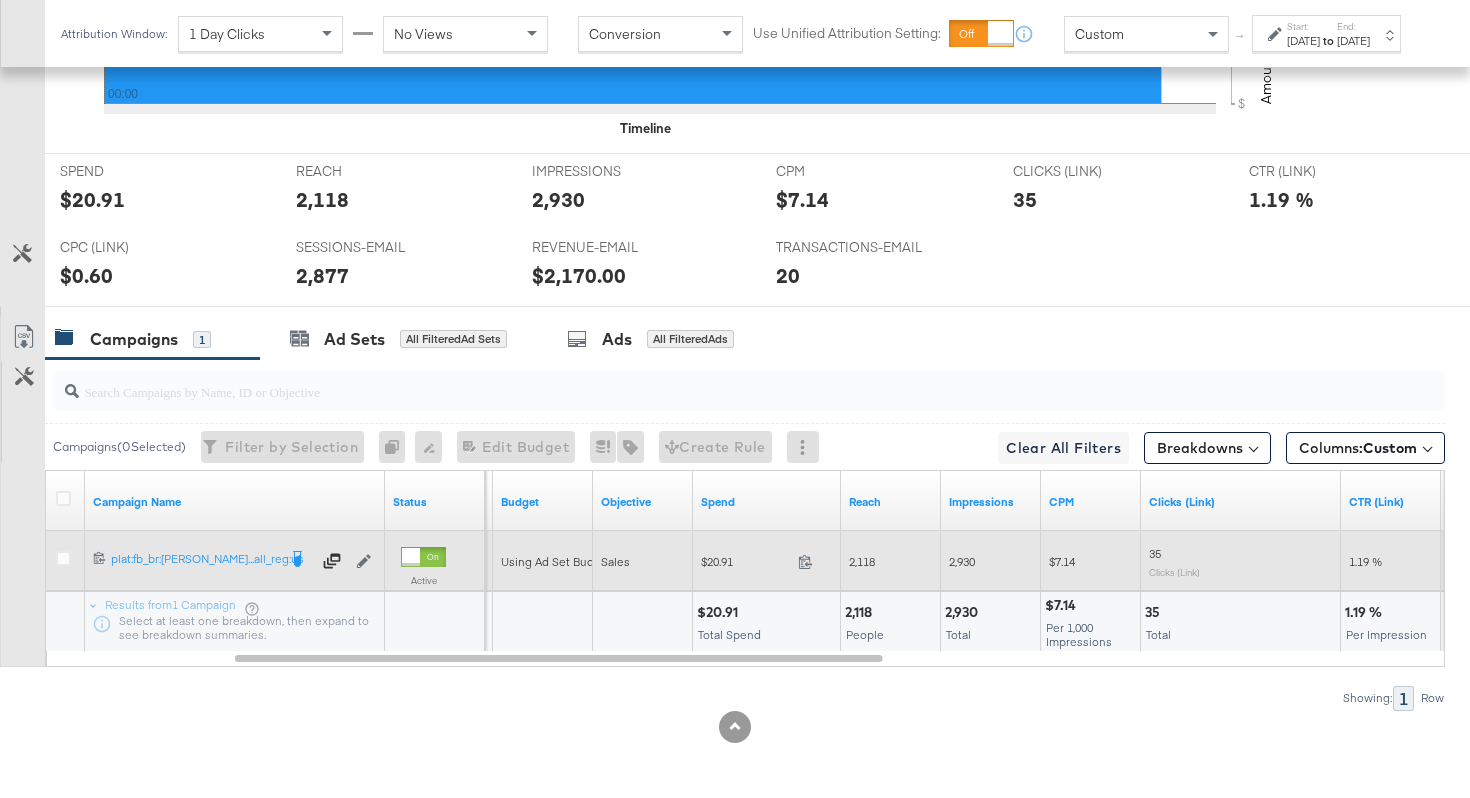 click on "2,930" at bounding box center [962, 561] 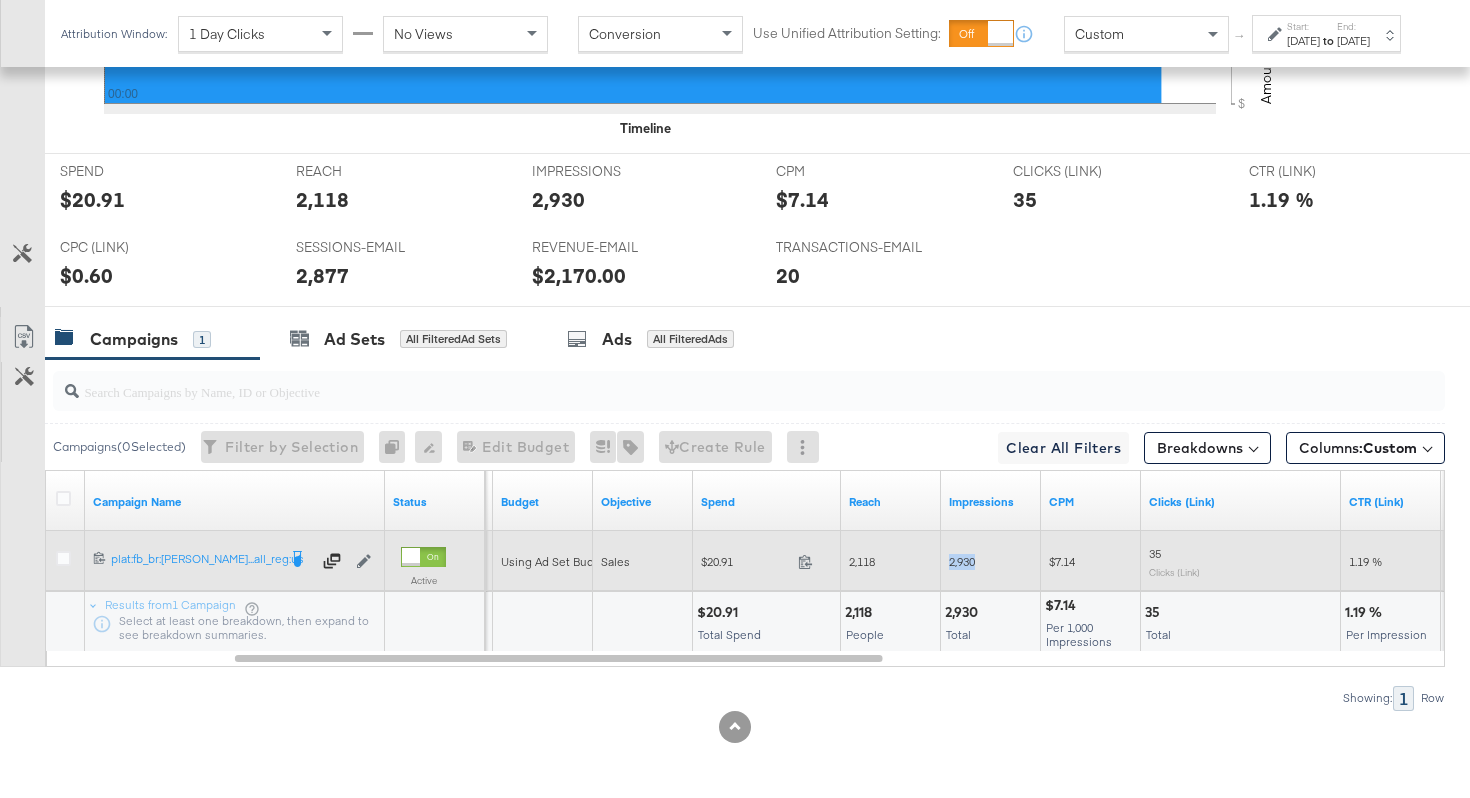 click on "2,930" at bounding box center [962, 561] 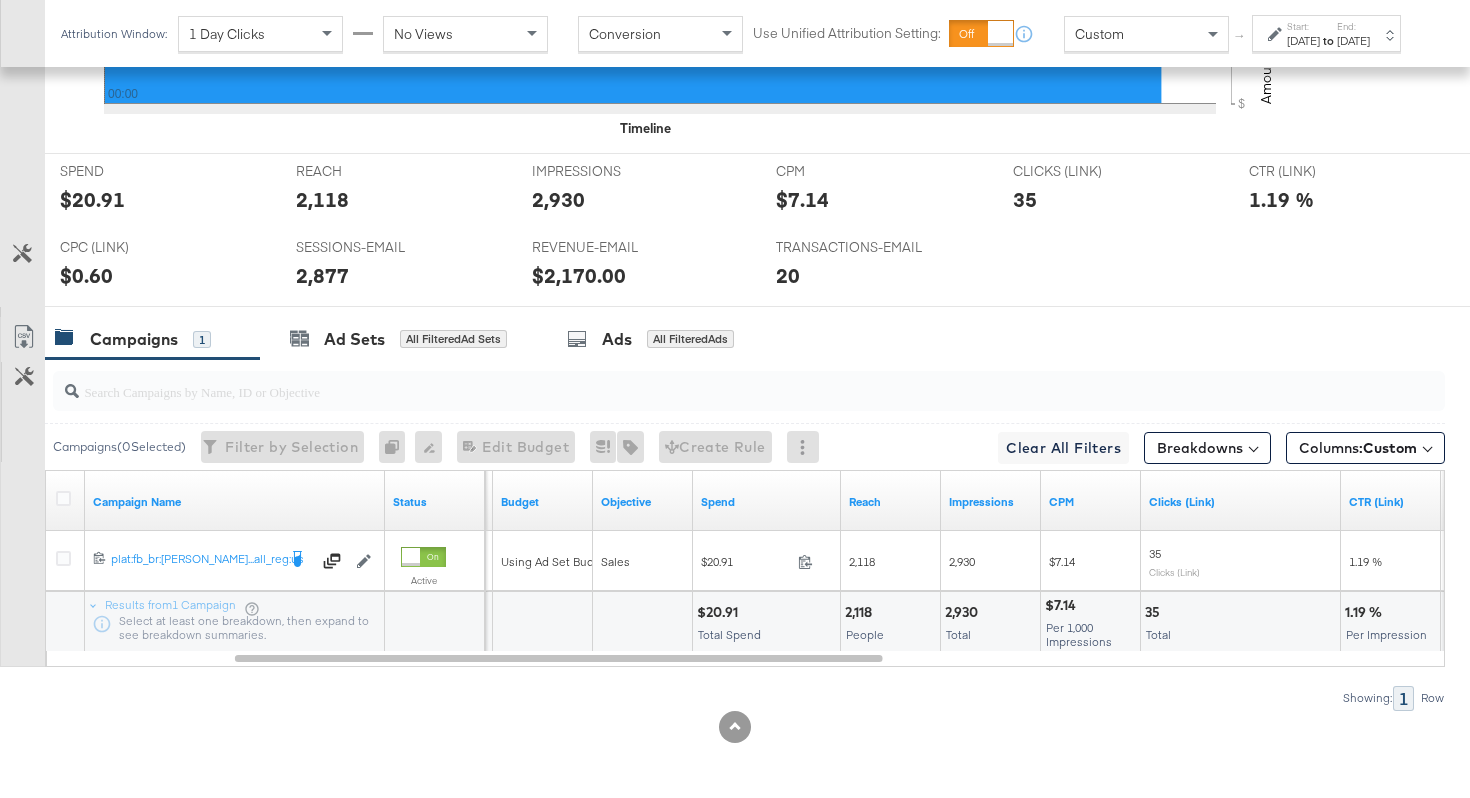 click on "[DATE]" at bounding box center [1303, 41] 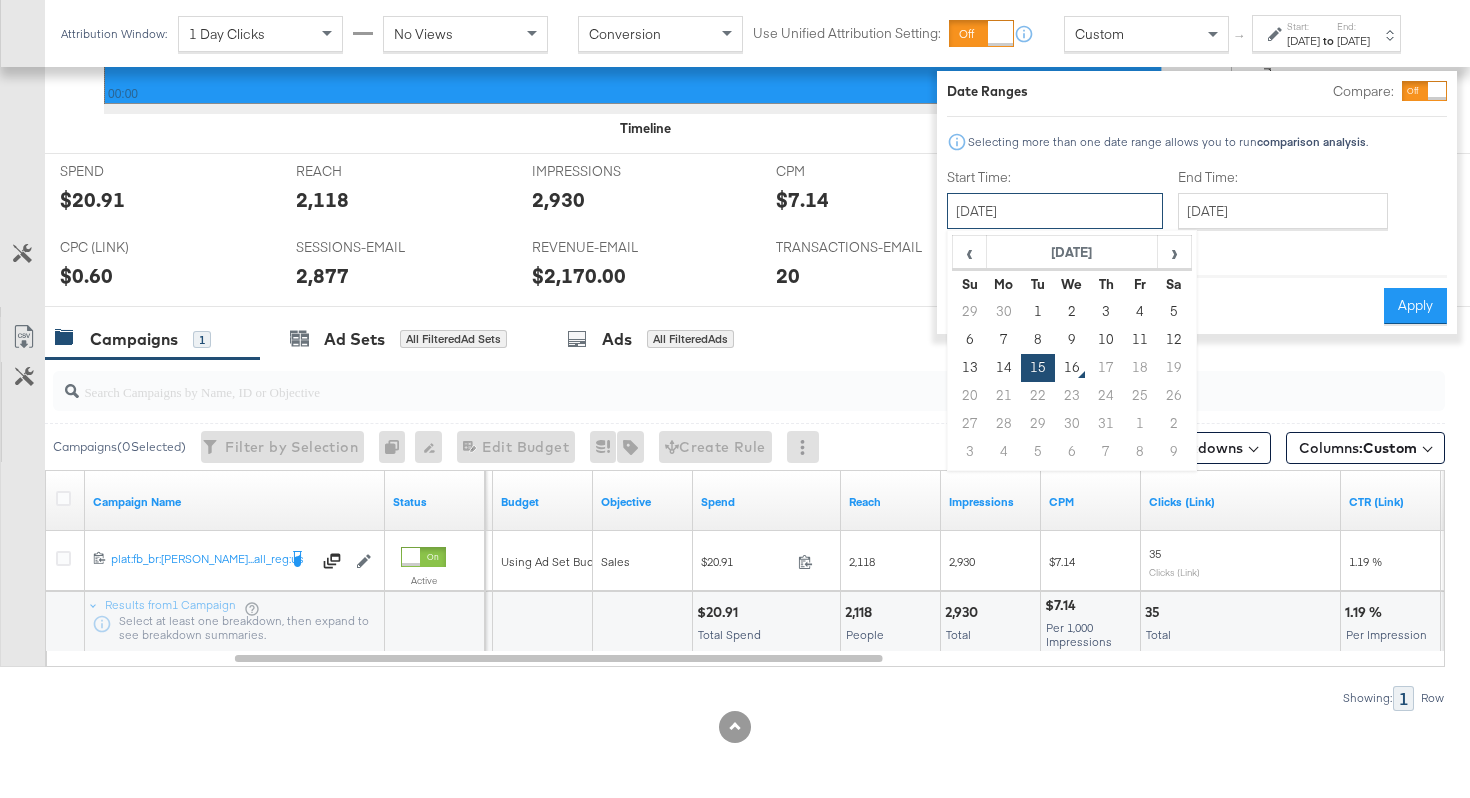 click on "[DATE]" at bounding box center (1055, 211) 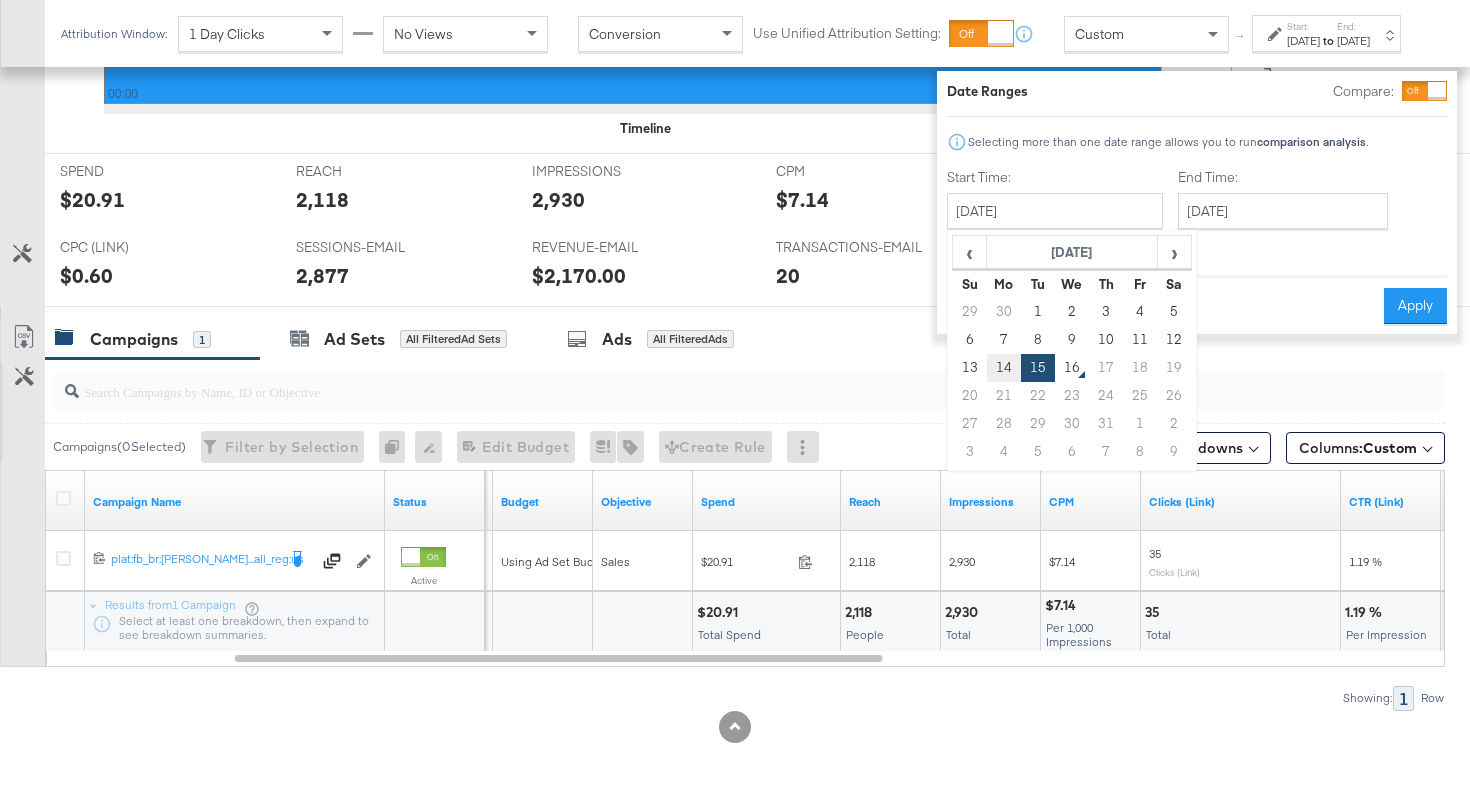 click on "14" at bounding box center (1004, 368) 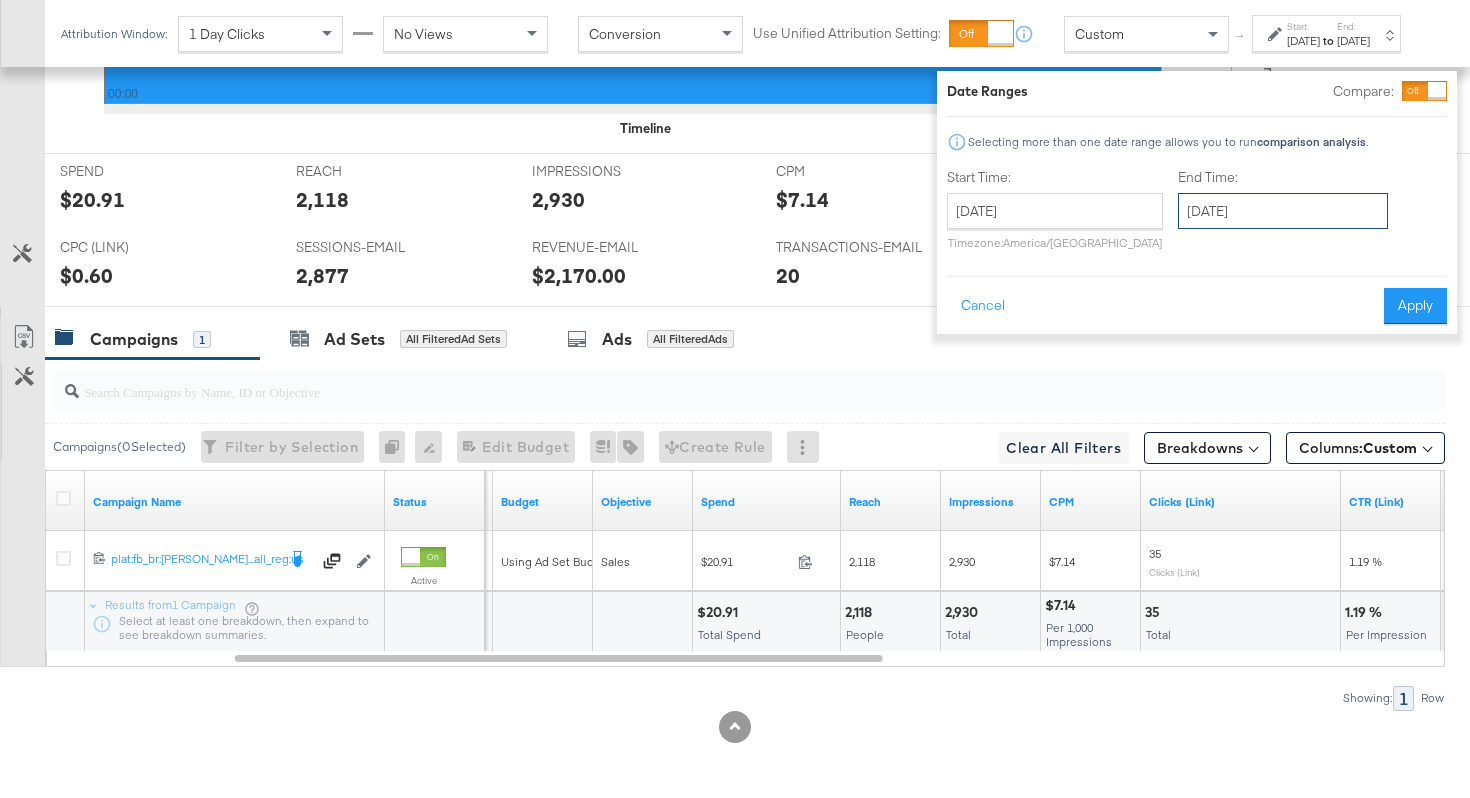 click on "[DATE]" at bounding box center (1283, 211) 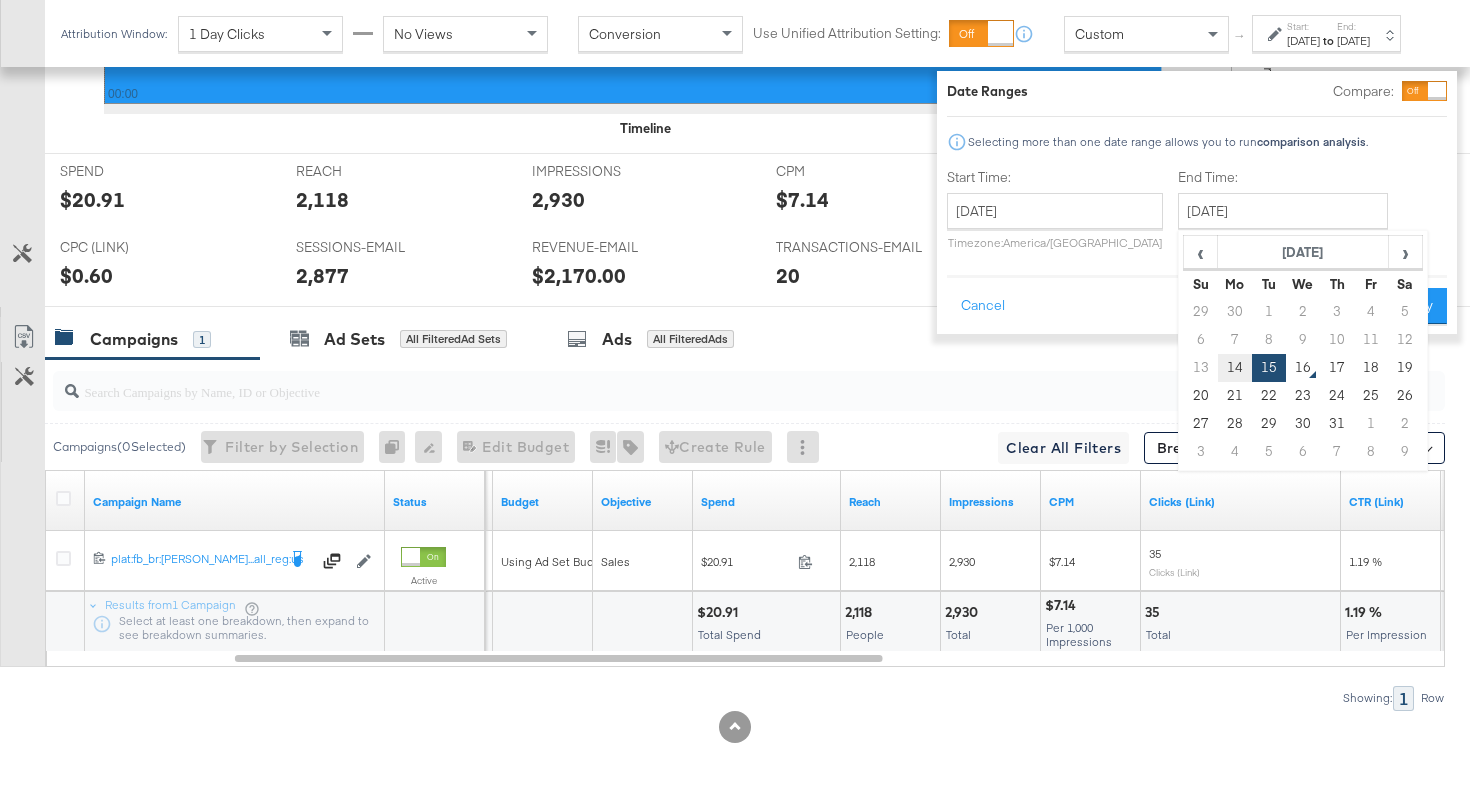 click on "14" at bounding box center (1235, 368) 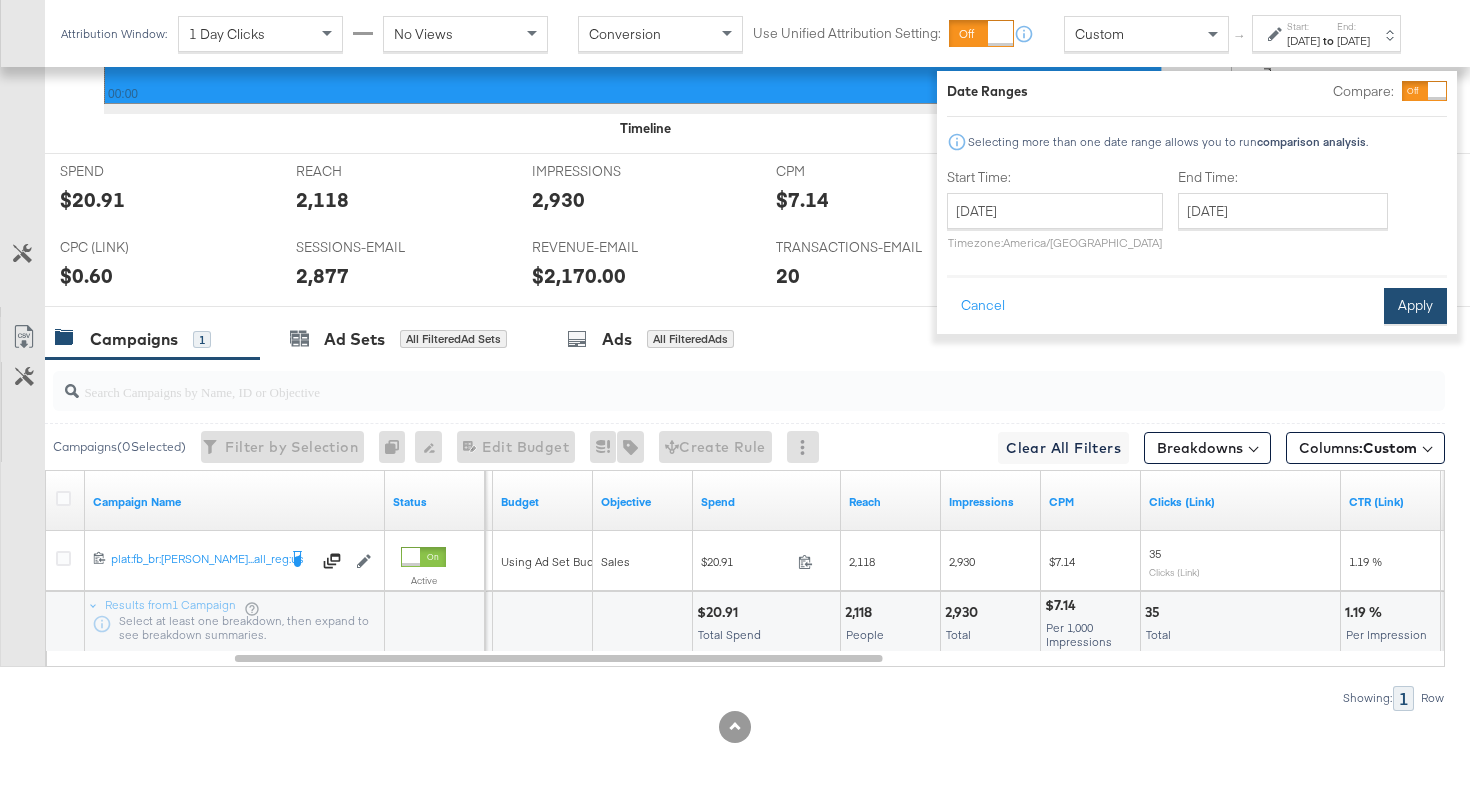 click on "Apply" at bounding box center [1415, 306] 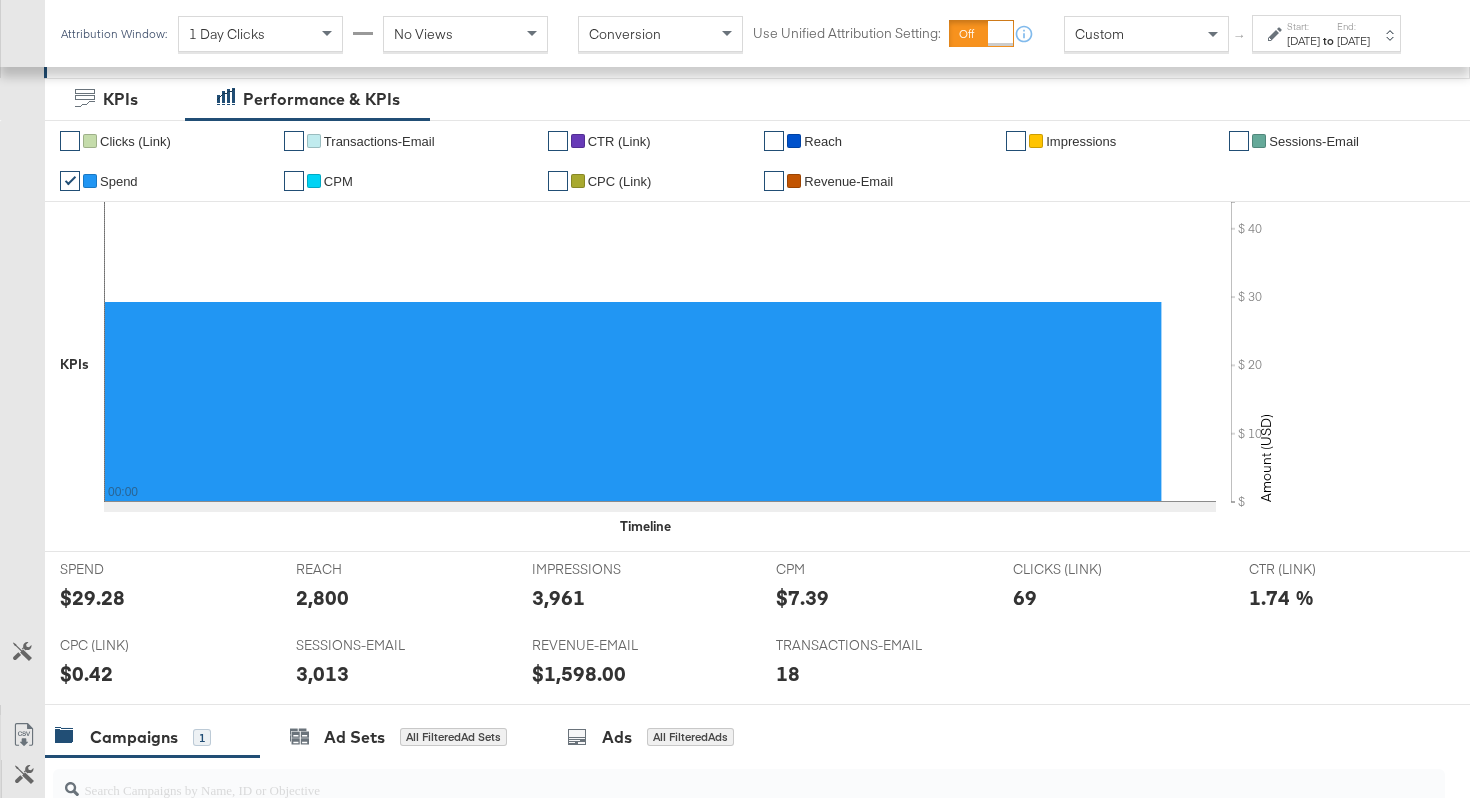 scroll, scrollTop: 0, scrollLeft: 0, axis: both 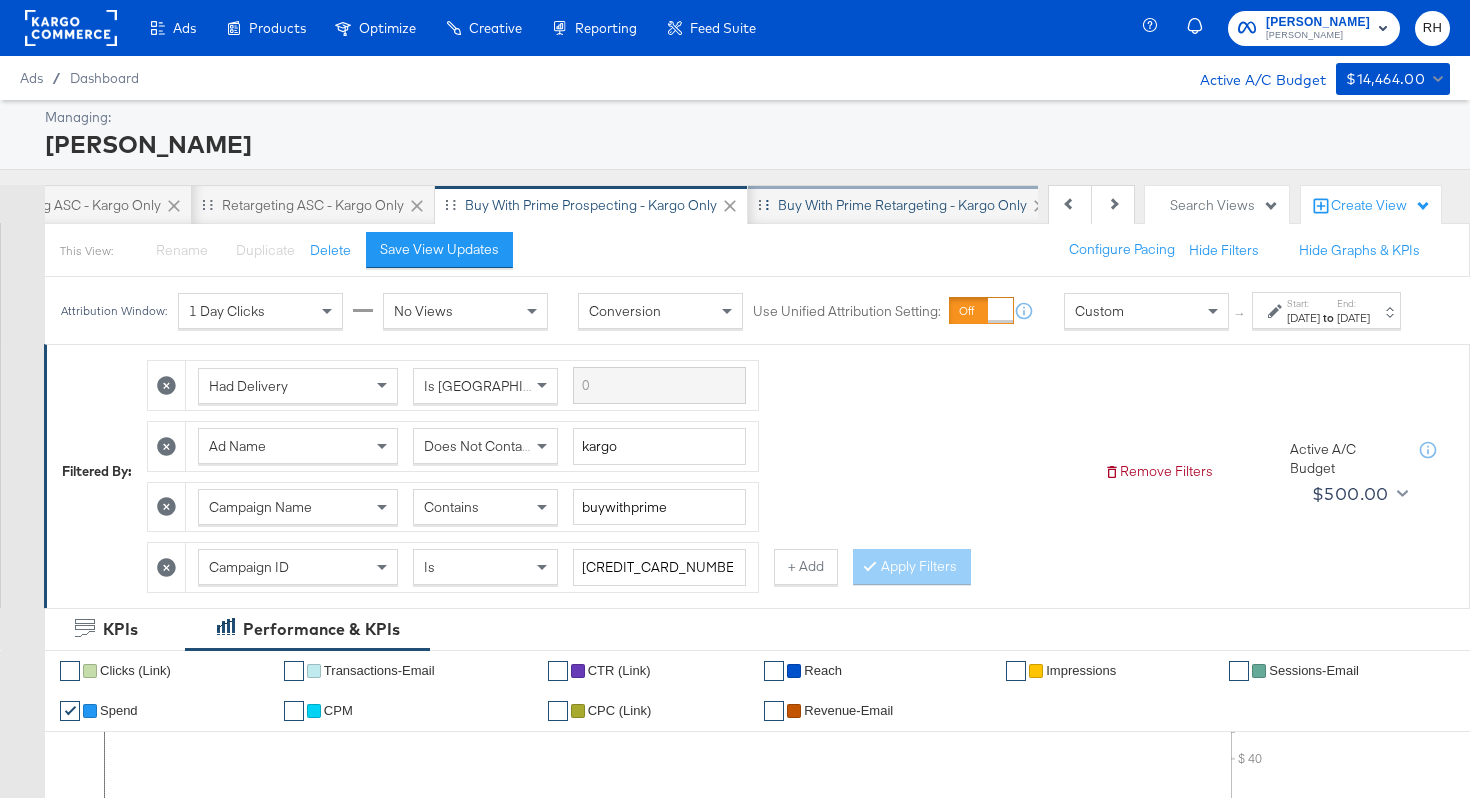 click on "Buy with Prime Retargeting - Kargo only" at bounding box center [902, 205] 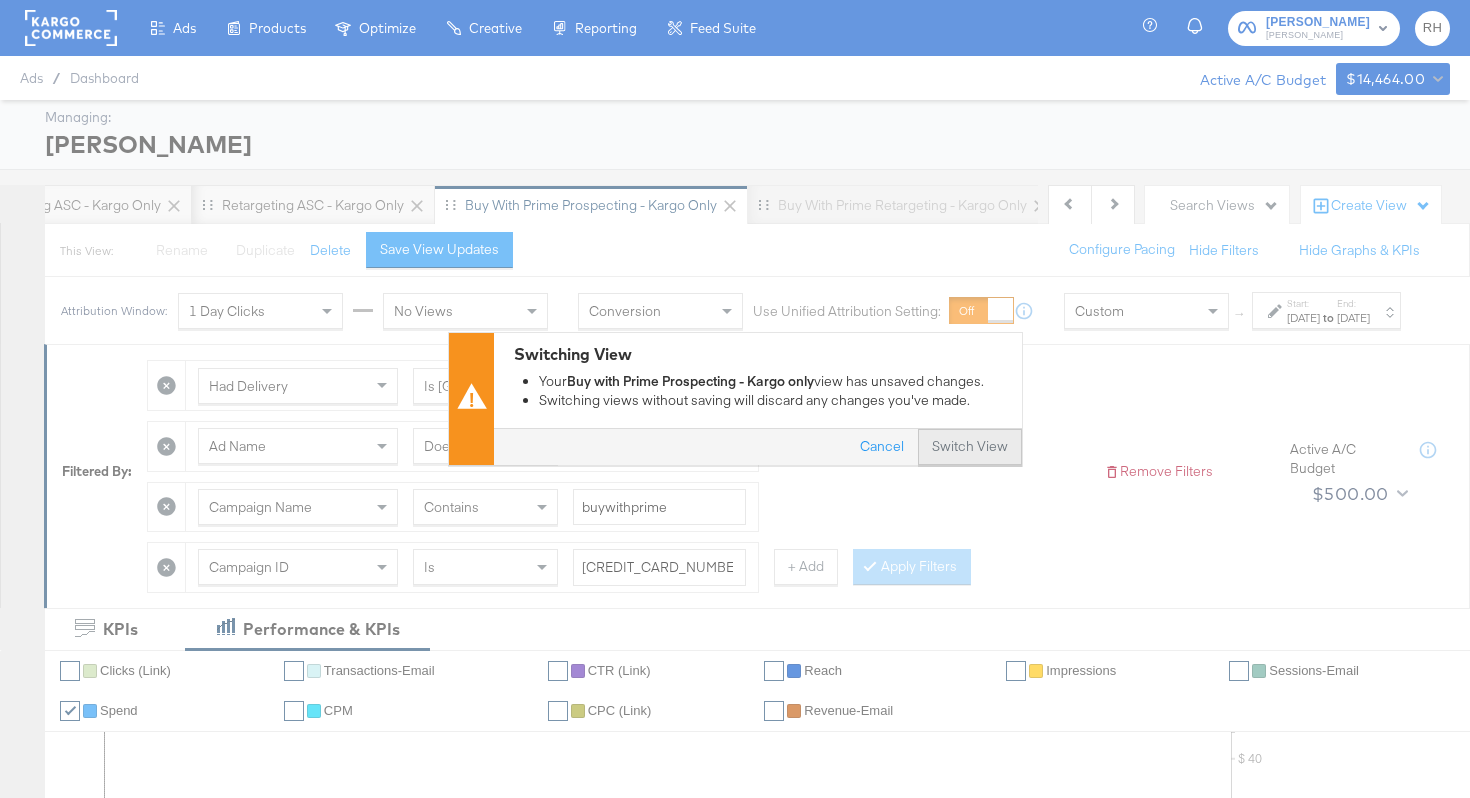 click on "Switch View" at bounding box center (970, 448) 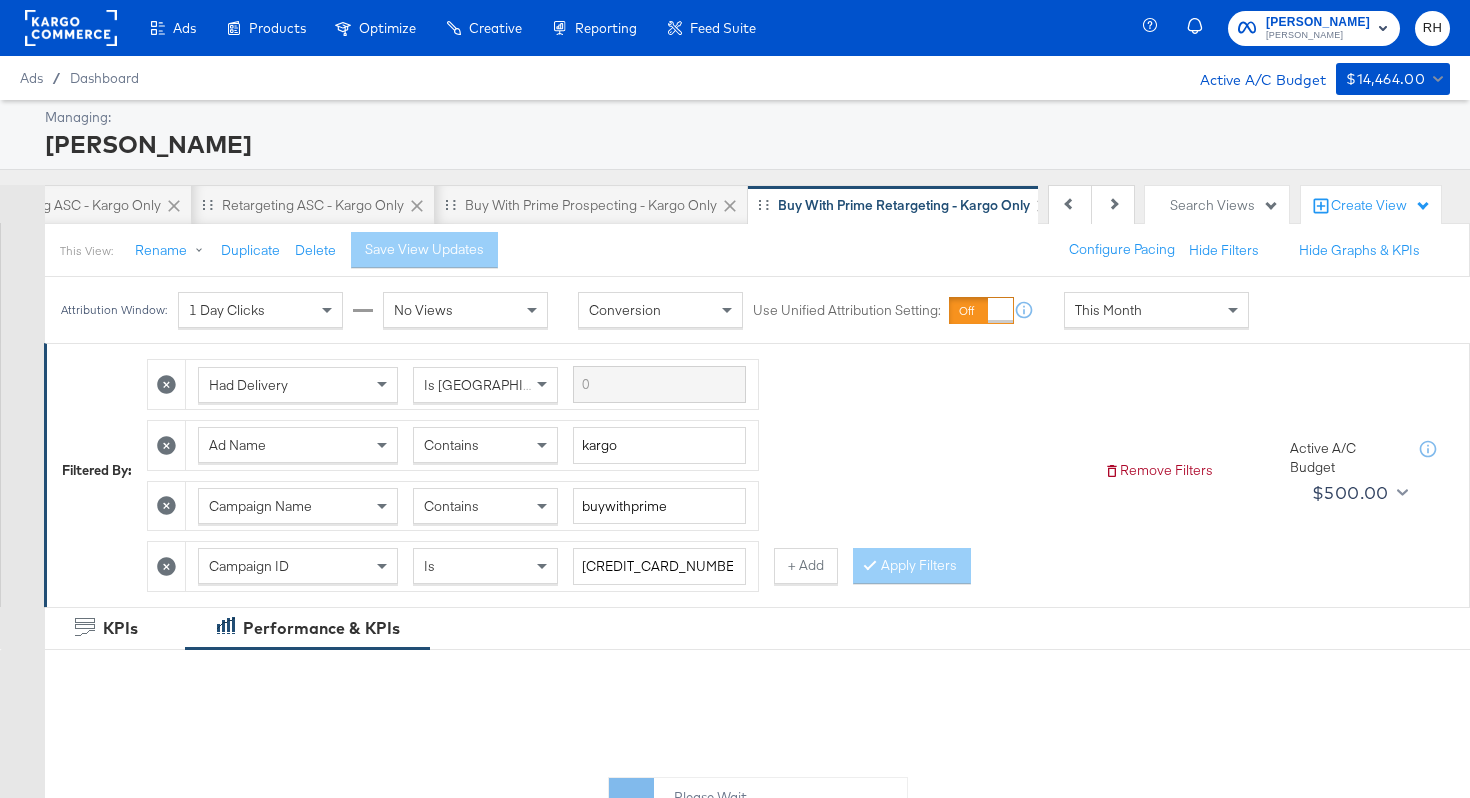 click on "Attribution Window:  1 Day Clicks No Views Conversion Use Unified Attribution Setting: If you set use unified attribution setting, your query's conversion metric attribution and campaign optimization will use the attribution setting of the ad object(s) being queried — a single period of time during which conversions are credited to ads and used to inform campaign optimization. This Month" at bounding box center (659, 310) 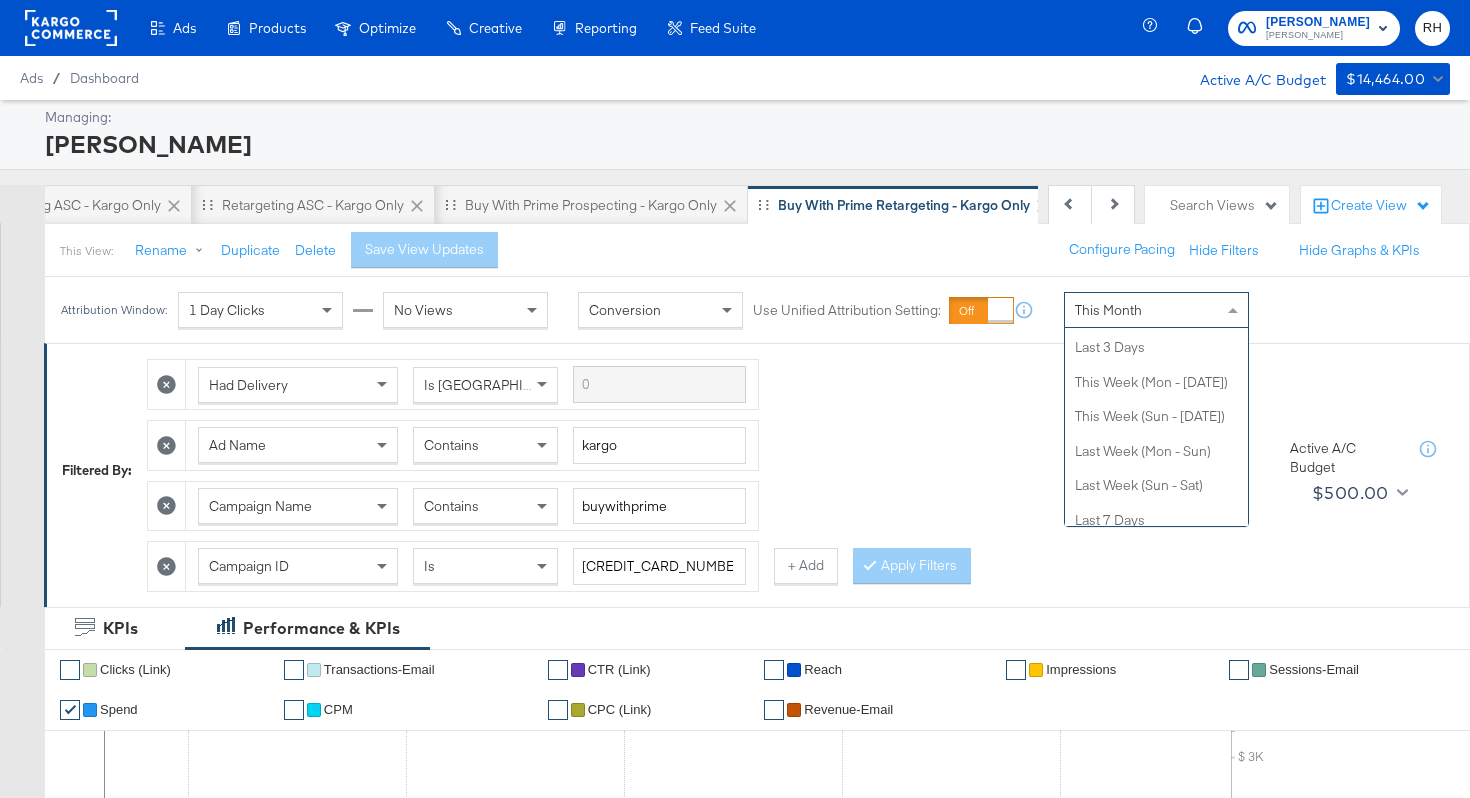scroll, scrollTop: 0, scrollLeft: 0, axis: both 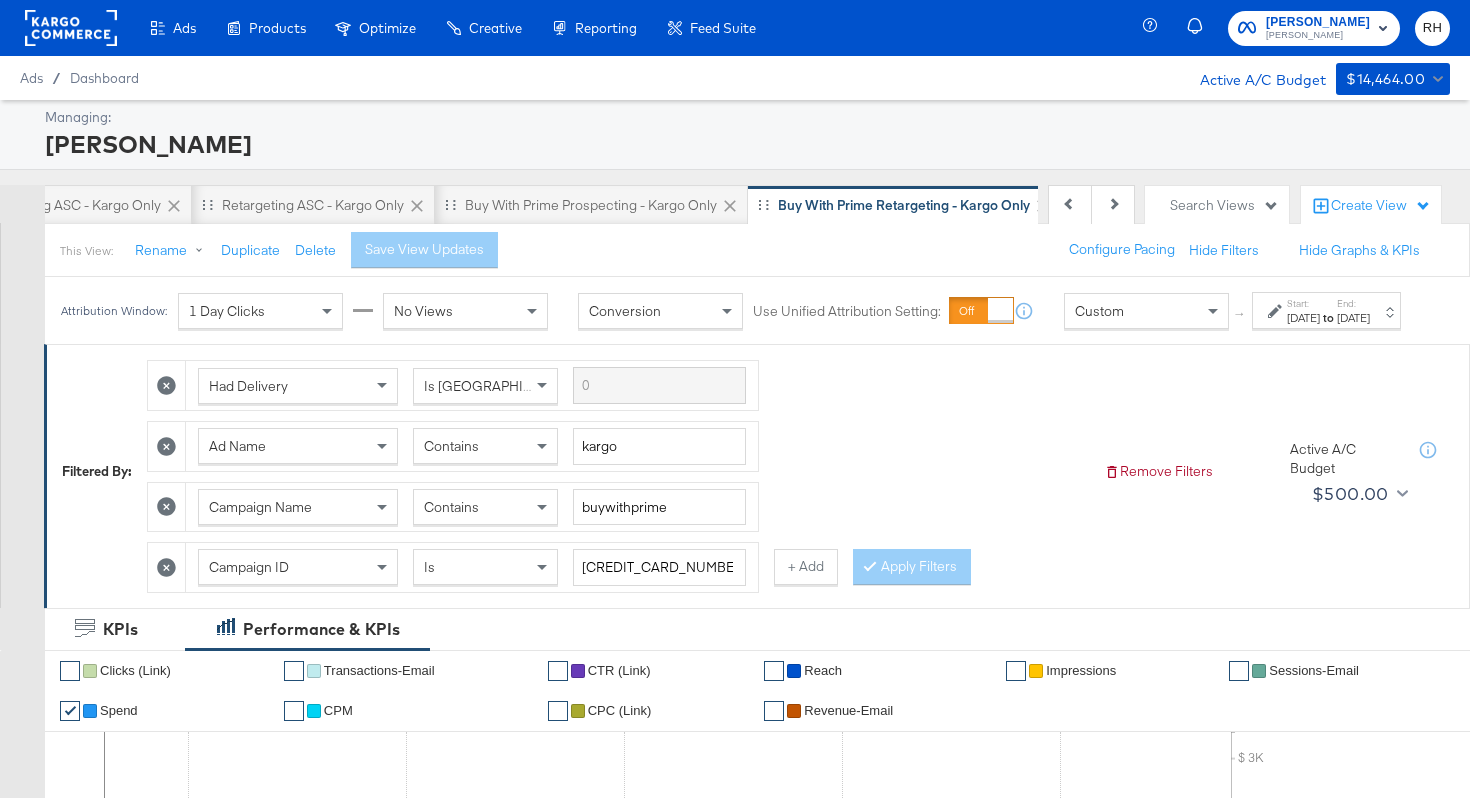 click at bounding box center (1277, 311) 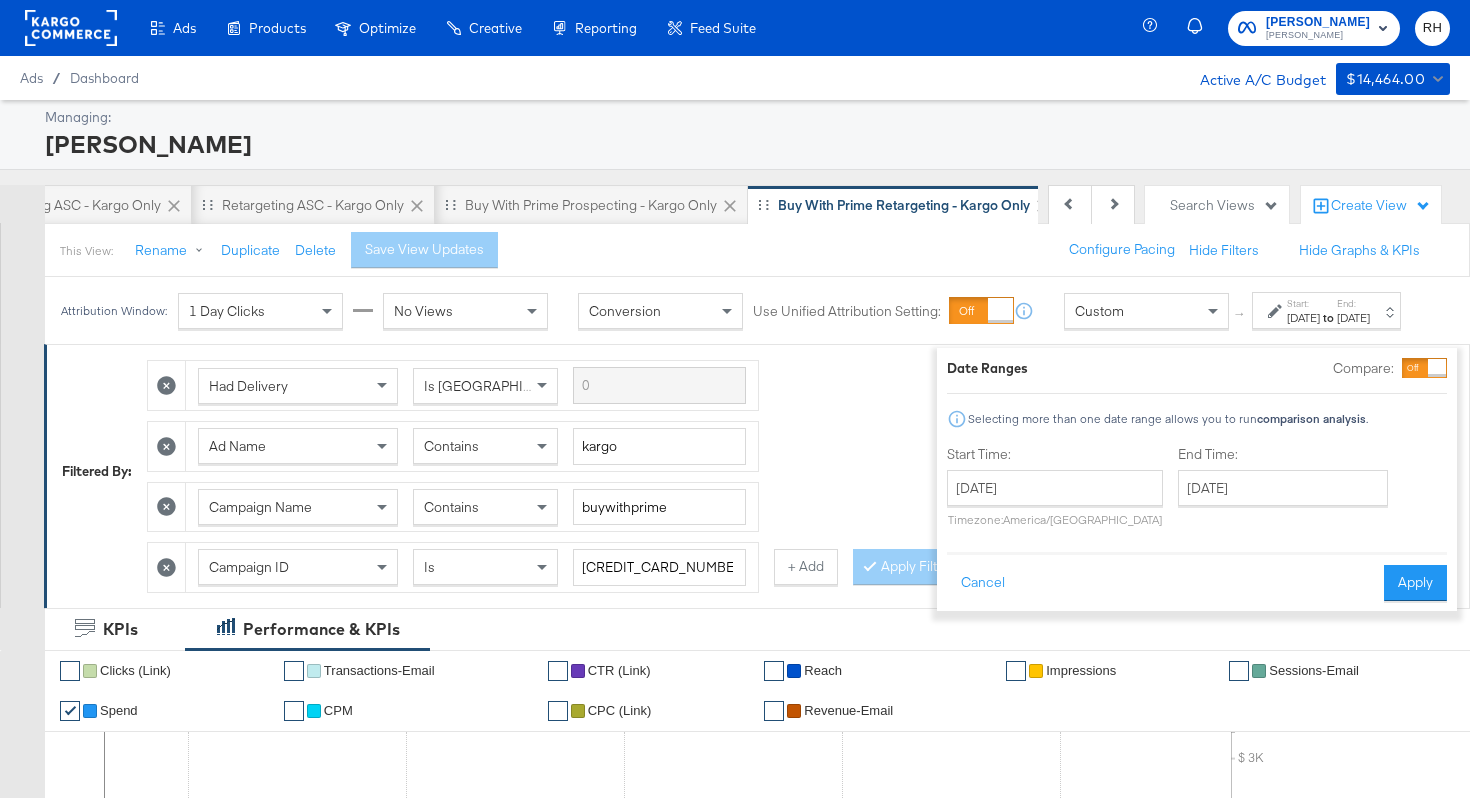 click on "[DATE] ‹ [DATE] › Su Mo Tu We Th Fr Sa 29 30 1 2 3 4 5 6 7 8 9 10 11 12 13 14 15 16 17 18 19 20 21 22 23 24 25 26 27 28 29 30 31 1 2 3 4 5 6 7 8 9 Timezone:  [GEOGRAPHIC_DATA]/[GEOGRAPHIC_DATA]" at bounding box center (1055, 498) 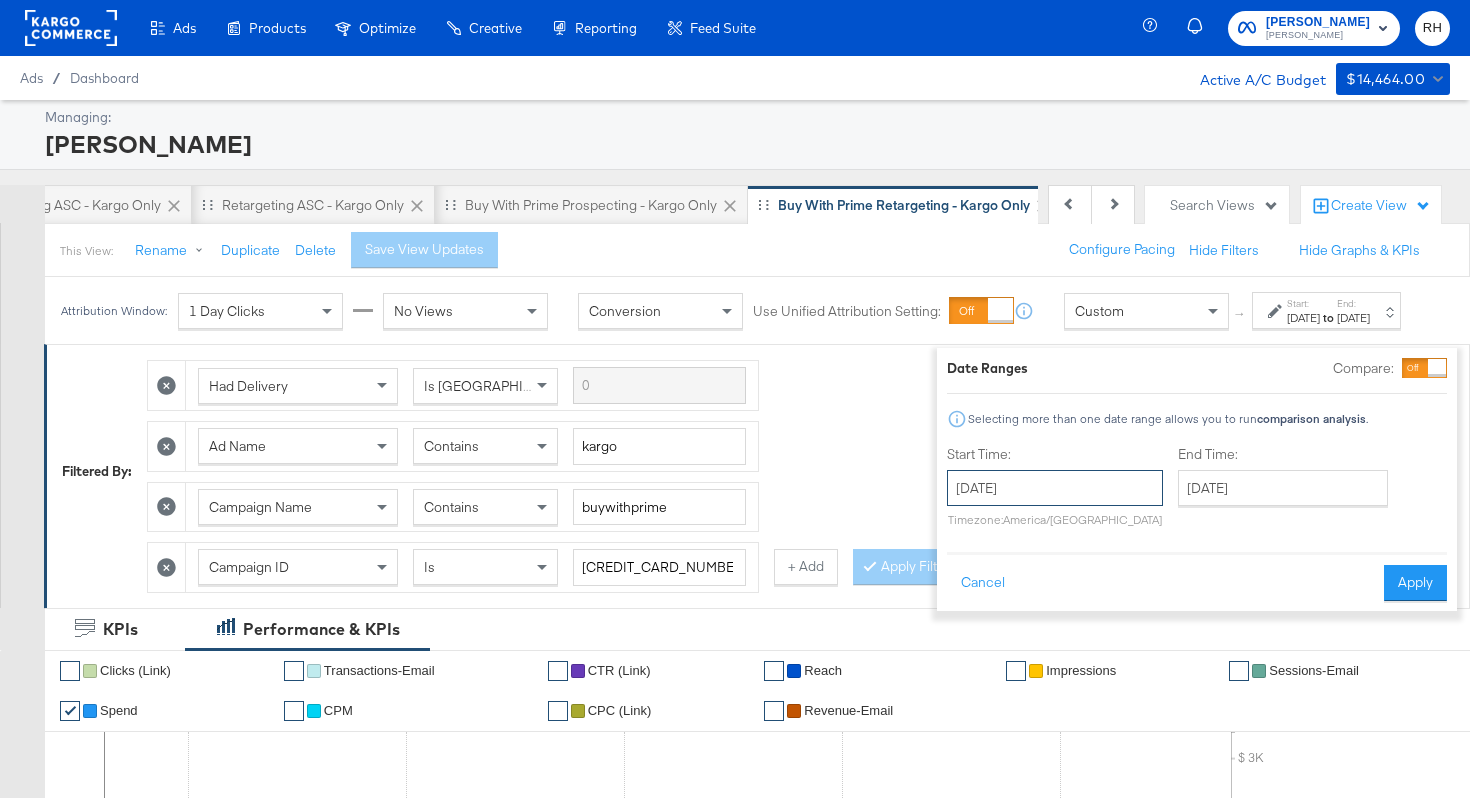 click on "[DATE]" at bounding box center (1055, 488) 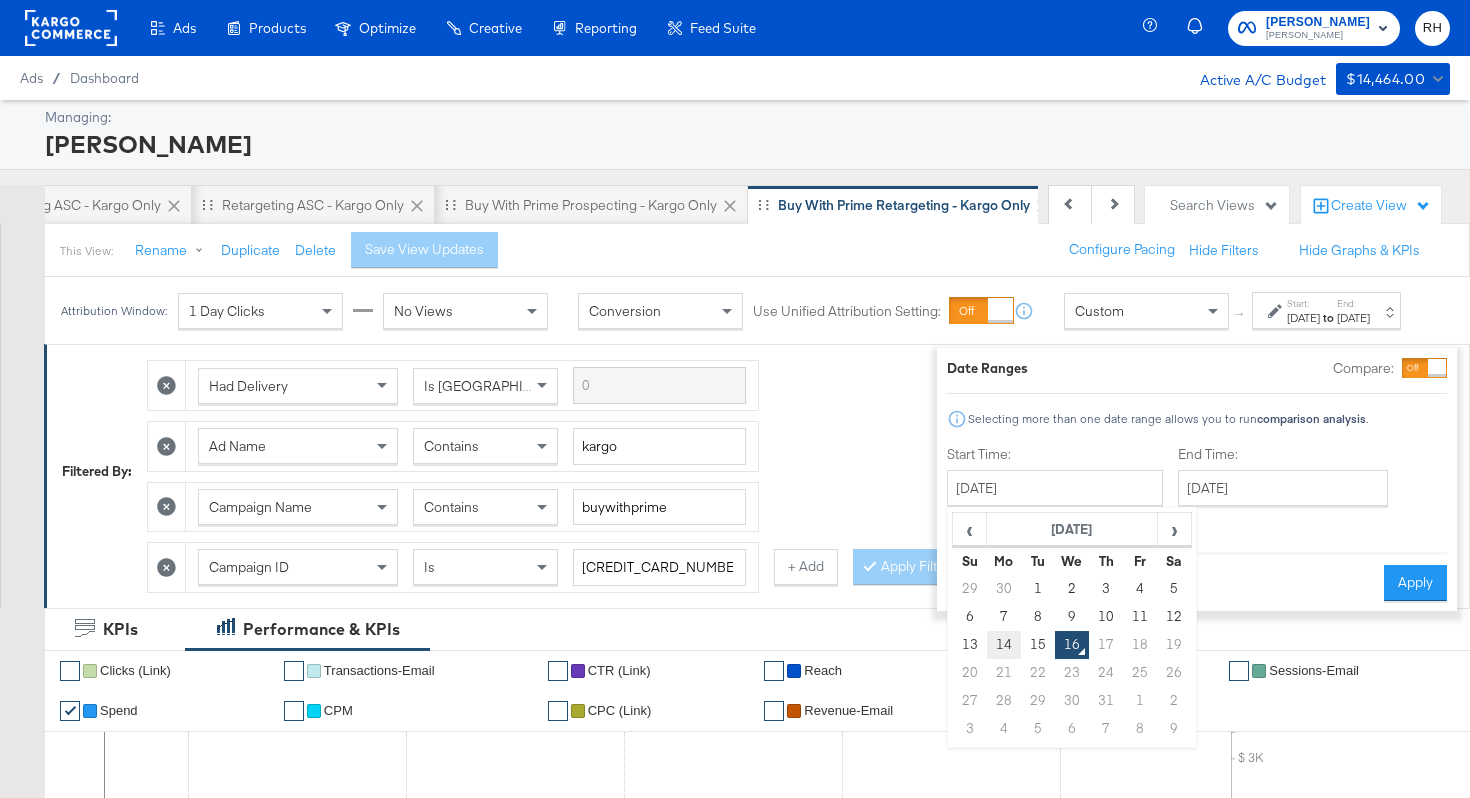 click on "14" at bounding box center [1004, 645] 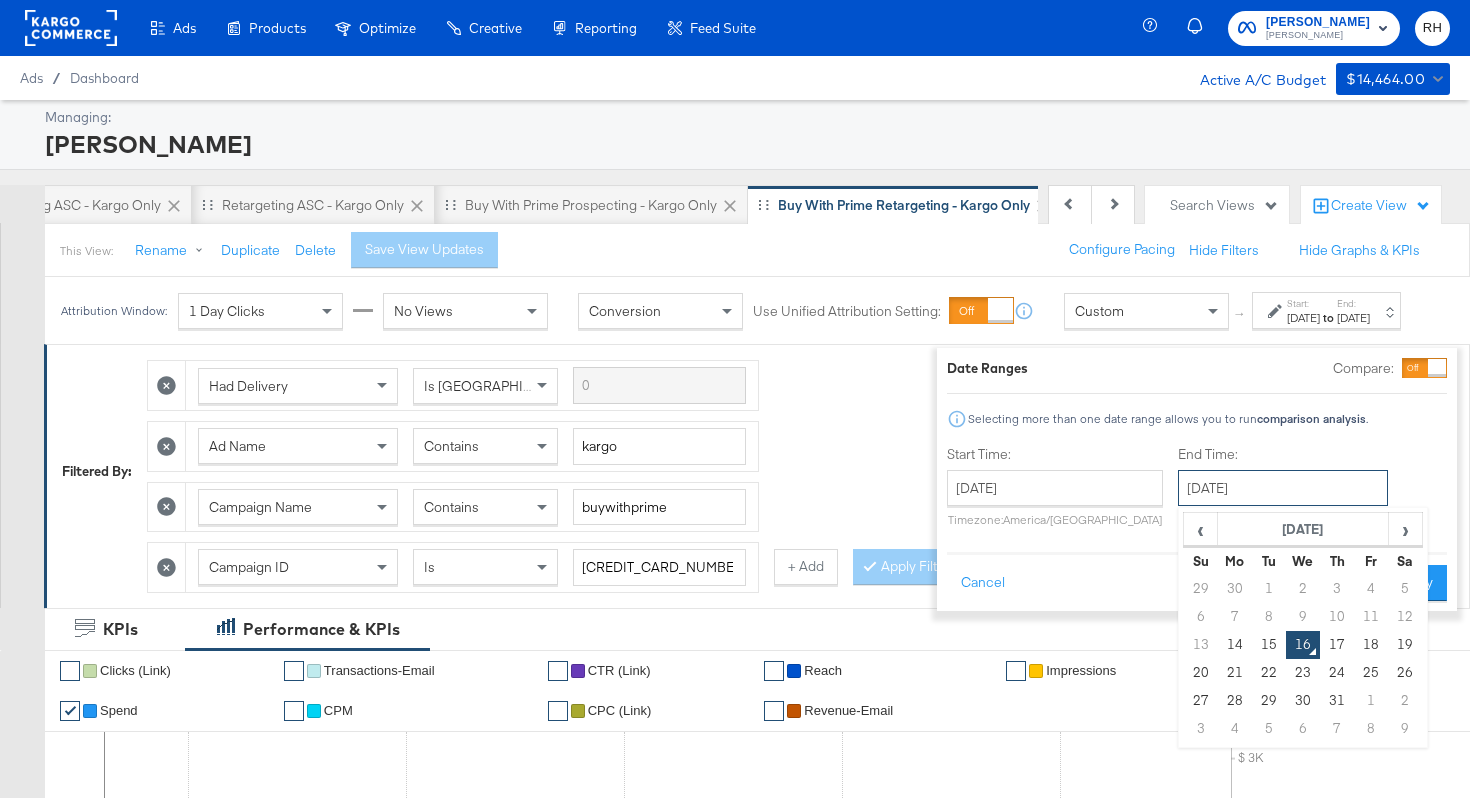 click on "[DATE]" at bounding box center [1283, 488] 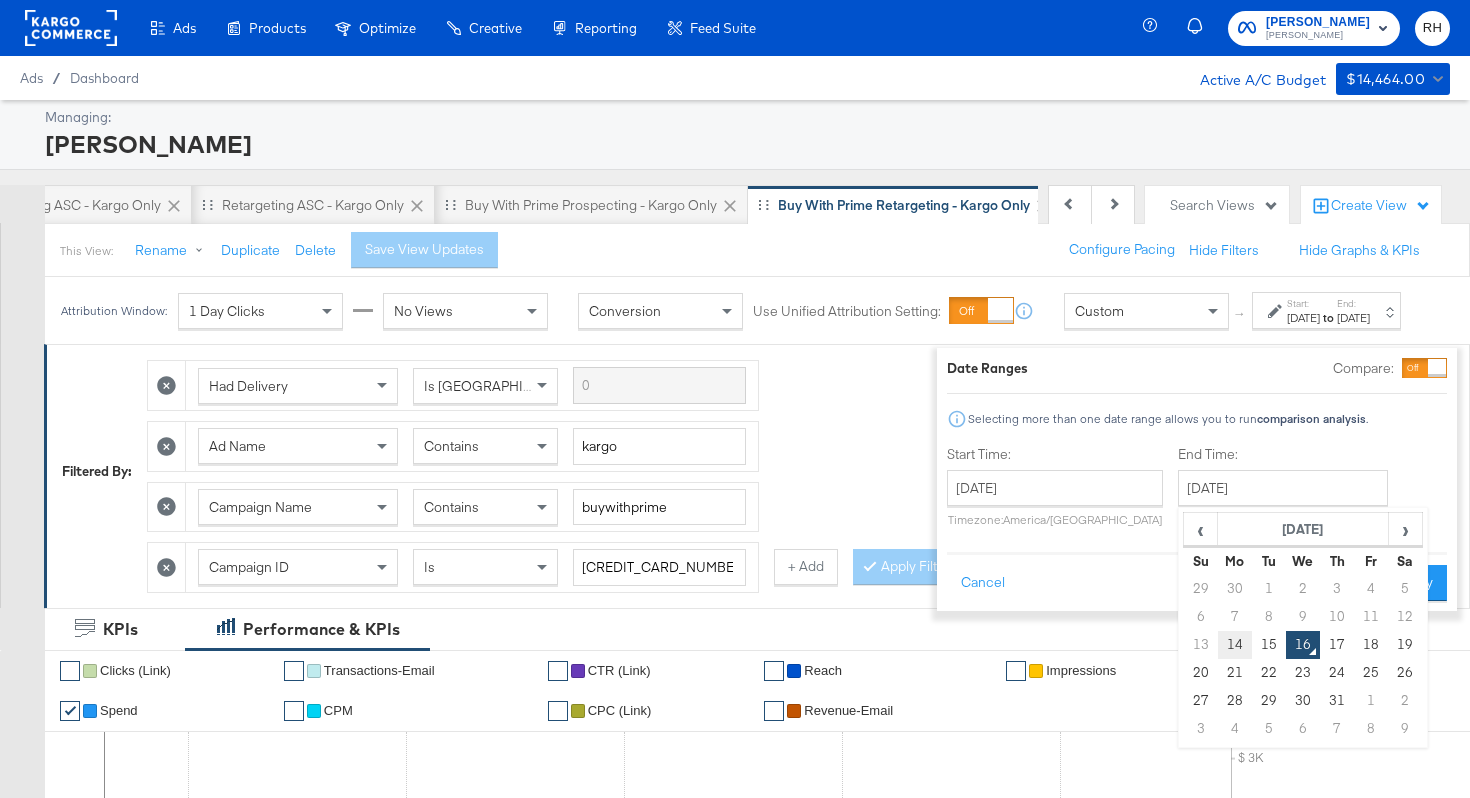 click on "14" at bounding box center (1235, 645) 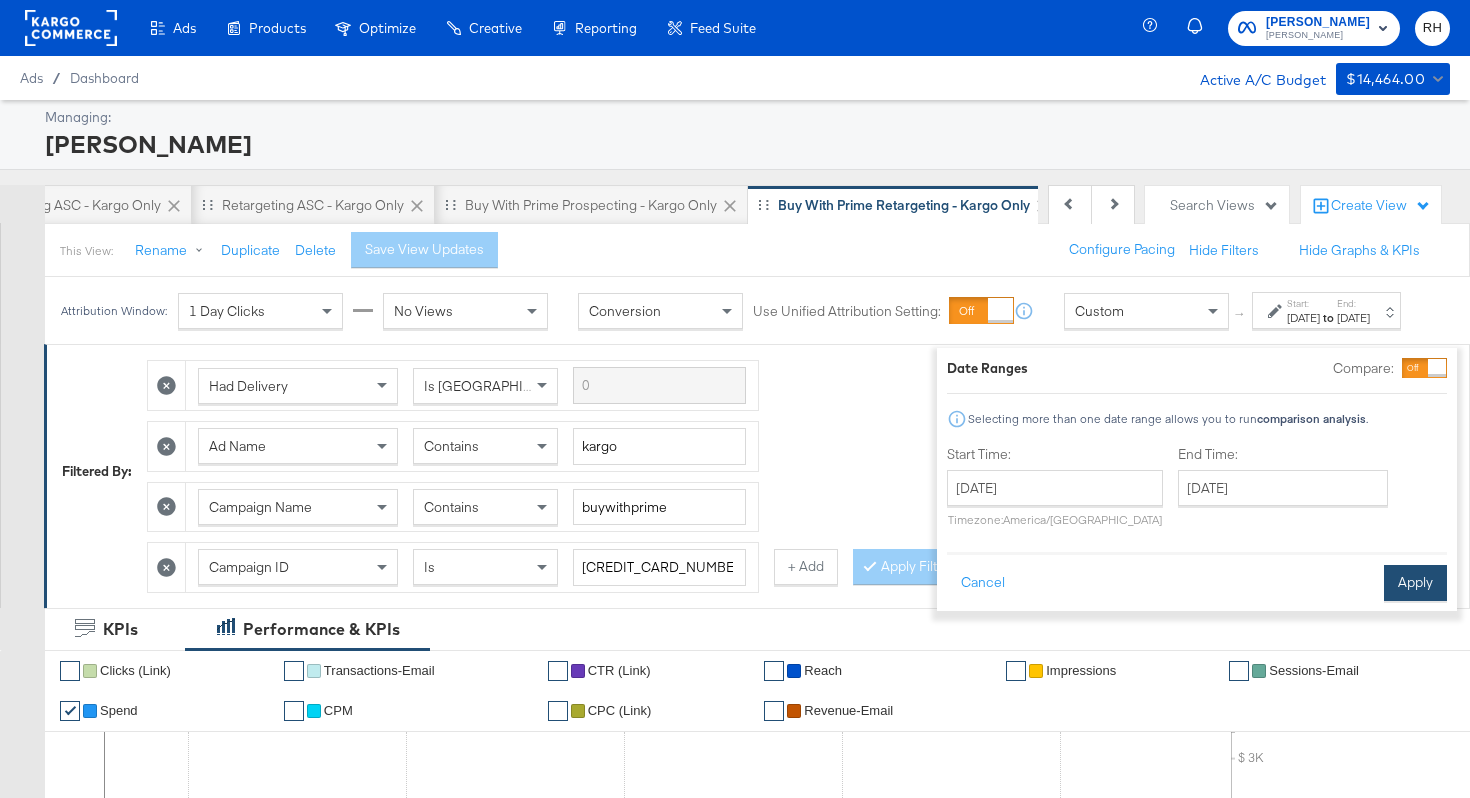 click on "Apply" at bounding box center (1415, 583) 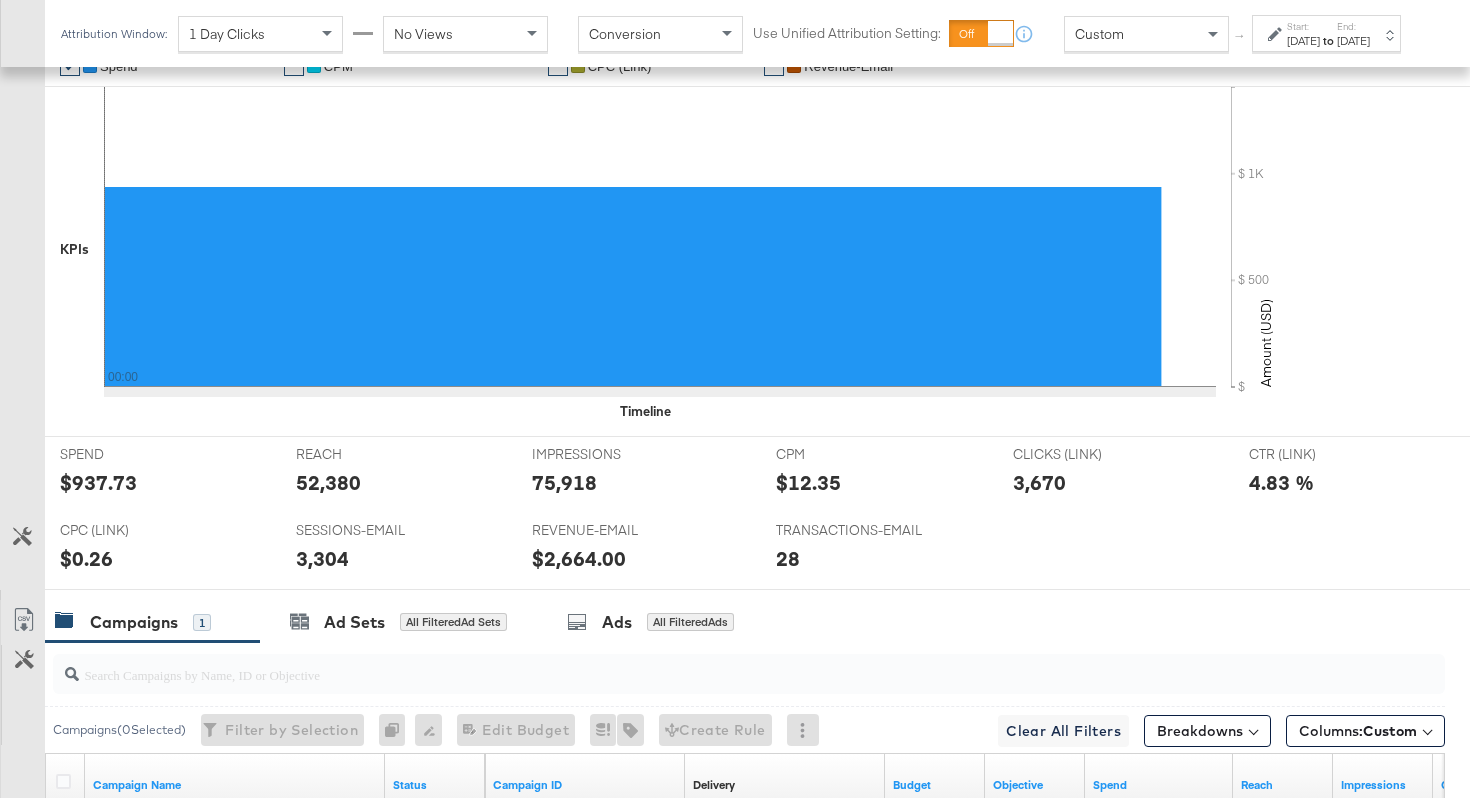 scroll, scrollTop: 946, scrollLeft: 0, axis: vertical 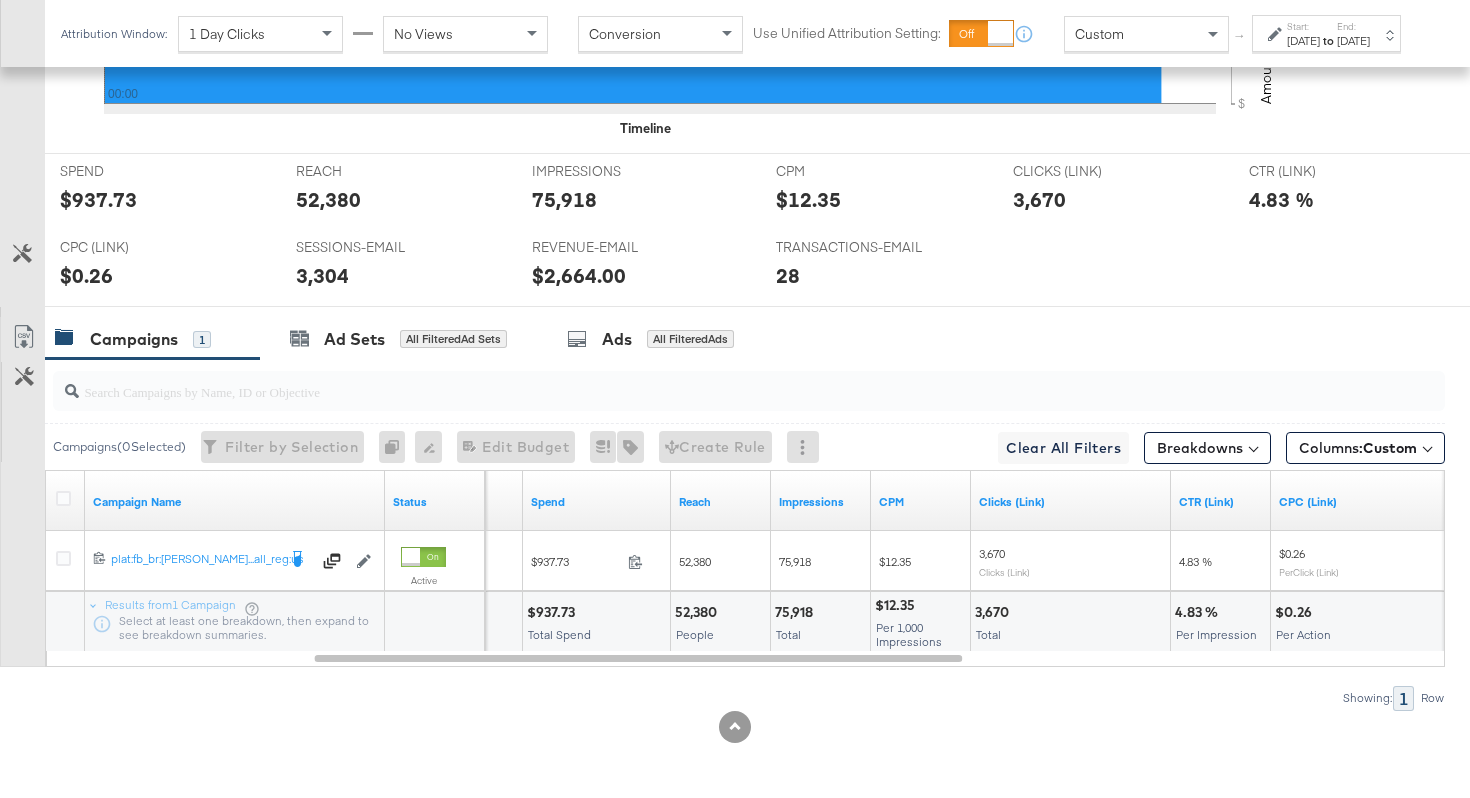 click at bounding box center (1277, 34) 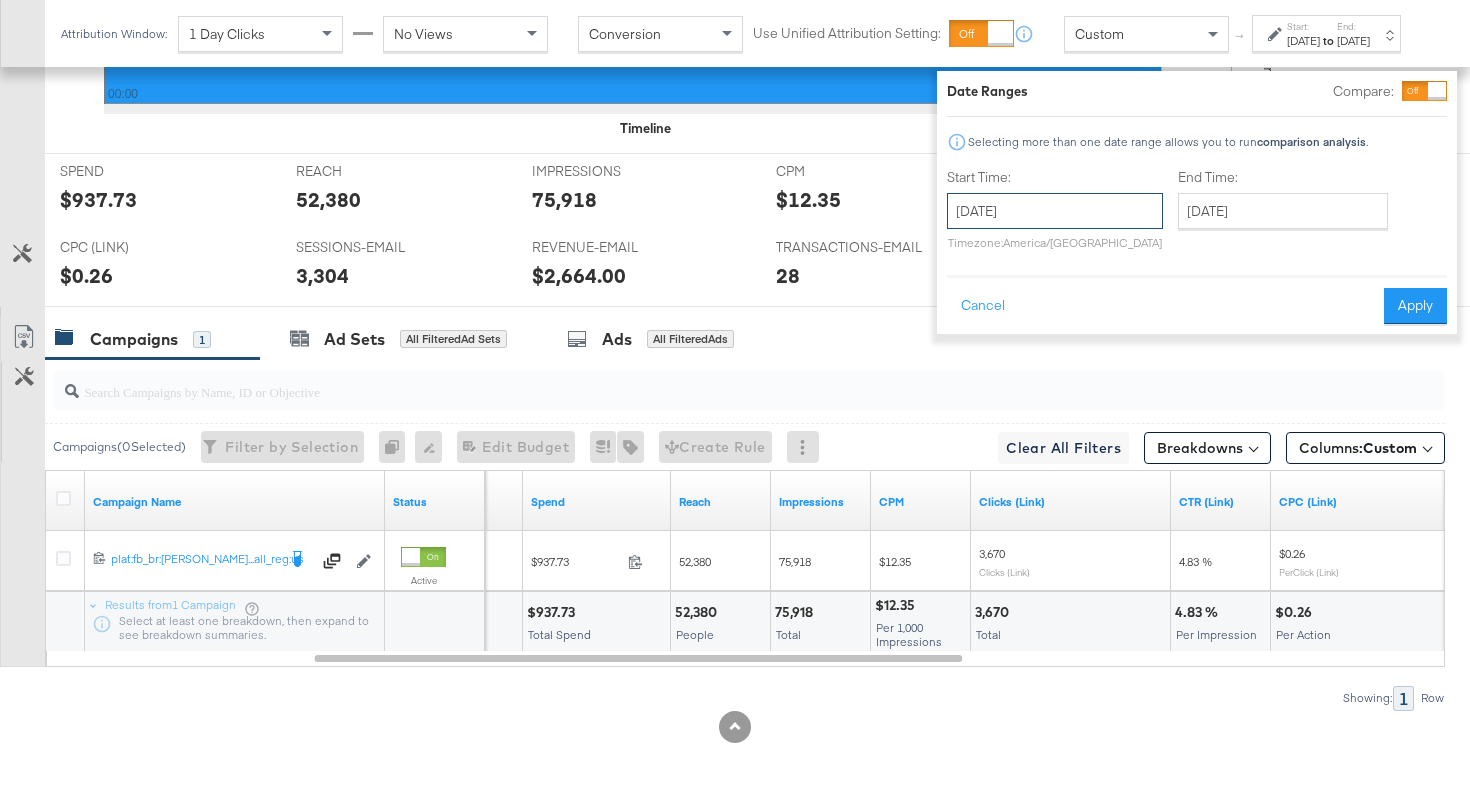 click on "[DATE]" at bounding box center [1055, 211] 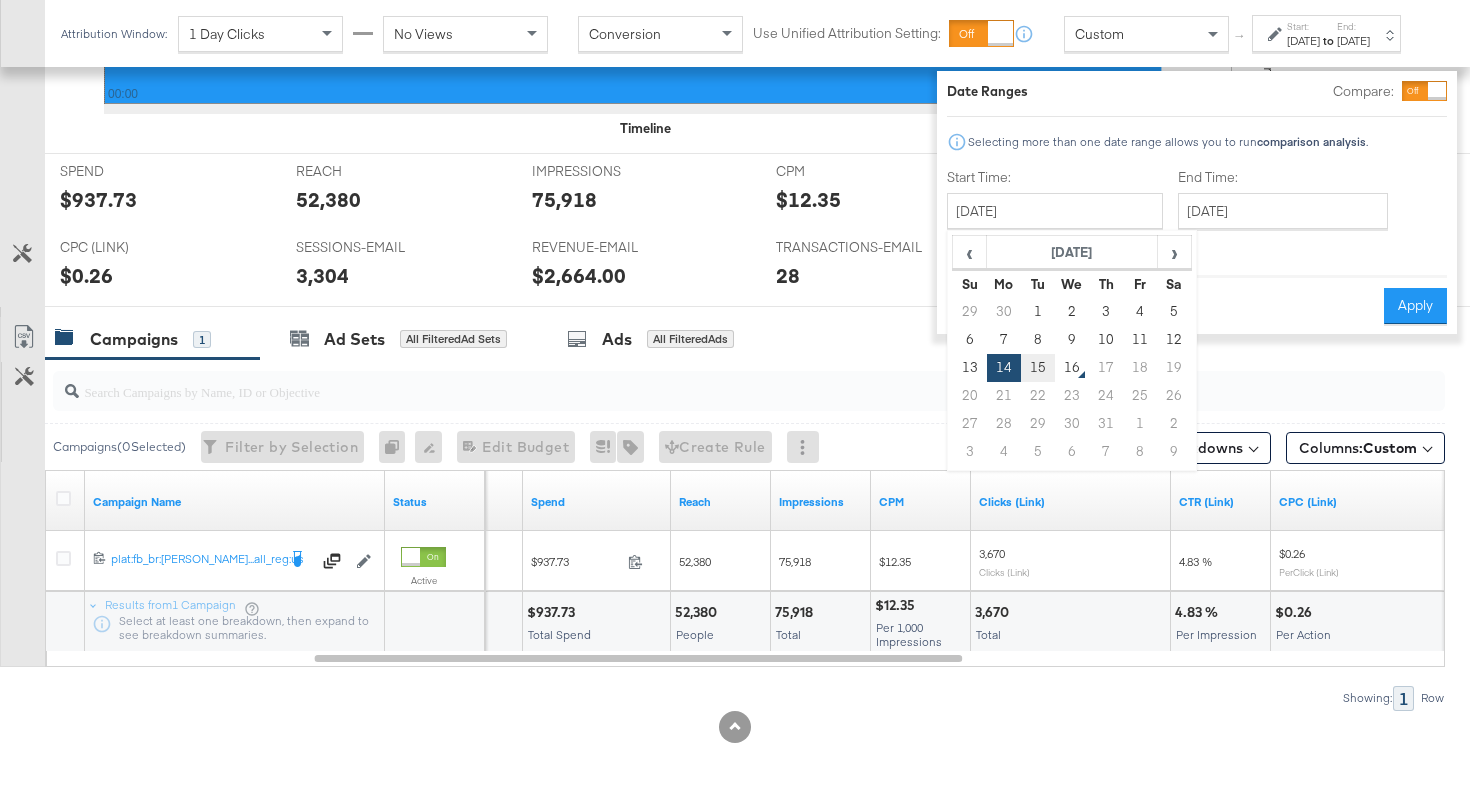 click on "15" at bounding box center [1038, 368] 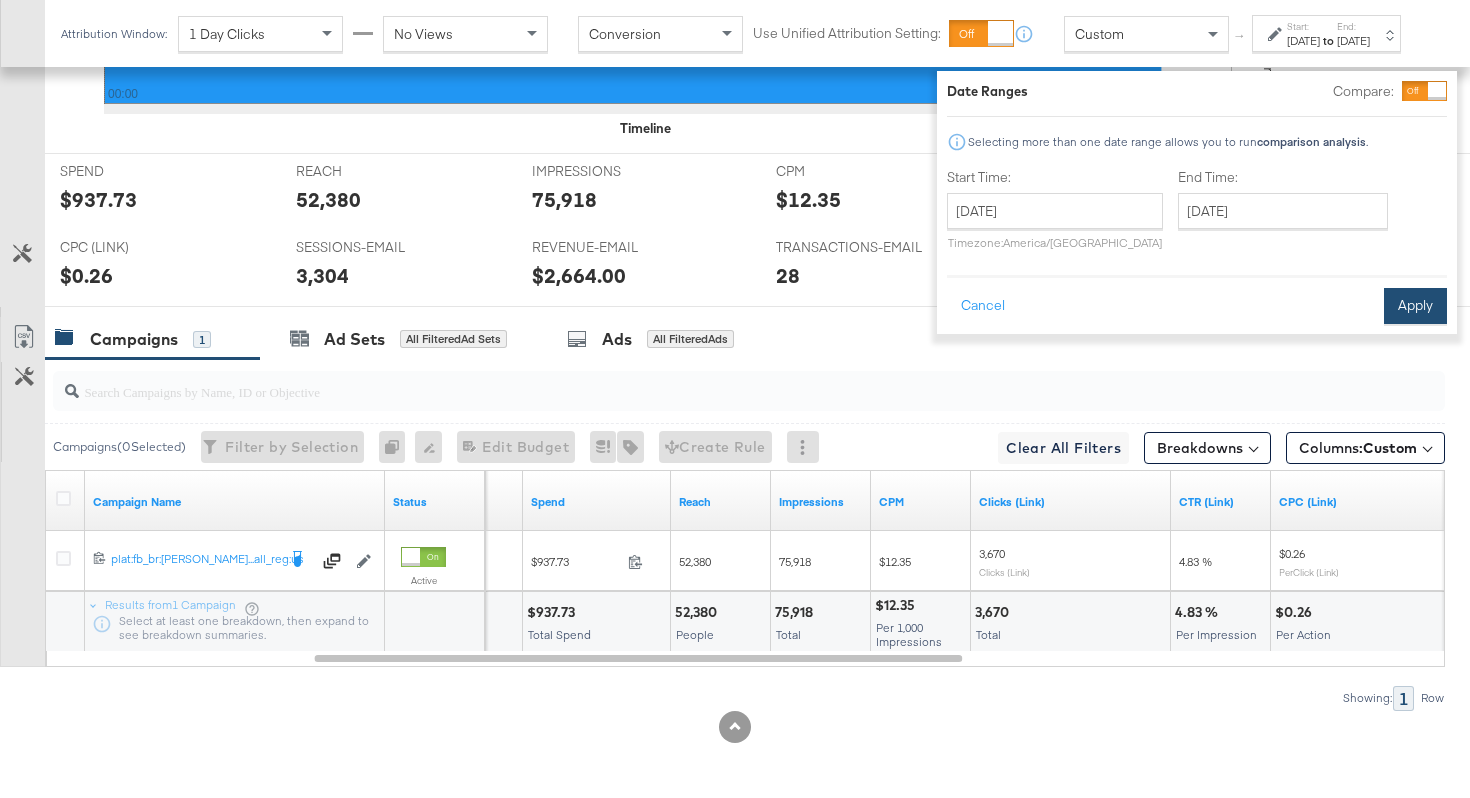 click on "Apply" at bounding box center (1415, 306) 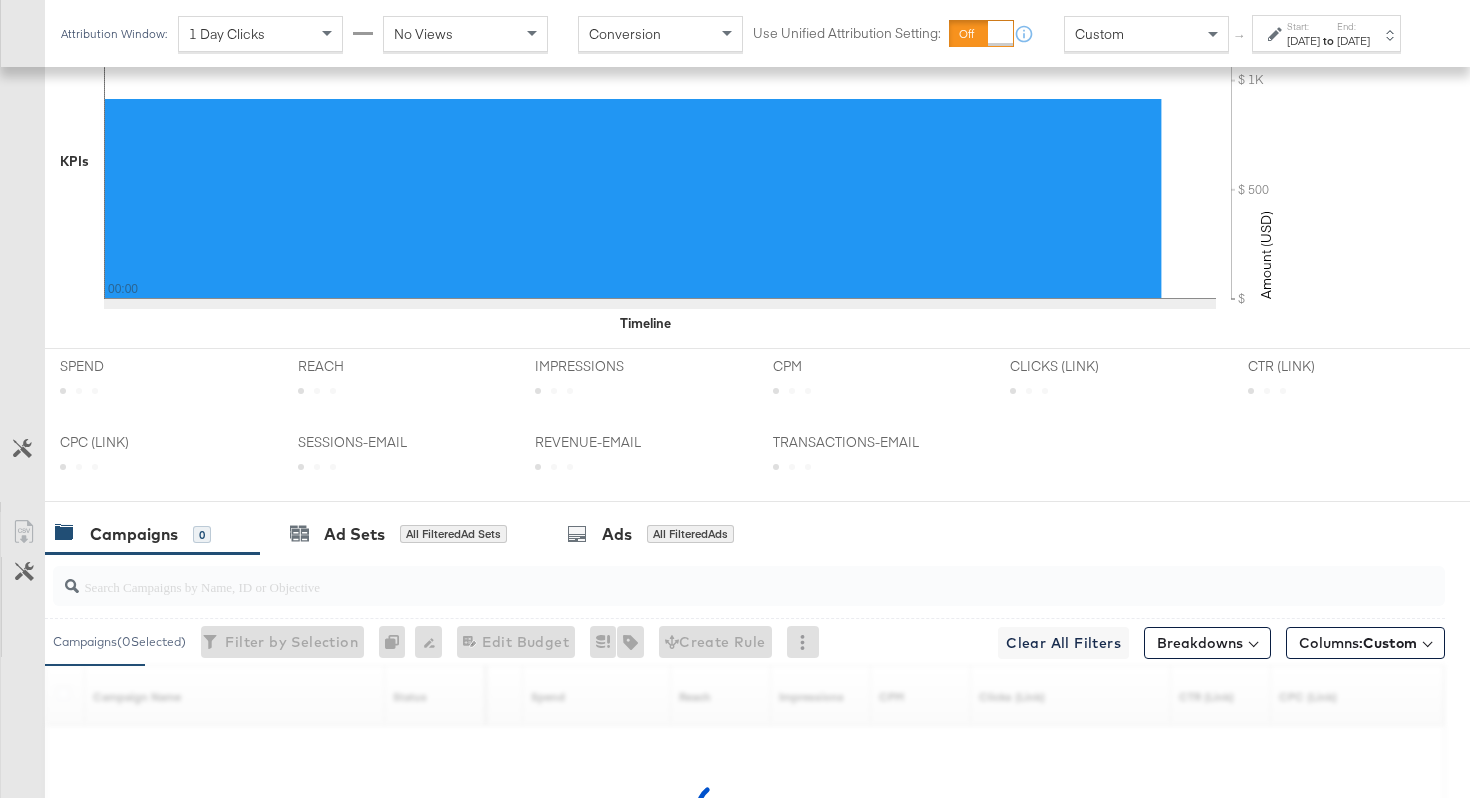 scroll, scrollTop: 946, scrollLeft: 0, axis: vertical 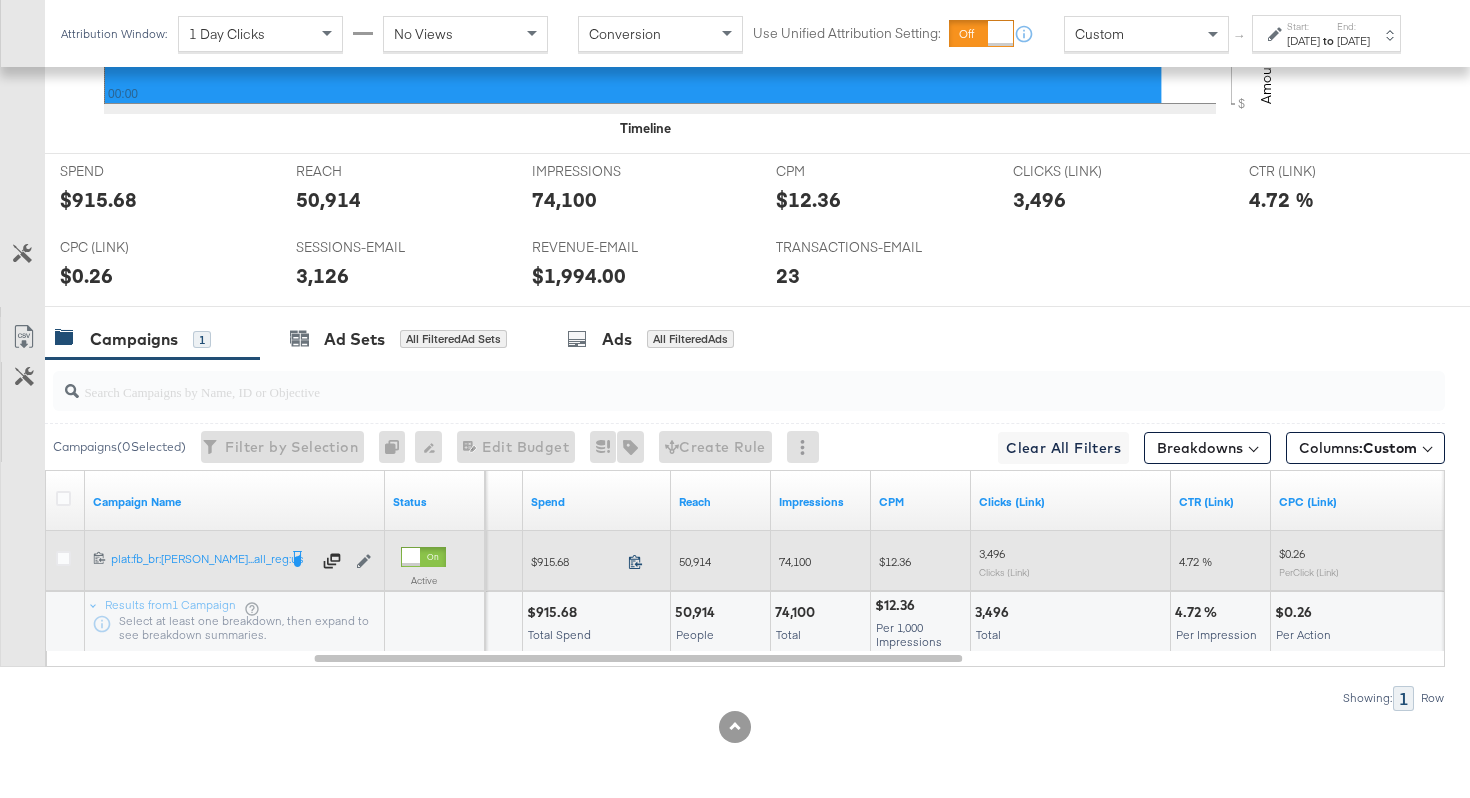 click 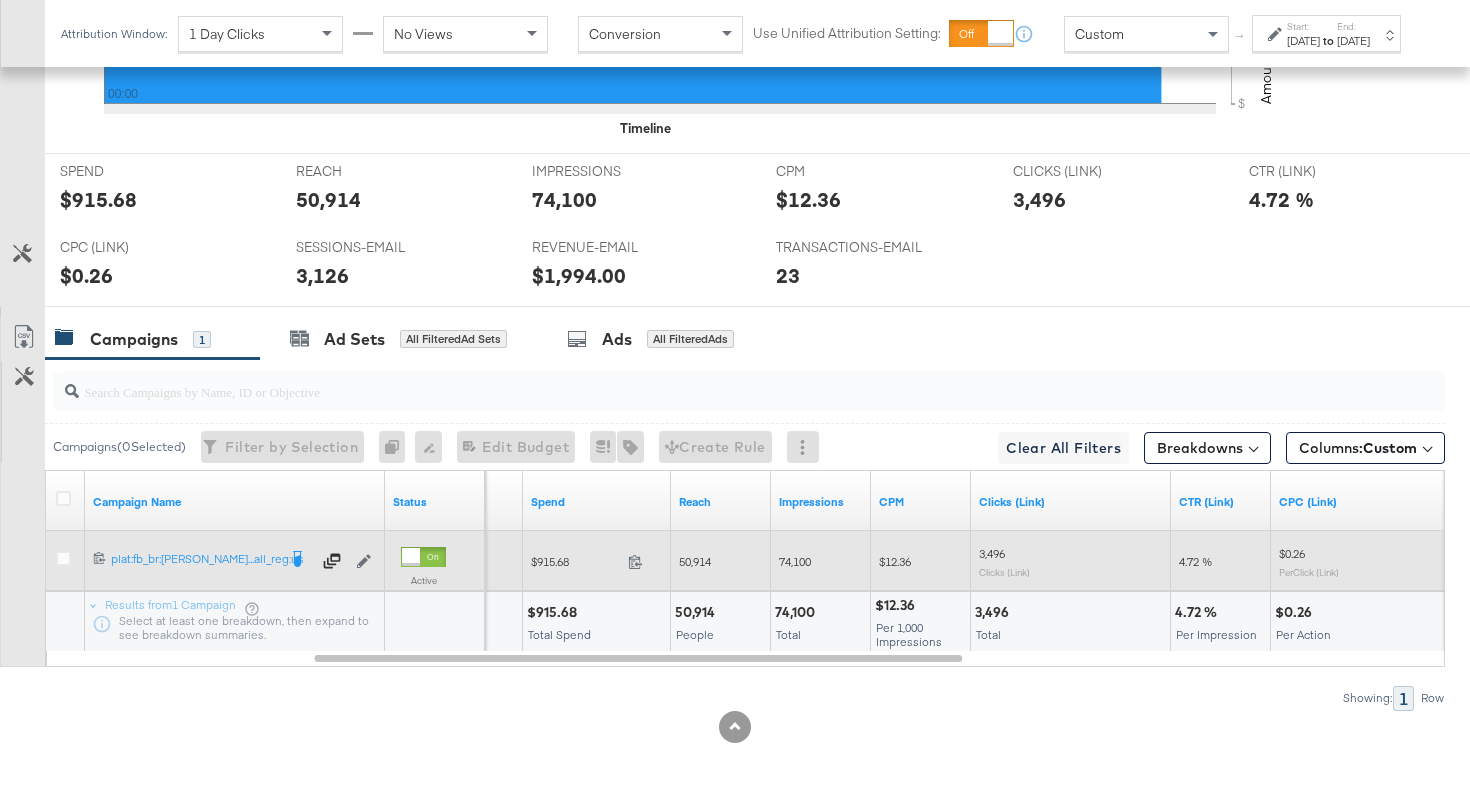 click on "50,914" at bounding box center (695, 561) 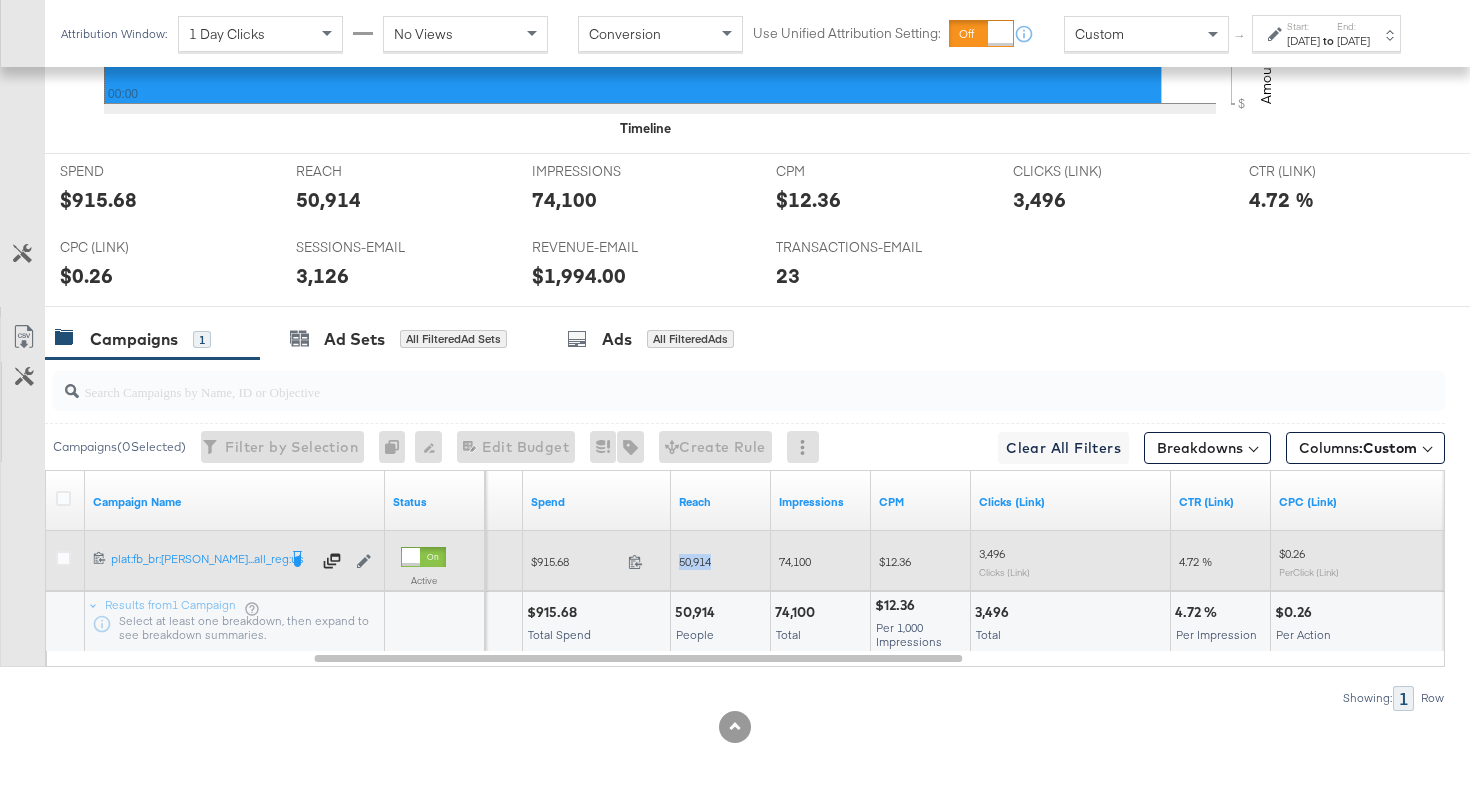 click on "50,914" at bounding box center (695, 561) 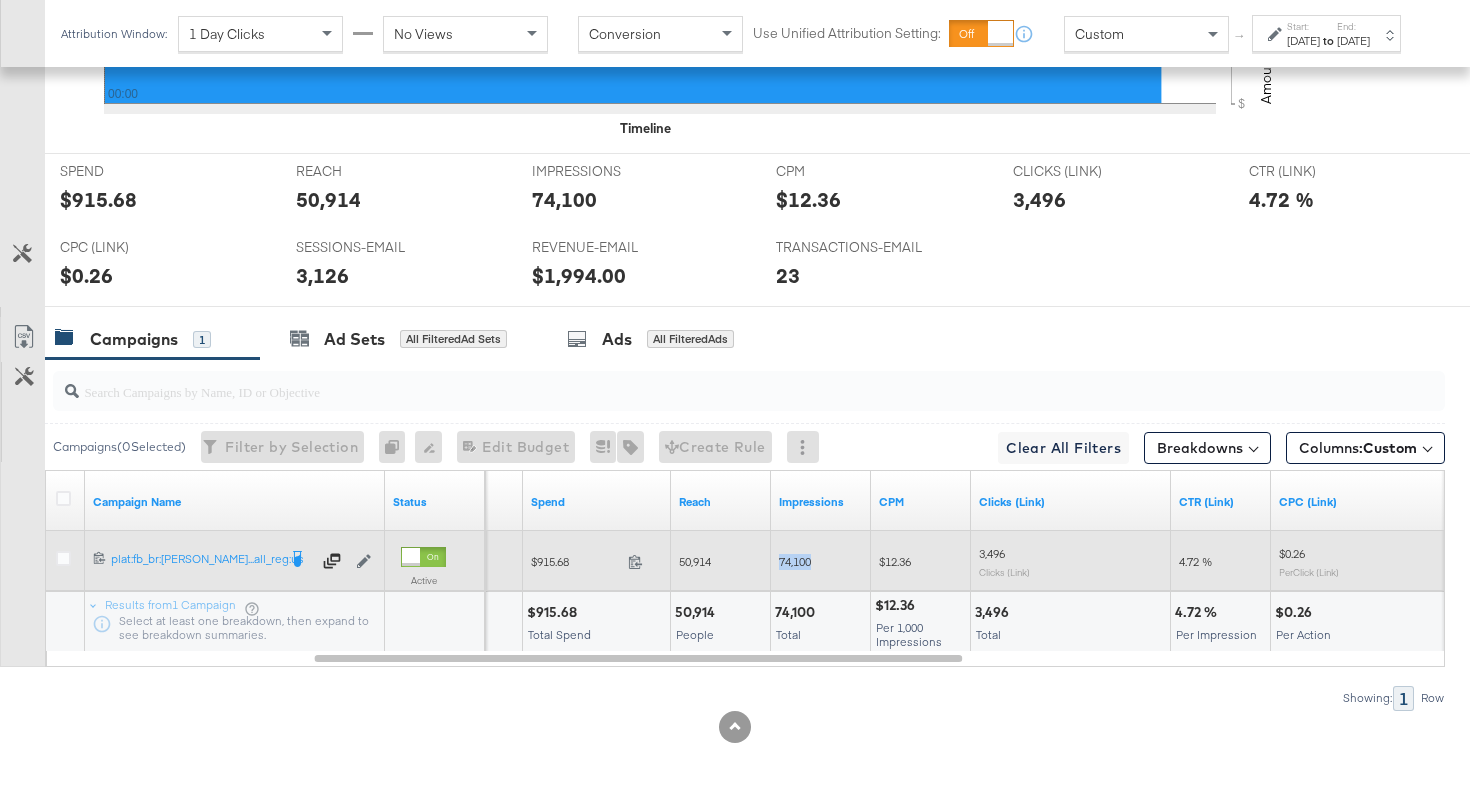 click on "74,100" at bounding box center (795, 561) 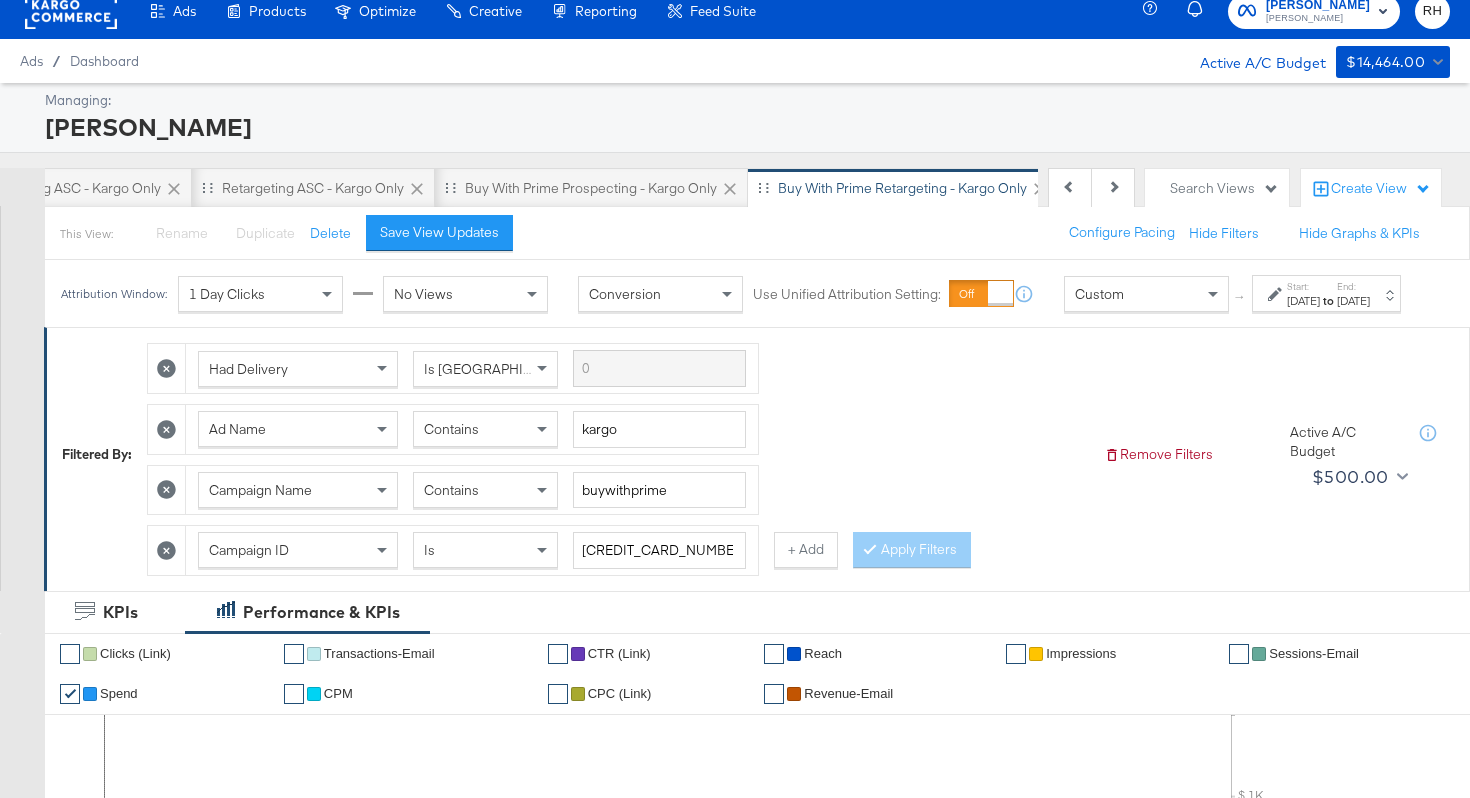 scroll, scrollTop: 0, scrollLeft: 0, axis: both 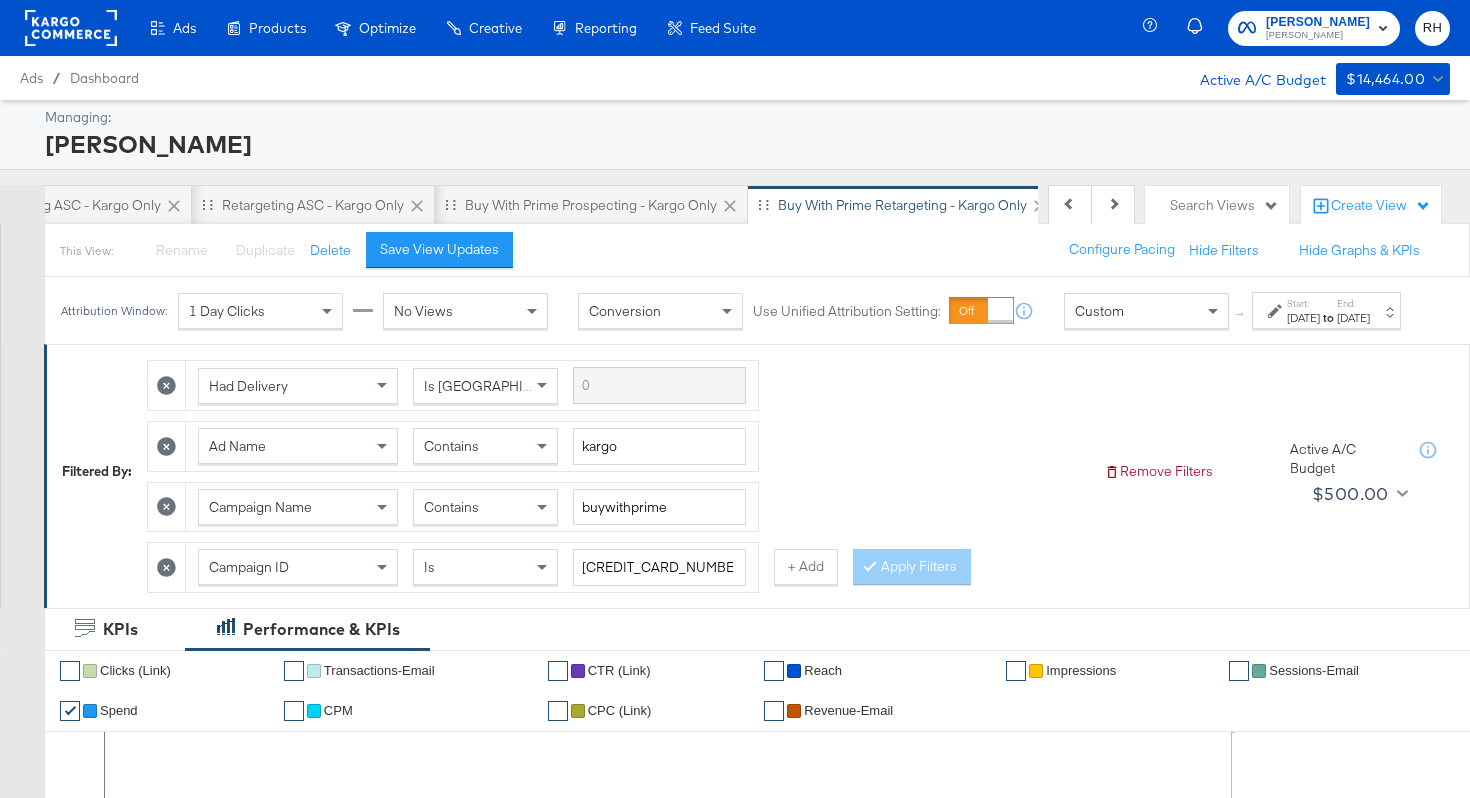 click on "Contains" at bounding box center [485, 446] 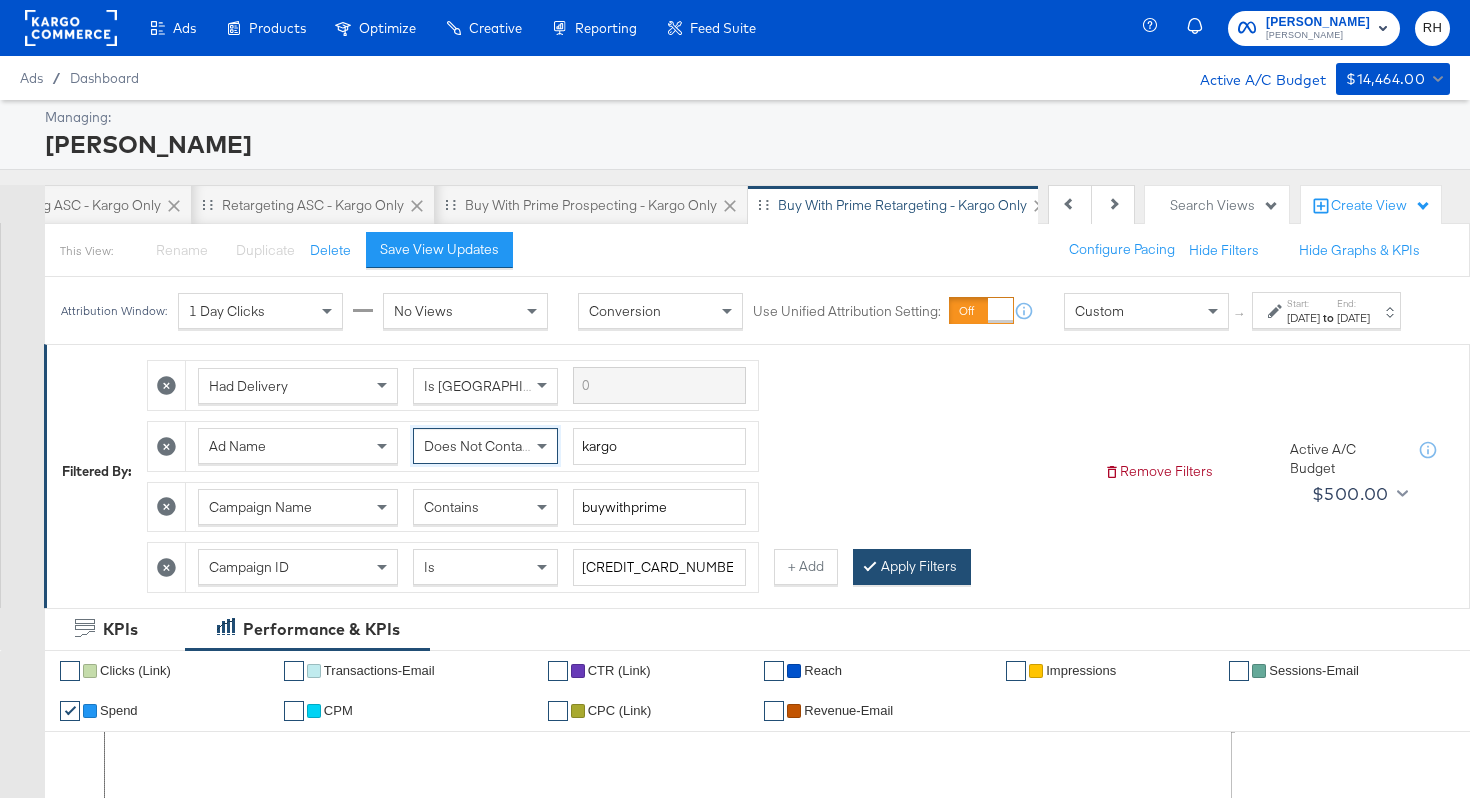 click on "Apply Filters" at bounding box center (912, 567) 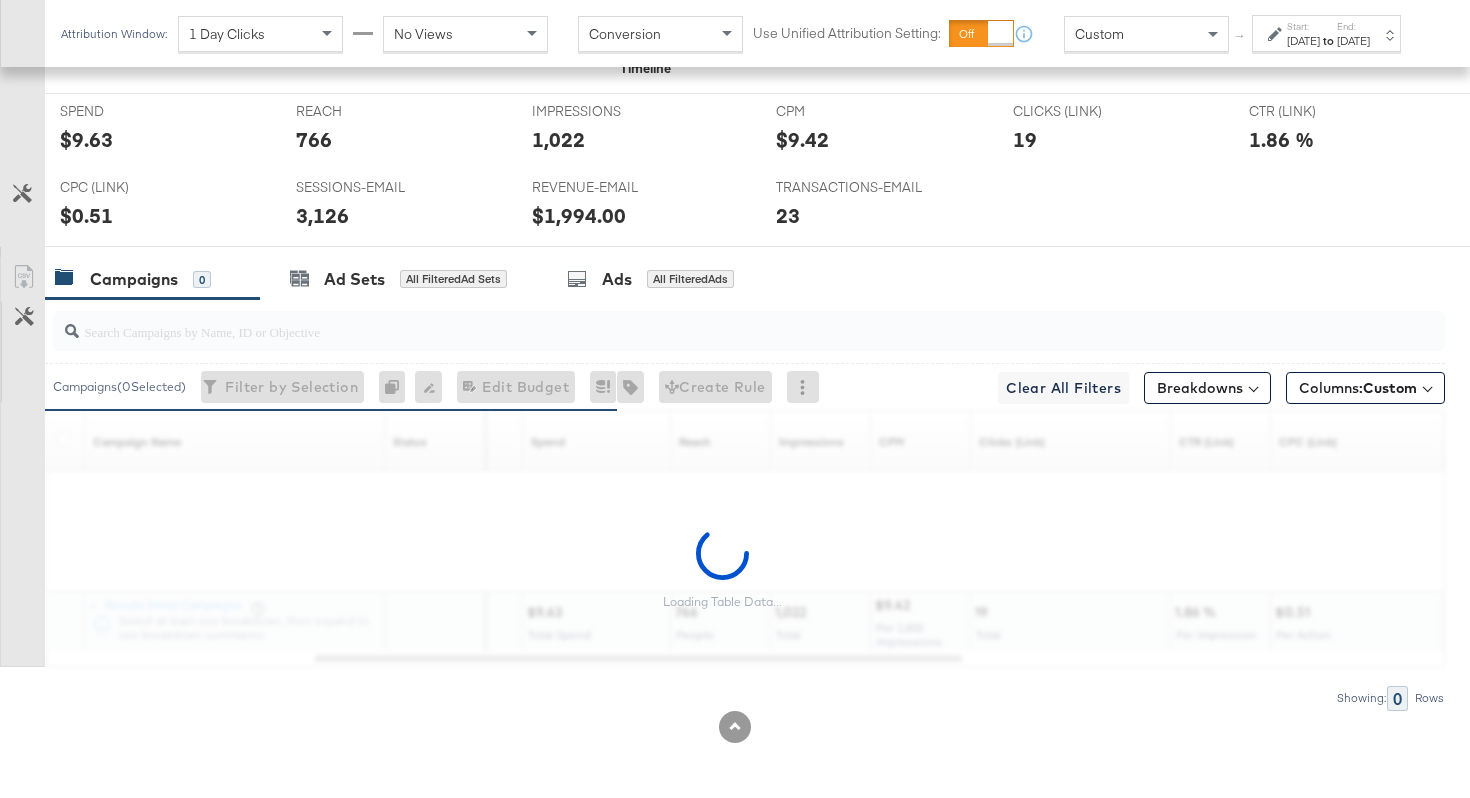 scroll, scrollTop: 946, scrollLeft: 0, axis: vertical 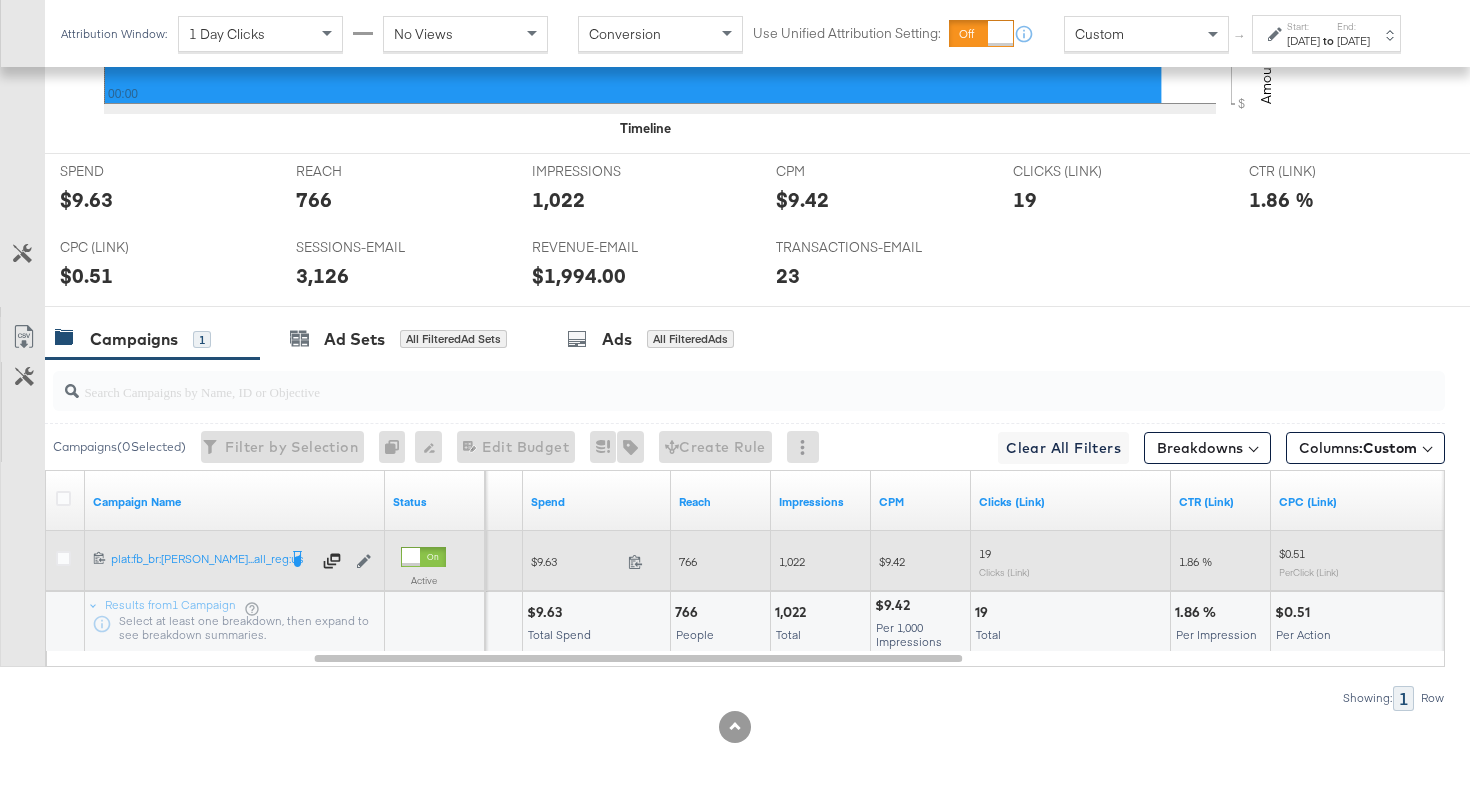click on "1,022" at bounding box center [792, 561] 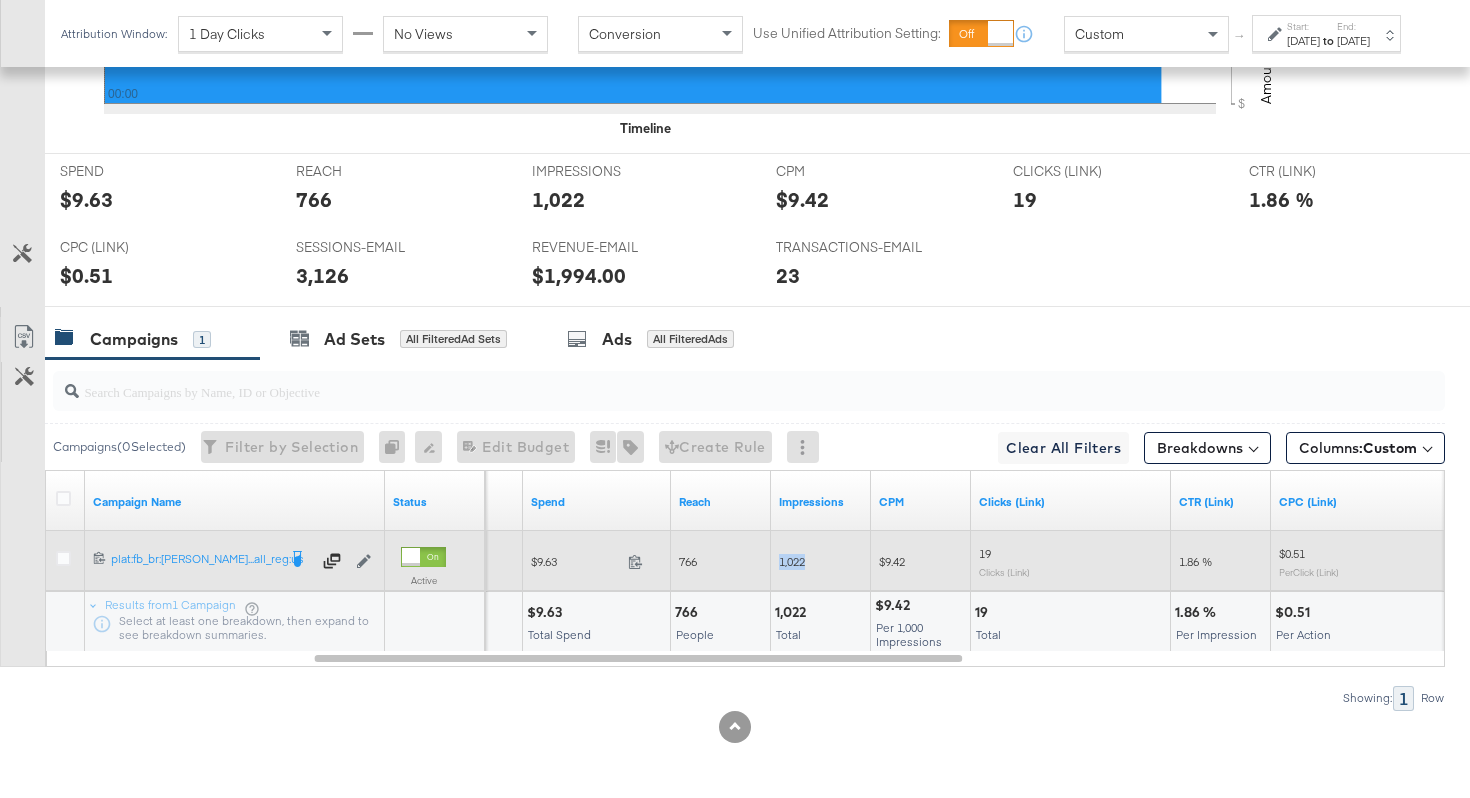 click on "1,022" at bounding box center (792, 561) 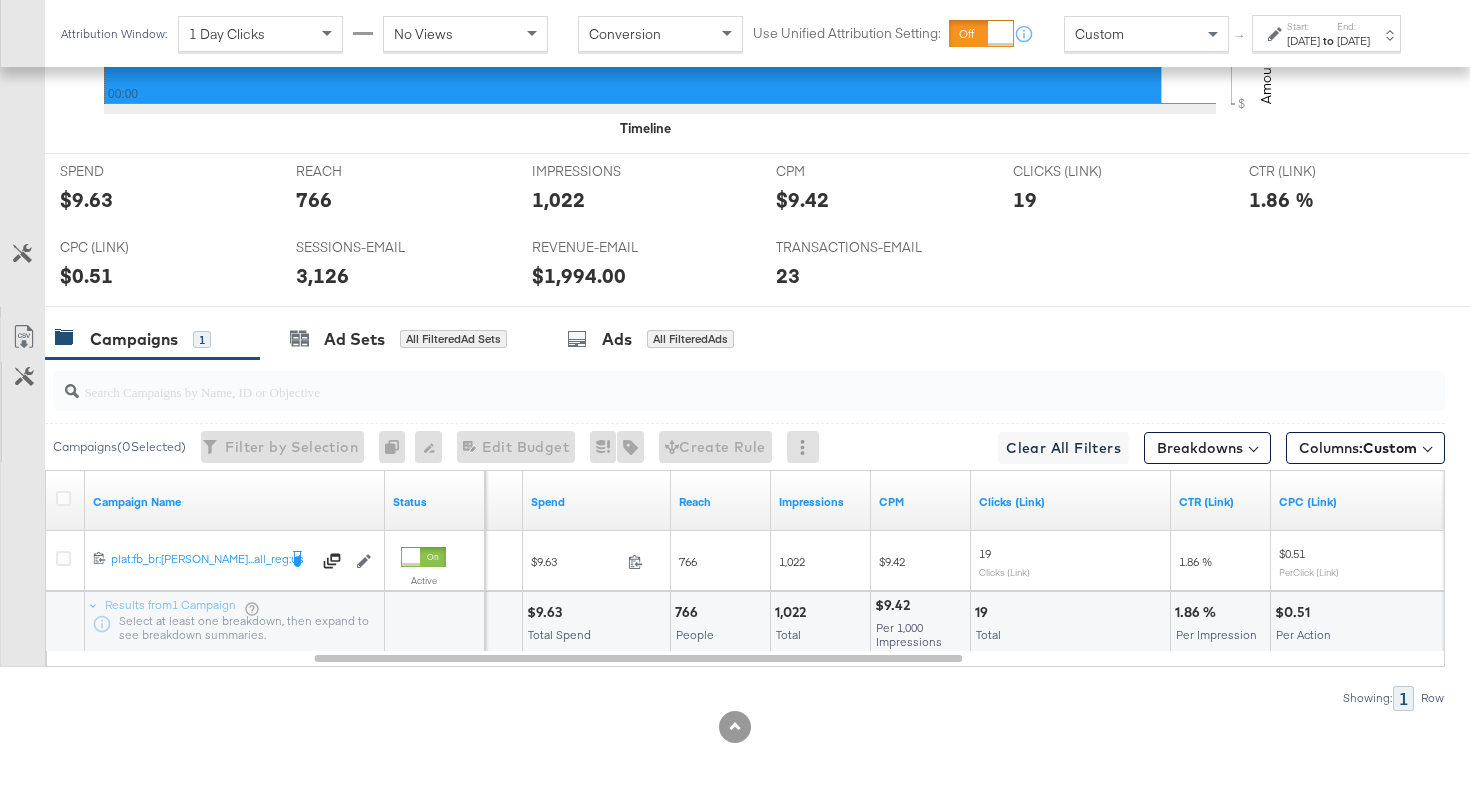 click on "Start:" at bounding box center [1303, 26] 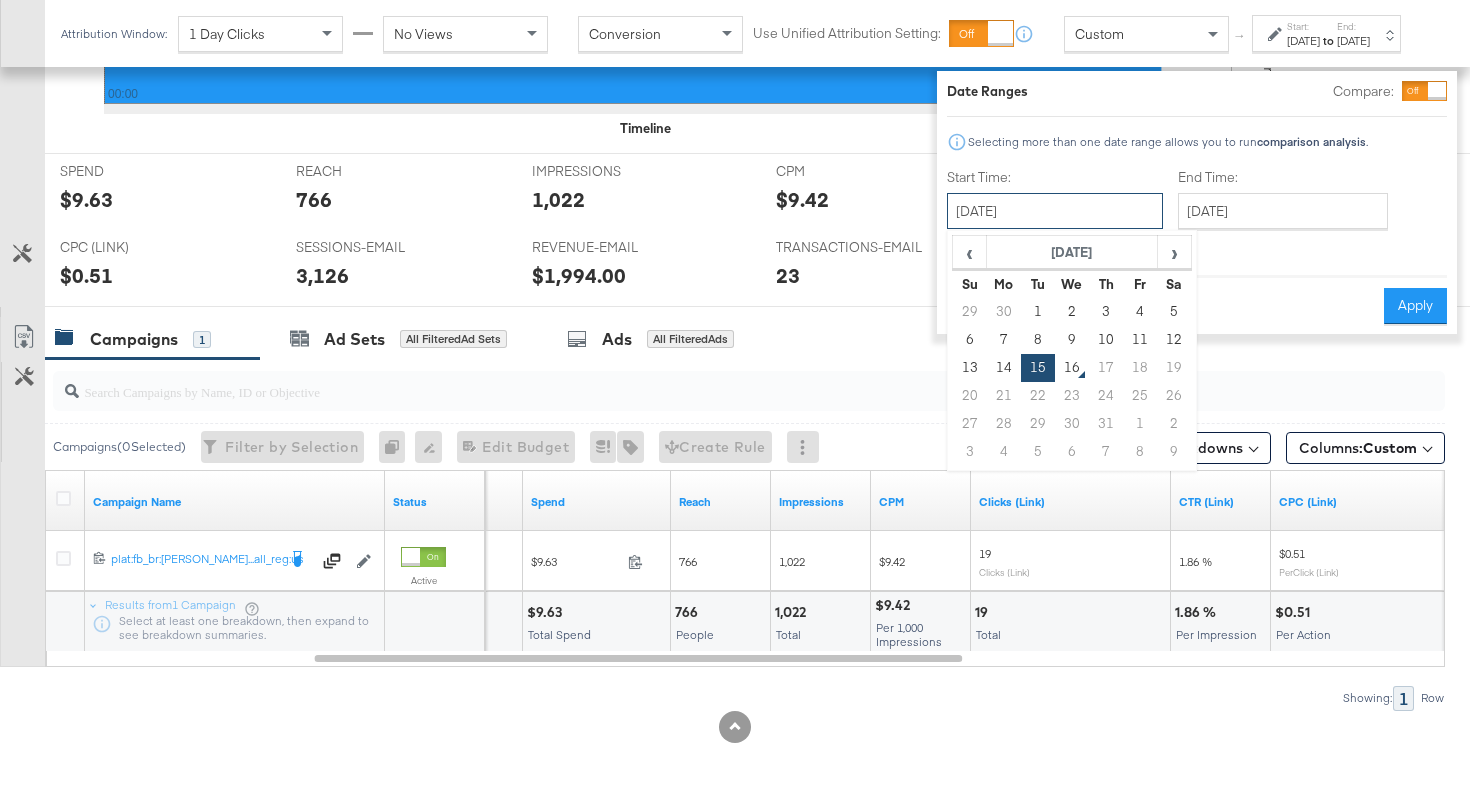 click on "[DATE]" at bounding box center [1055, 211] 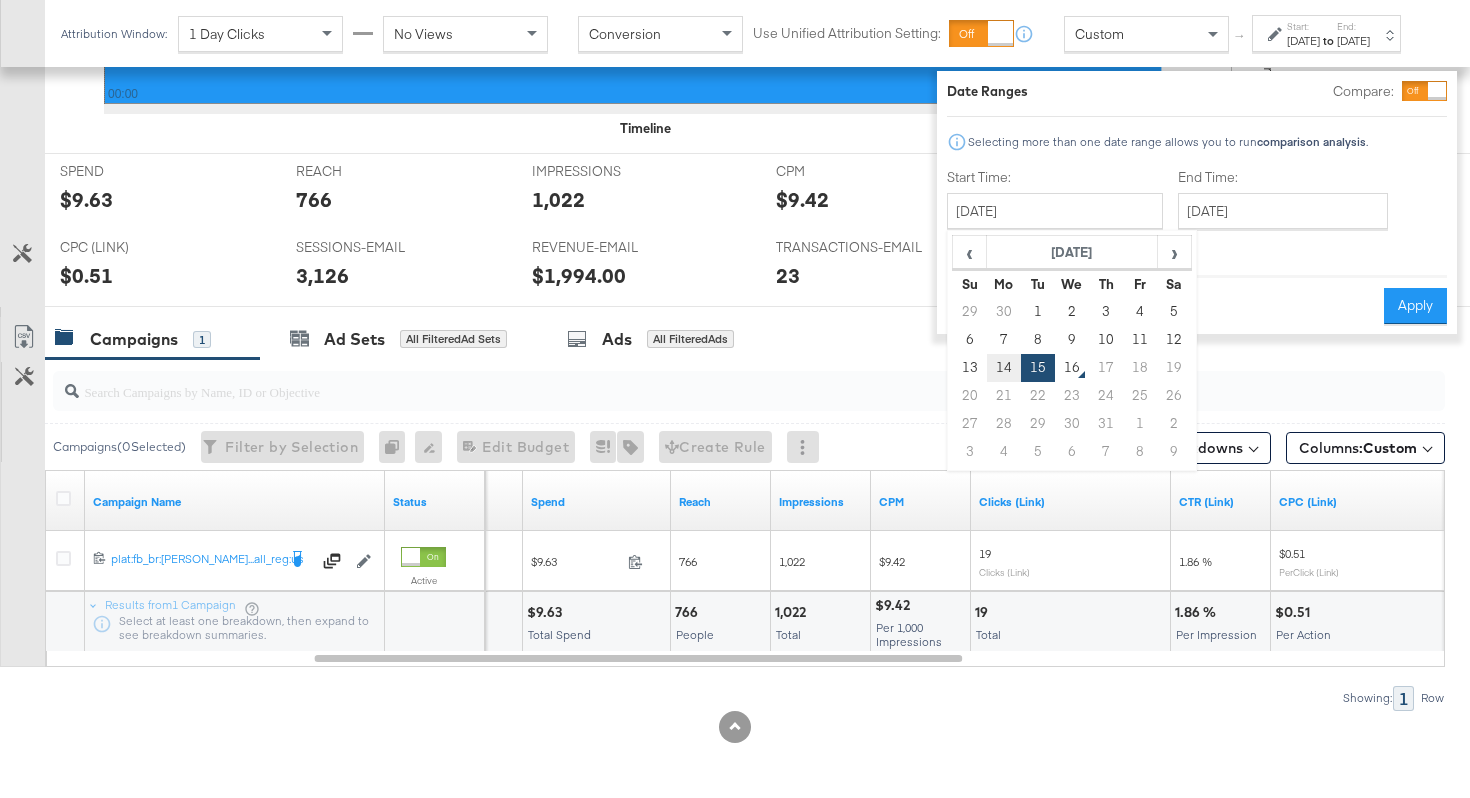click on "14" at bounding box center (1004, 368) 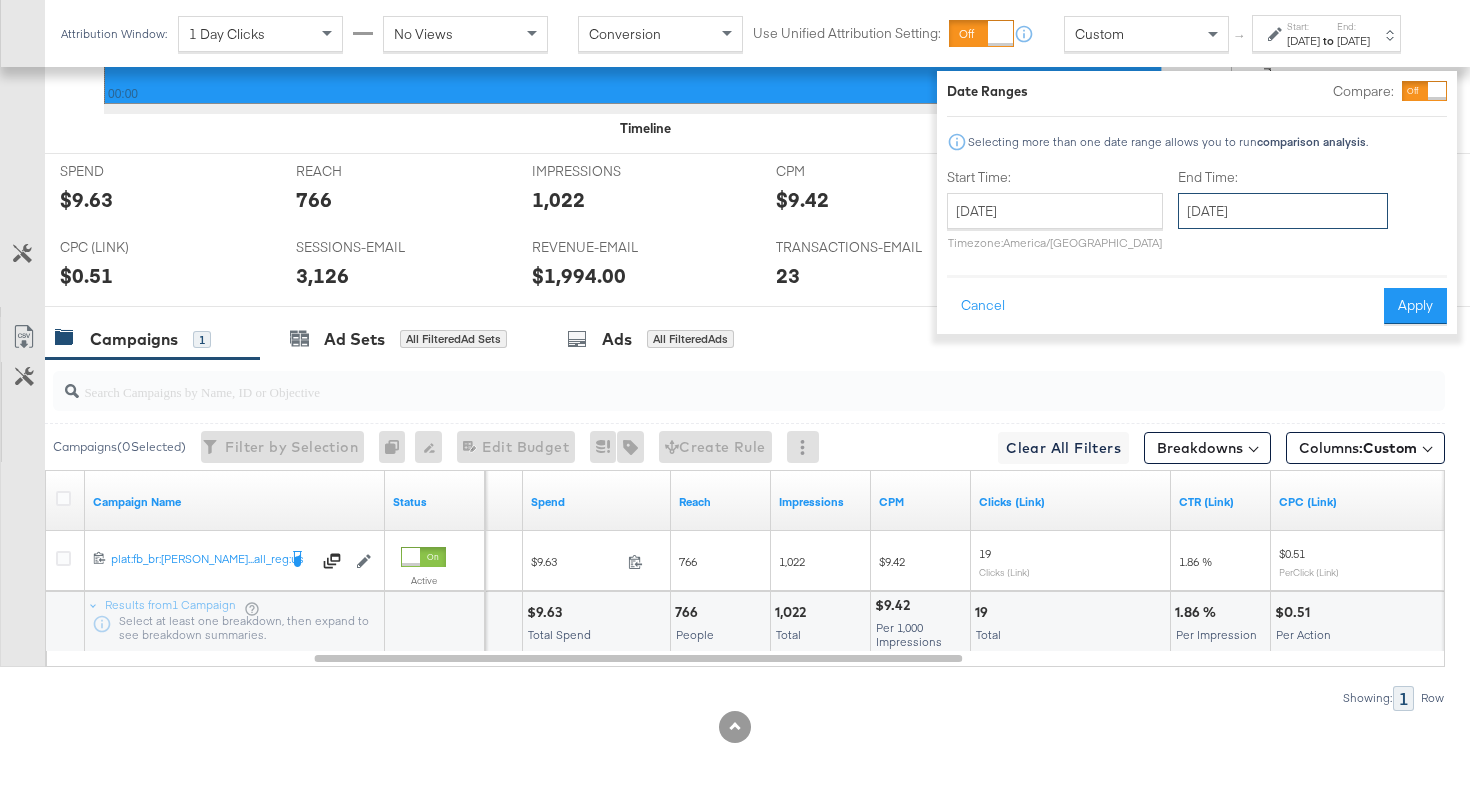 click on "[DATE]" at bounding box center [1283, 211] 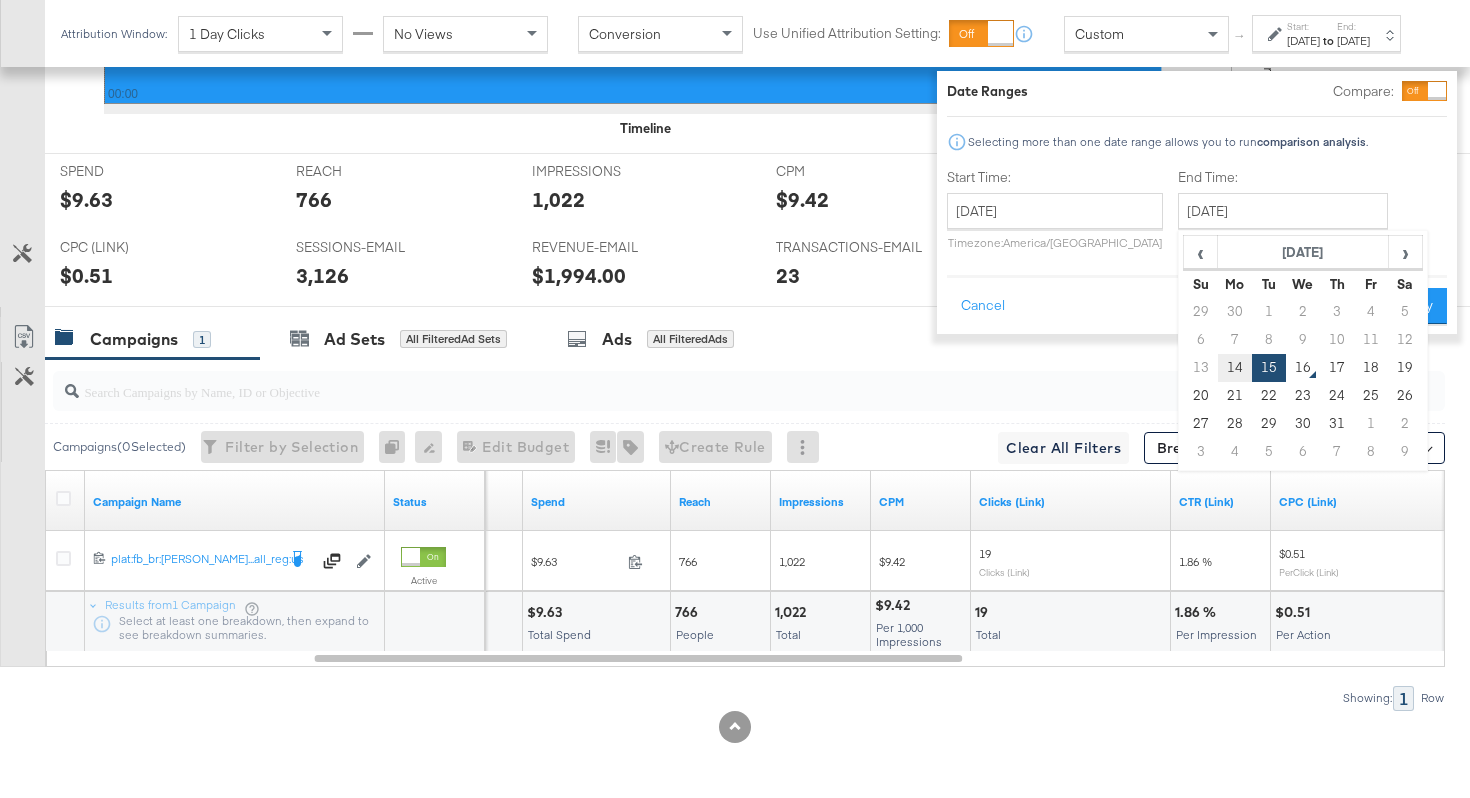 click on "14" at bounding box center (1235, 368) 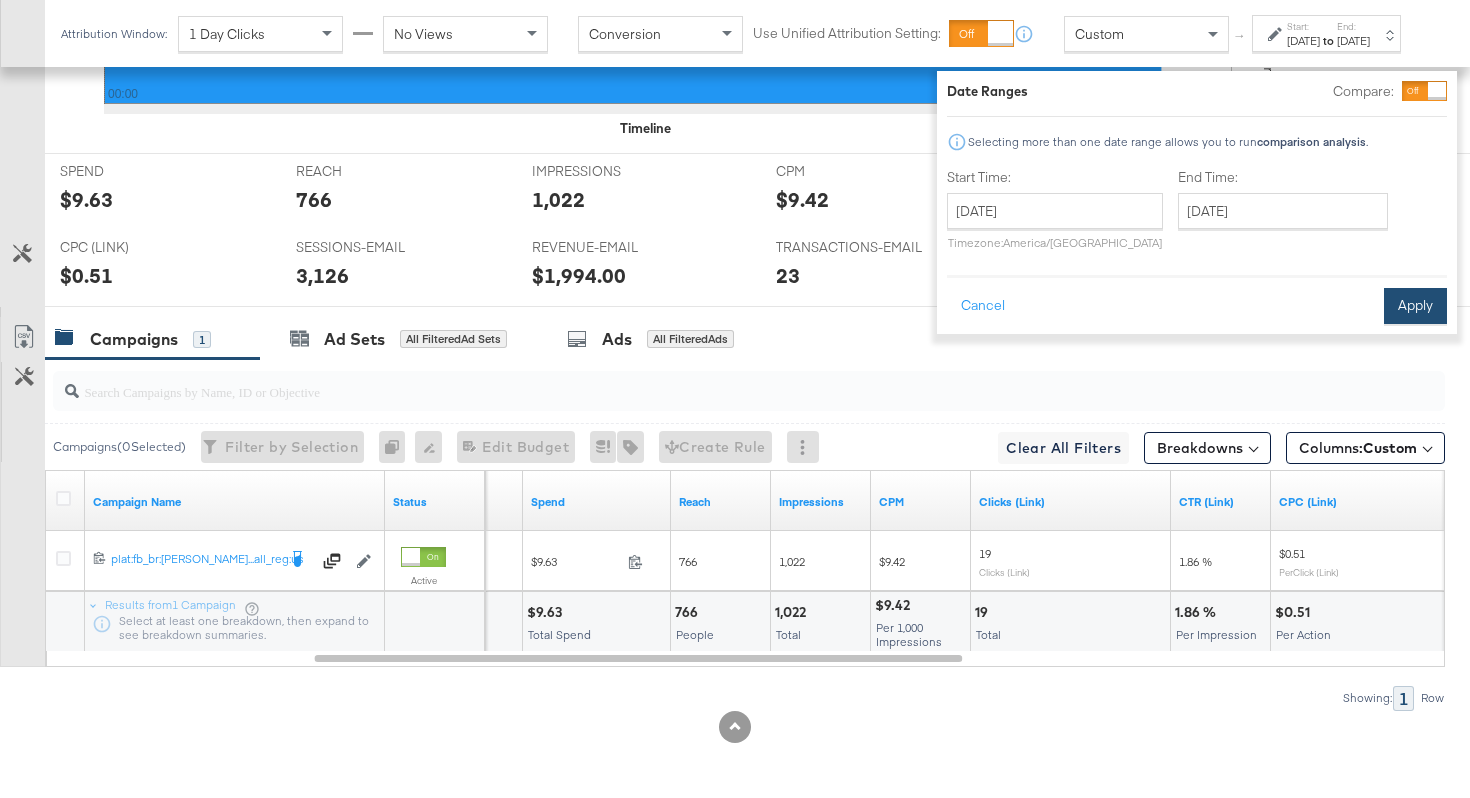 click on "Apply" at bounding box center [1415, 306] 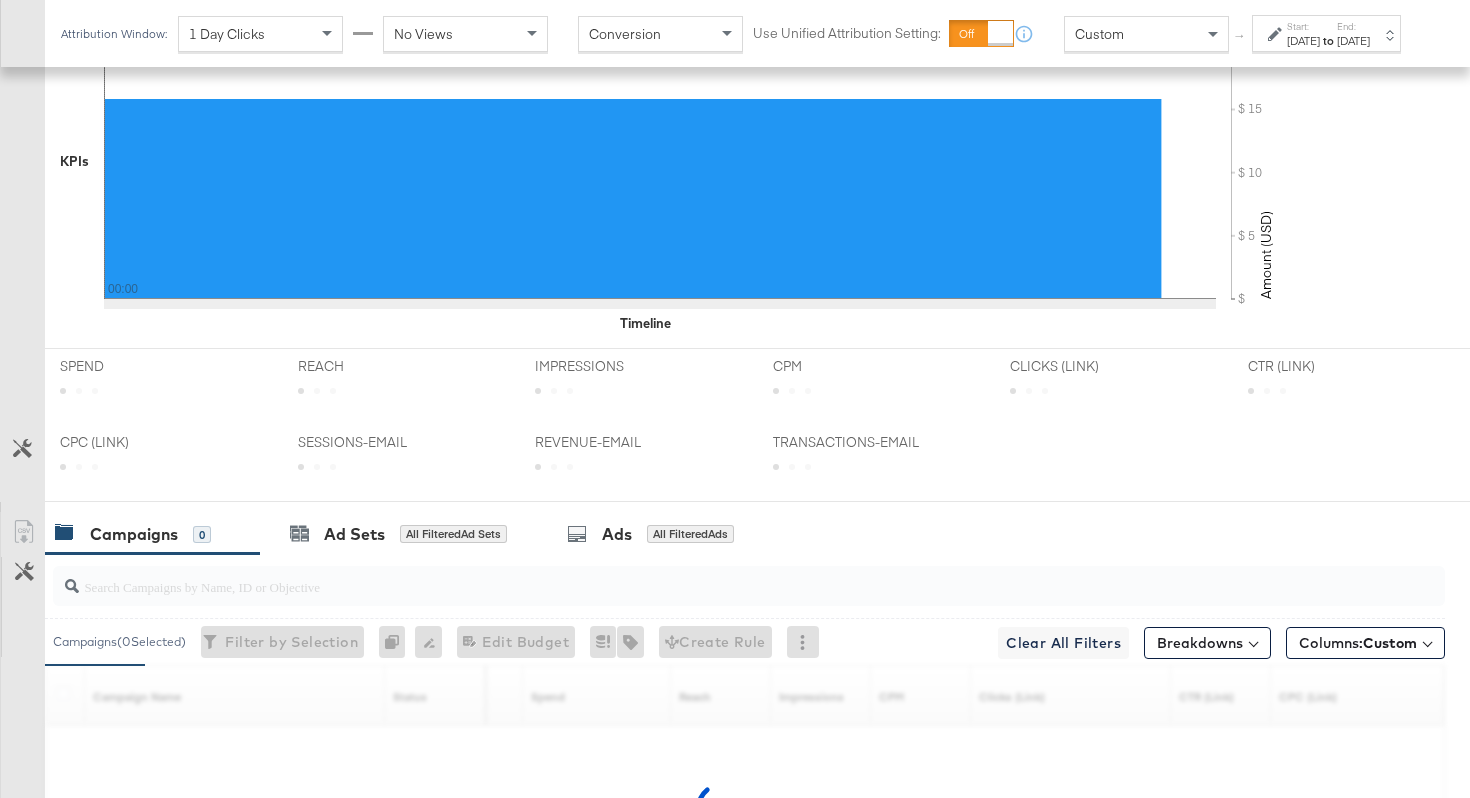 scroll, scrollTop: 946, scrollLeft: 0, axis: vertical 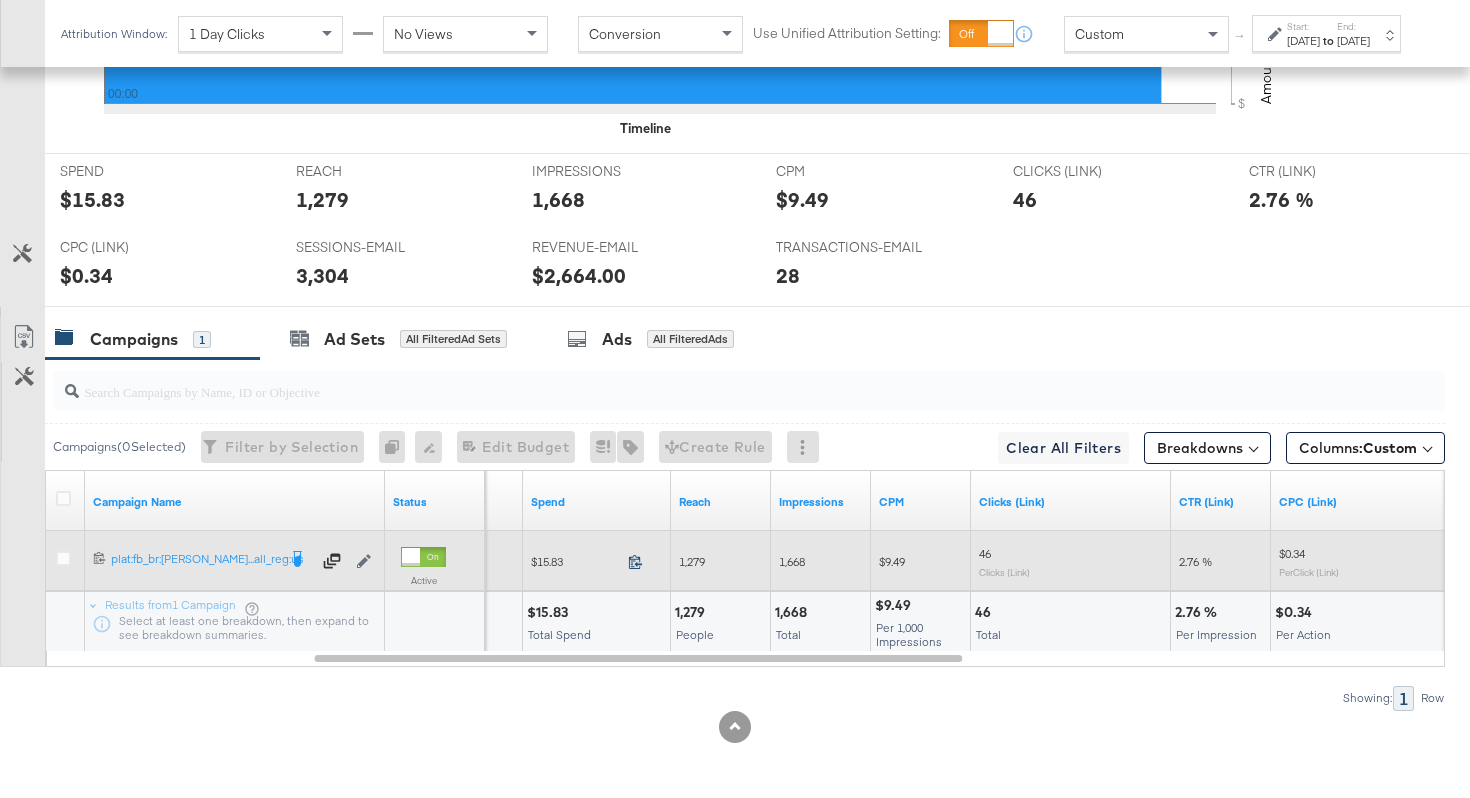 click 